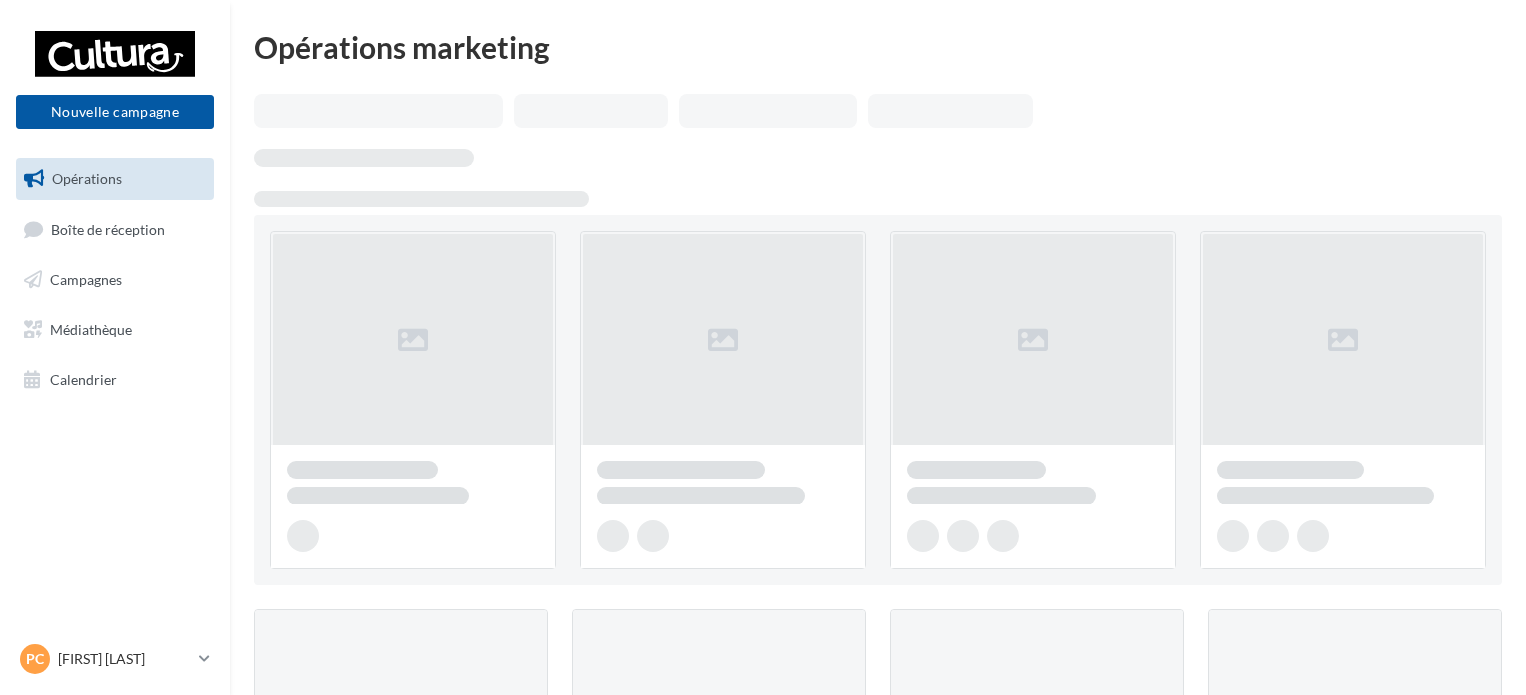 scroll, scrollTop: 0, scrollLeft: 0, axis: both 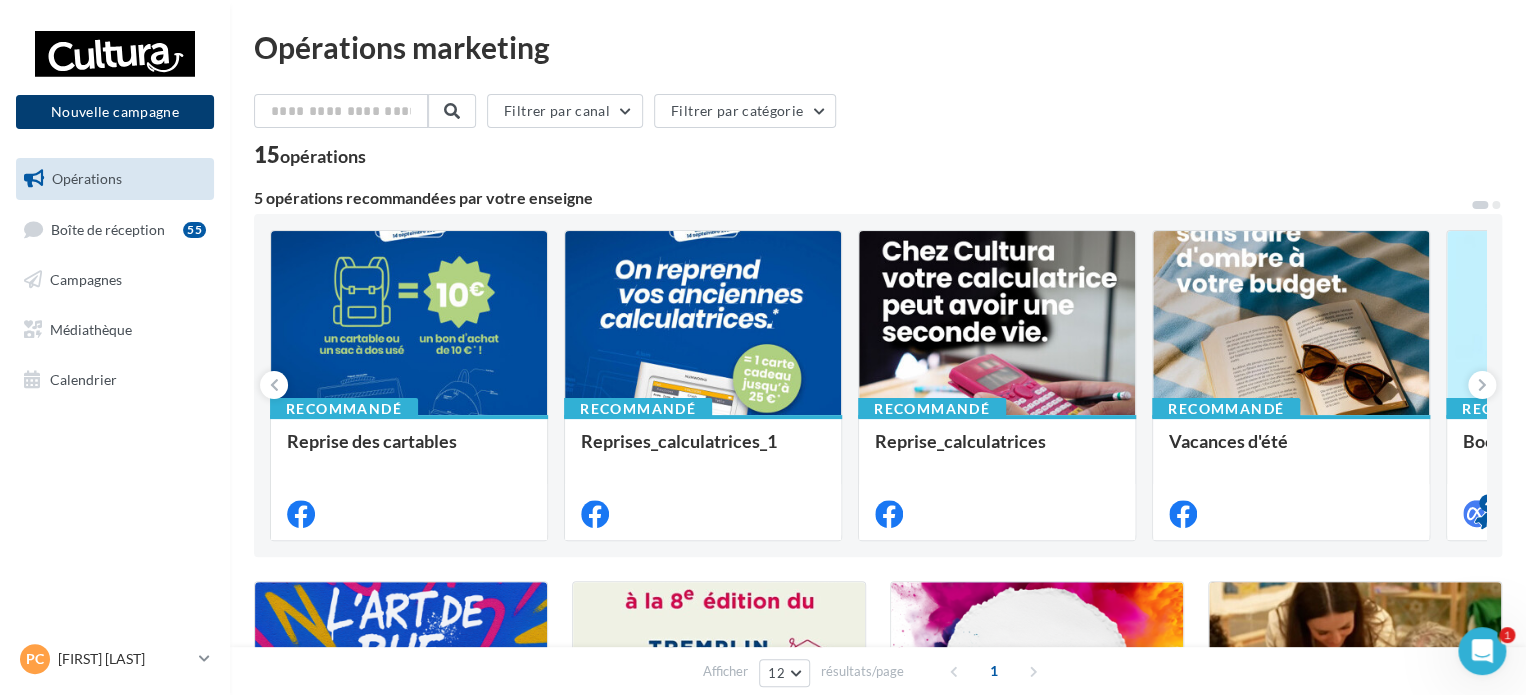 click on "Nouvelle campagne" at bounding box center [115, 112] 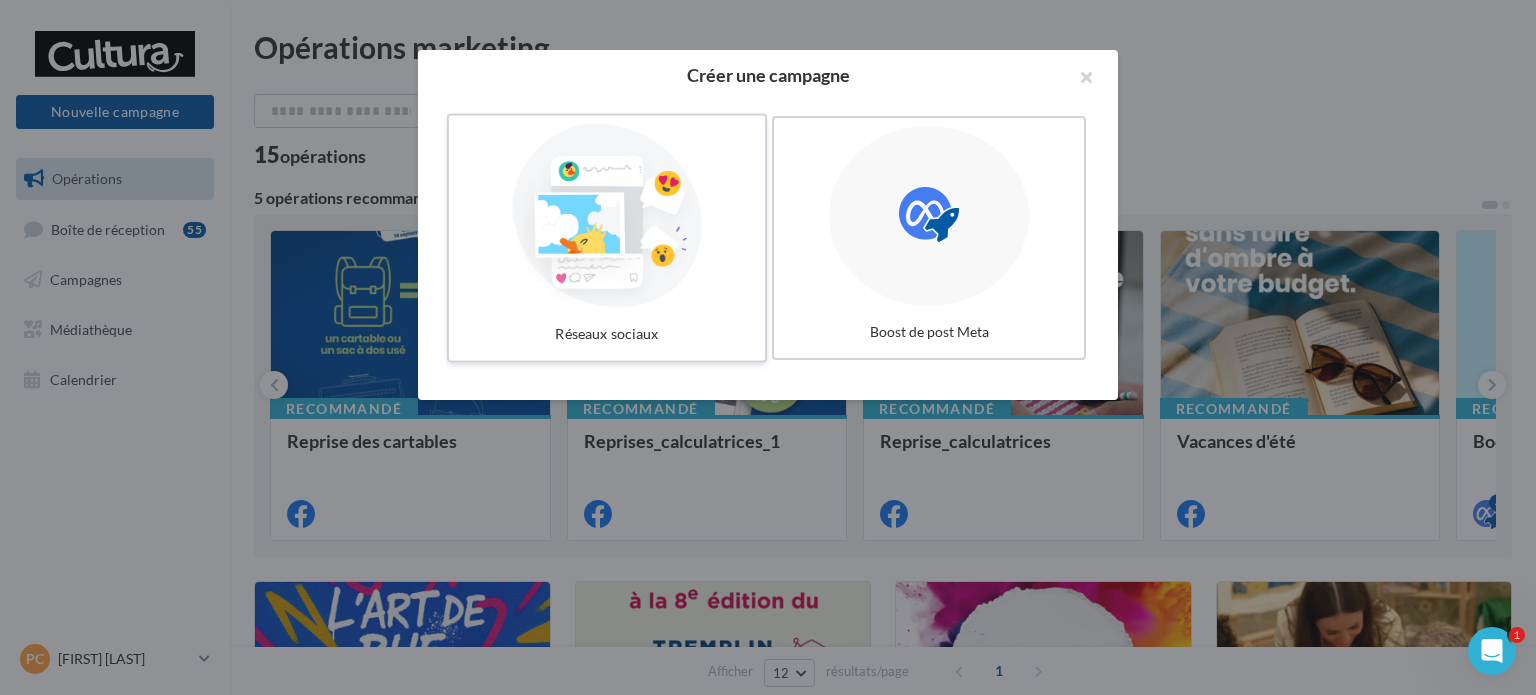 click at bounding box center (607, 216) 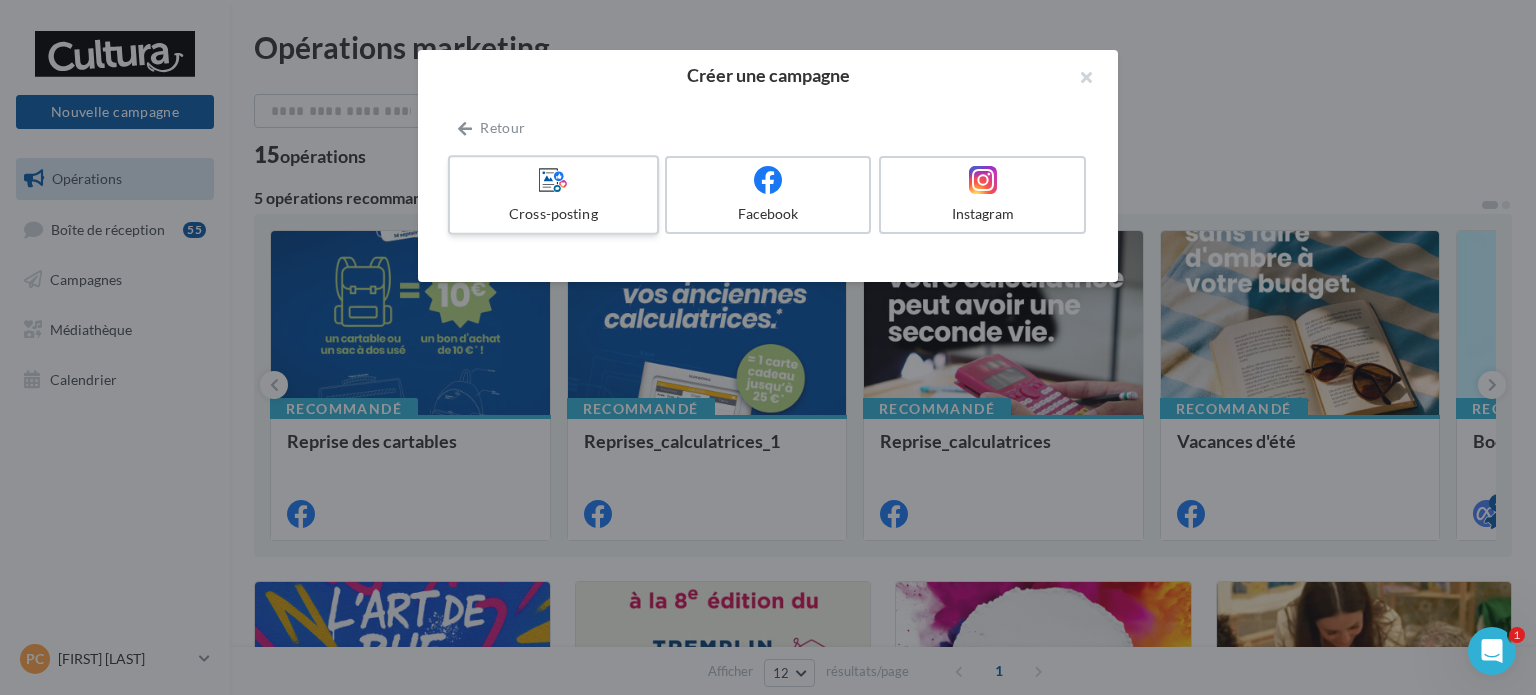 click at bounding box center (553, 179) 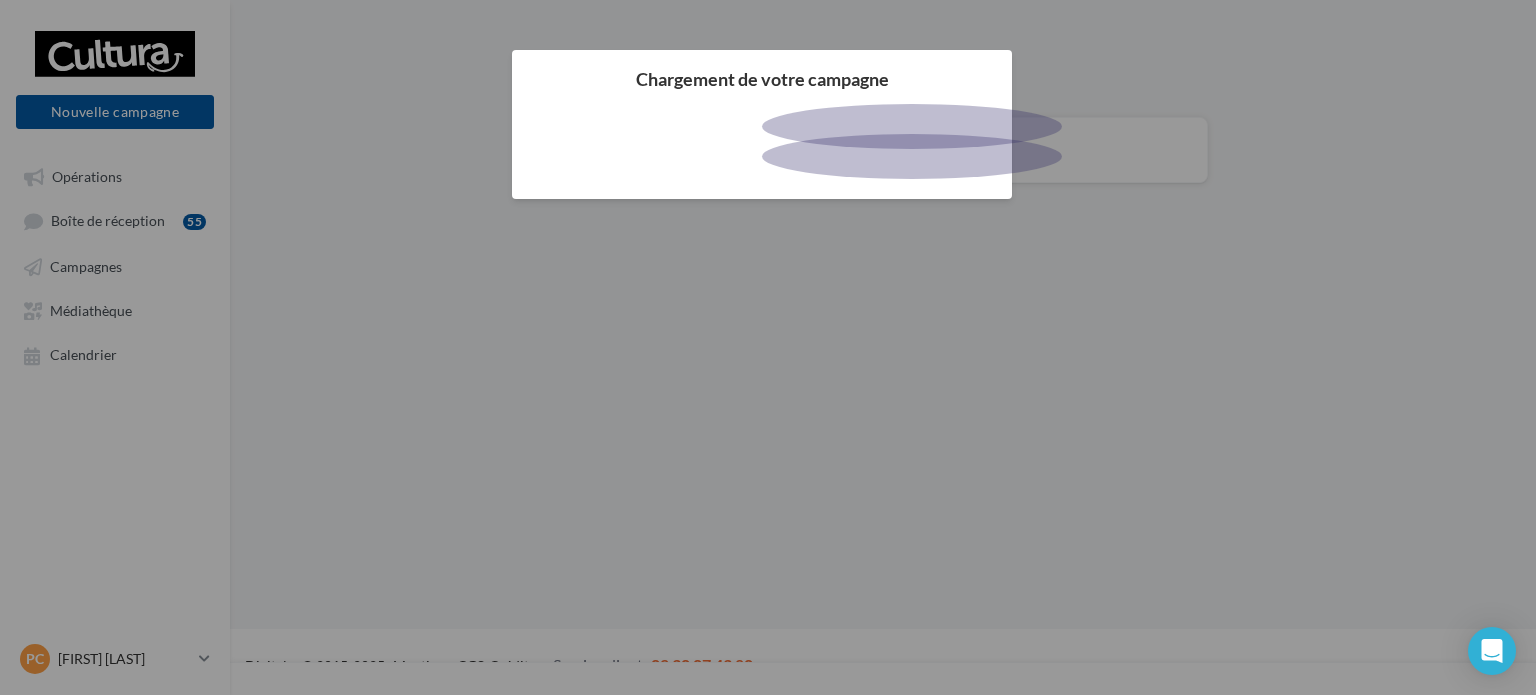 scroll, scrollTop: 0, scrollLeft: 0, axis: both 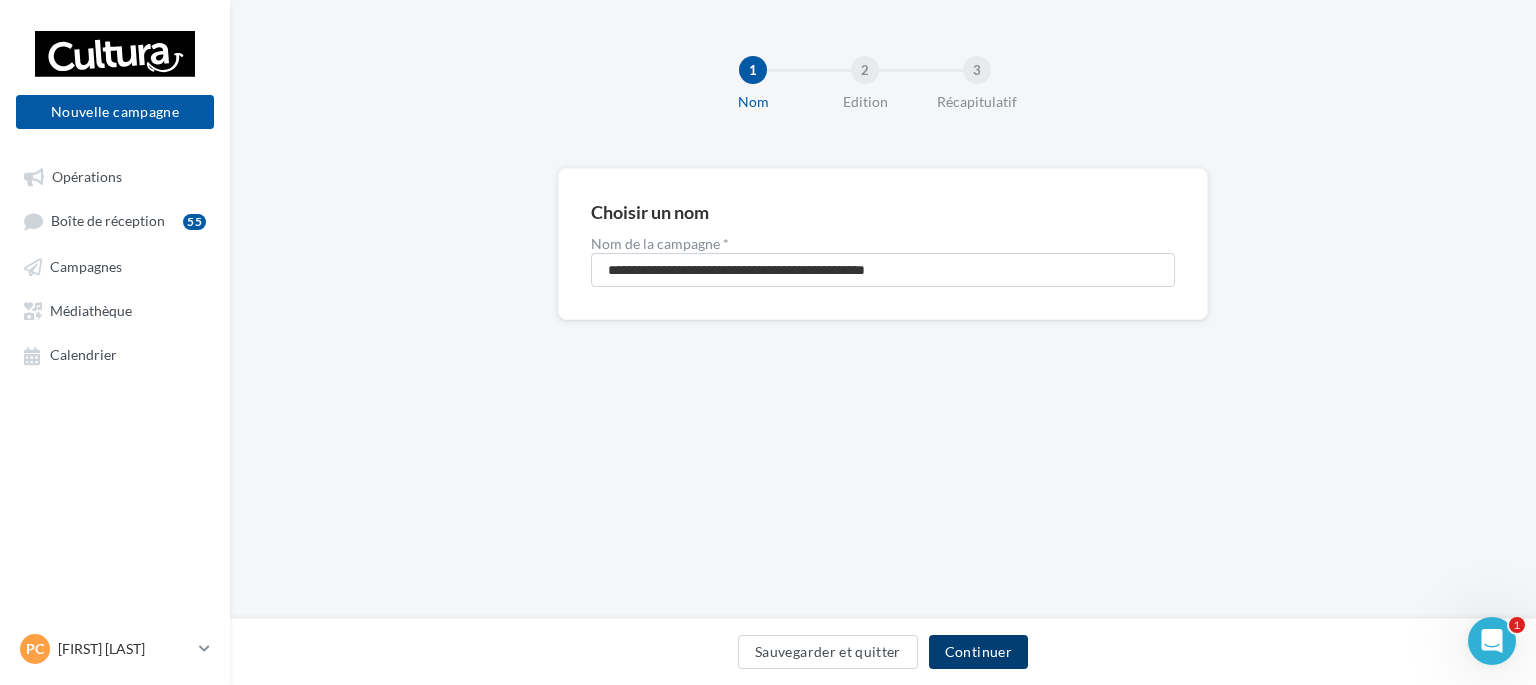 click on "Continuer" at bounding box center (978, 652) 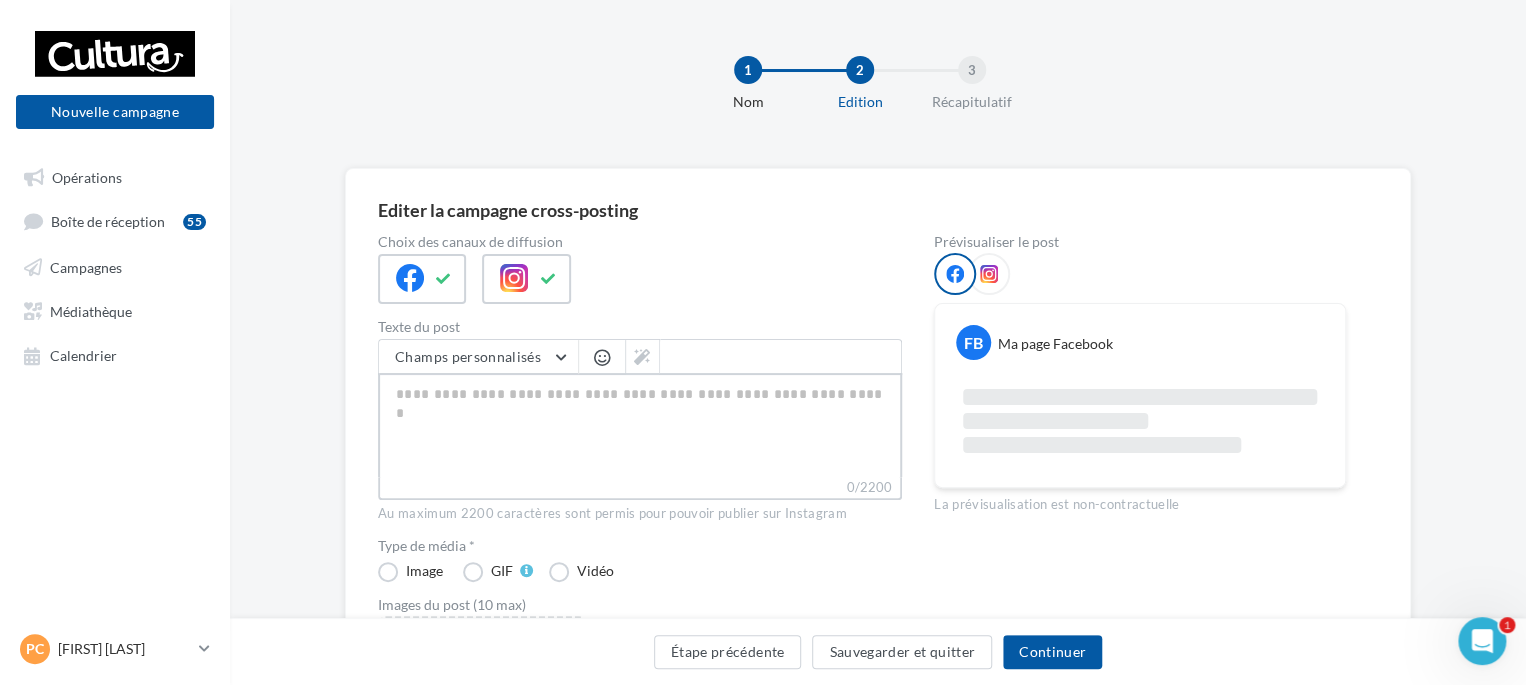 paste on "**********" 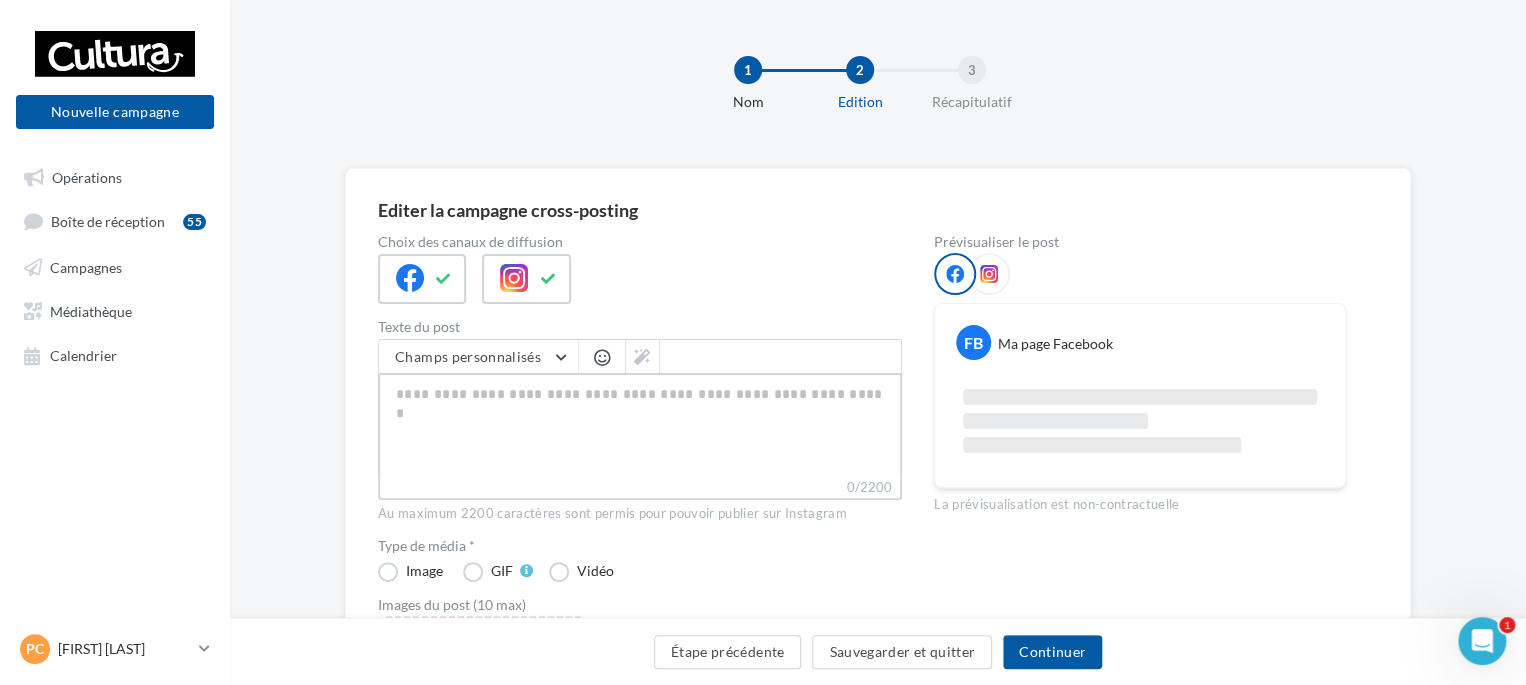 type on "**********" 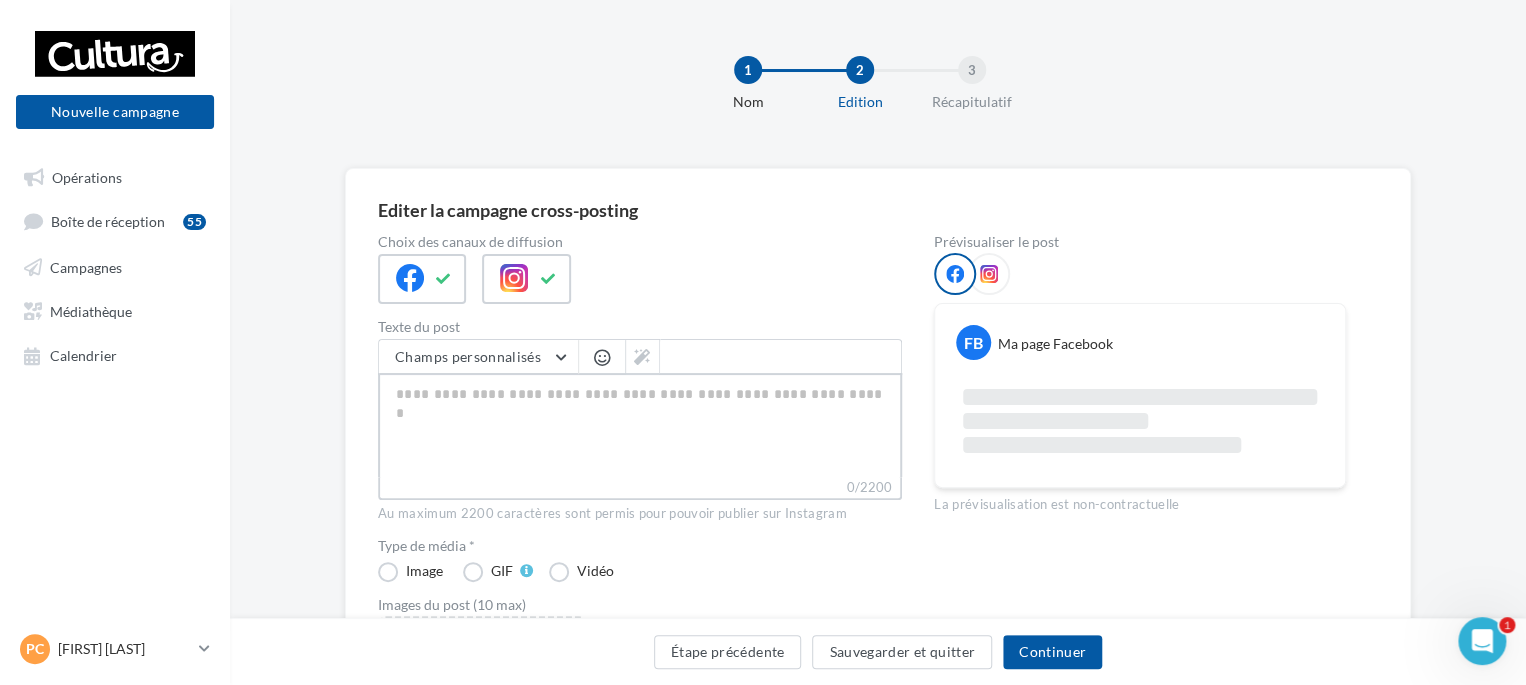 type on "**********" 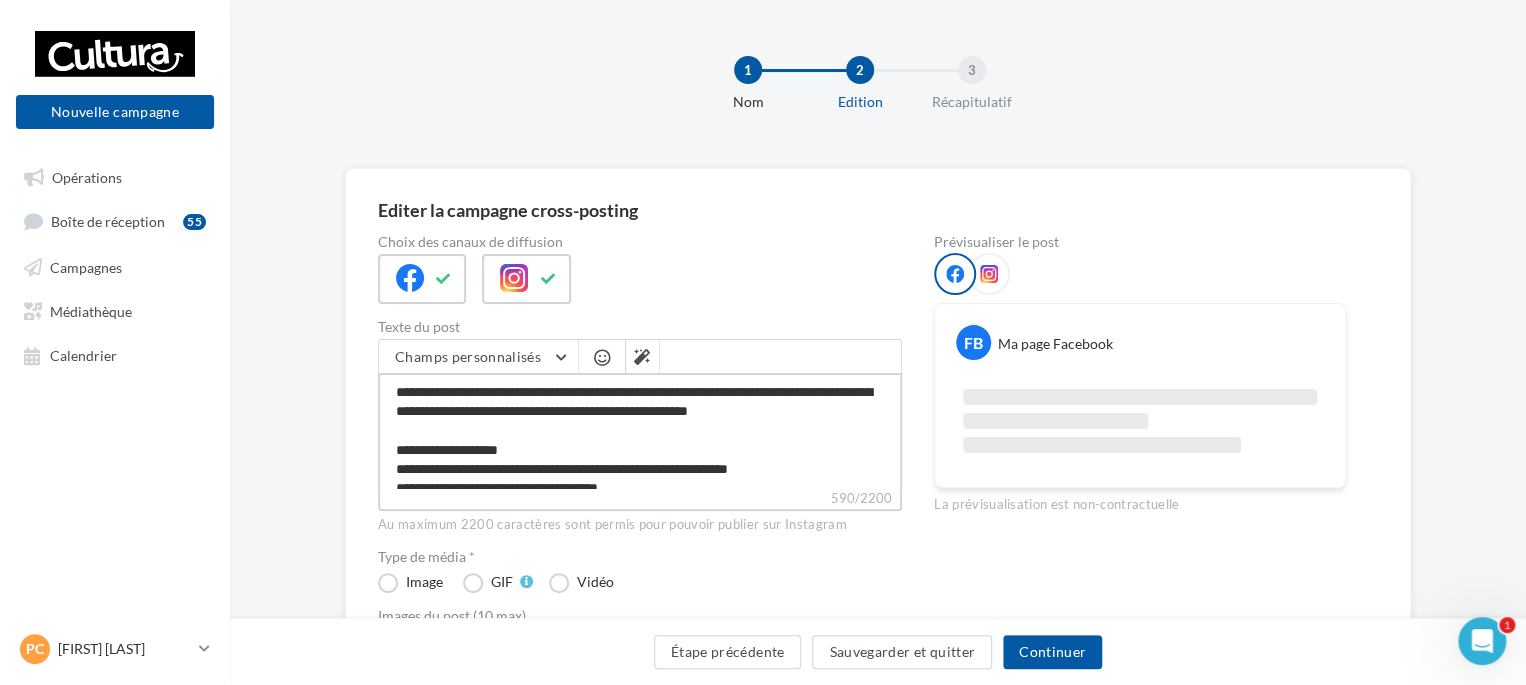scroll, scrollTop: 200, scrollLeft: 0, axis: vertical 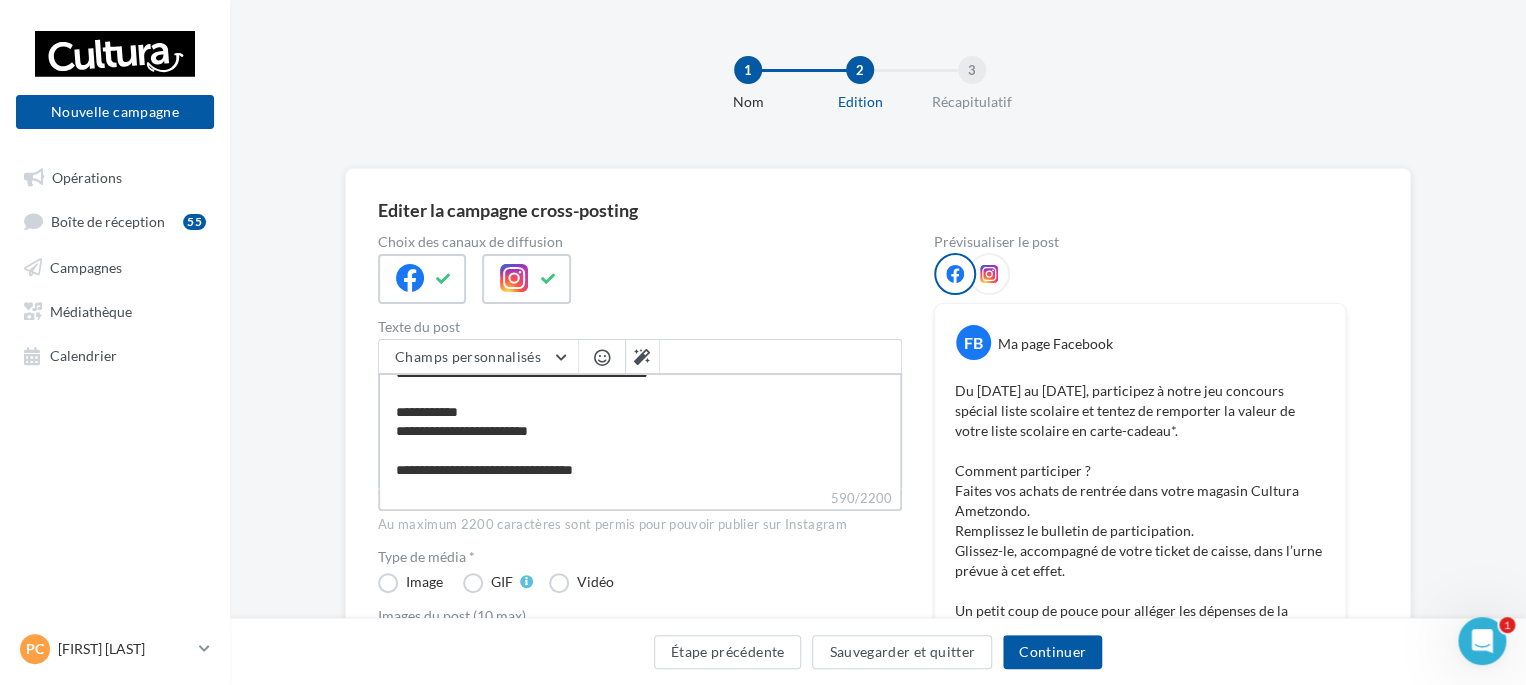 type on "**********" 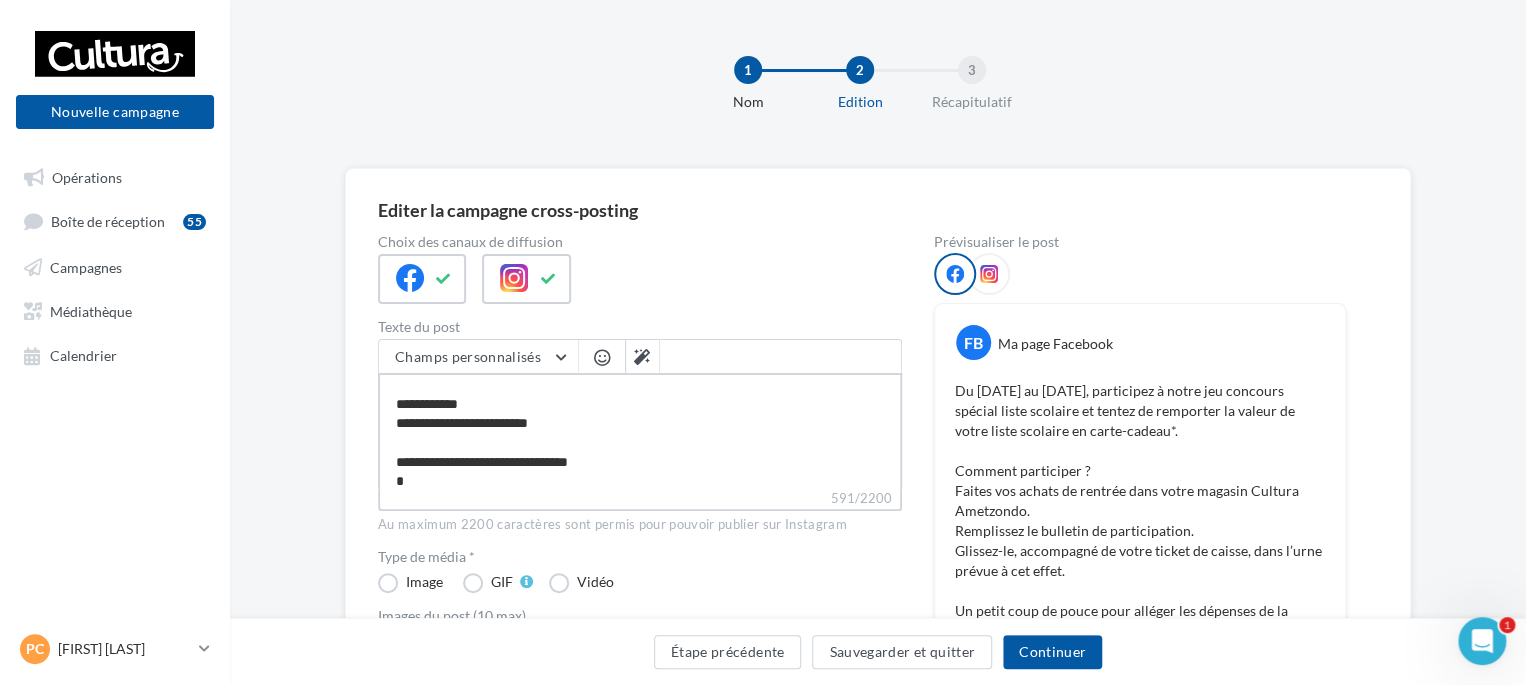type on "**********" 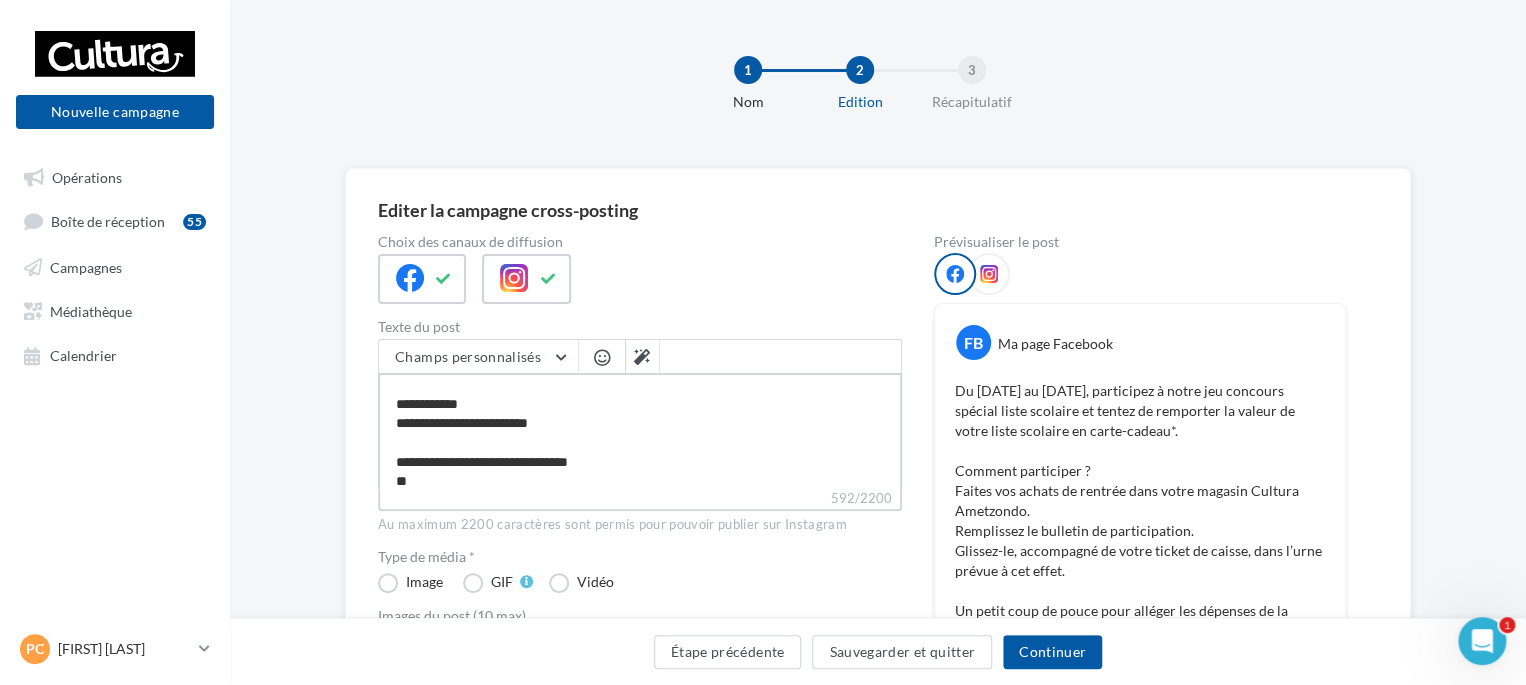 type on "**********" 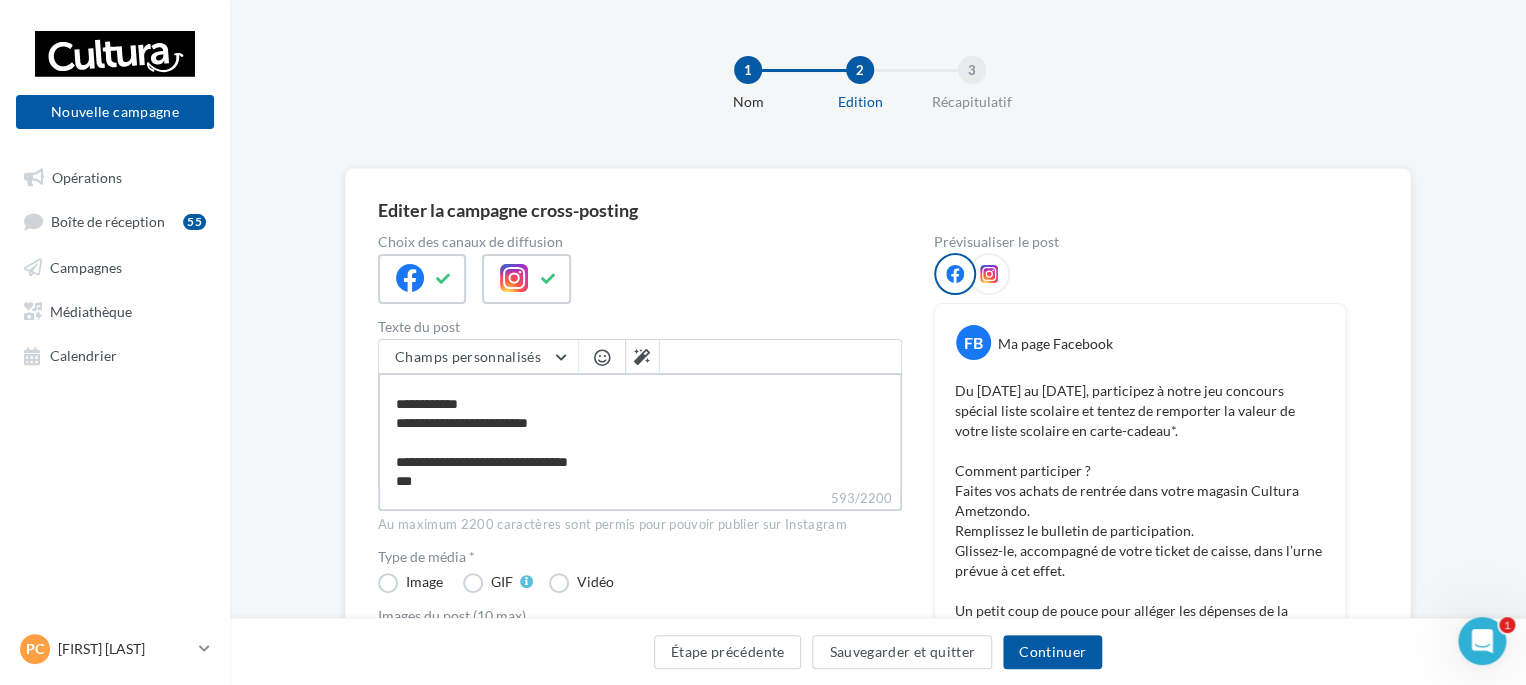 type on "**********" 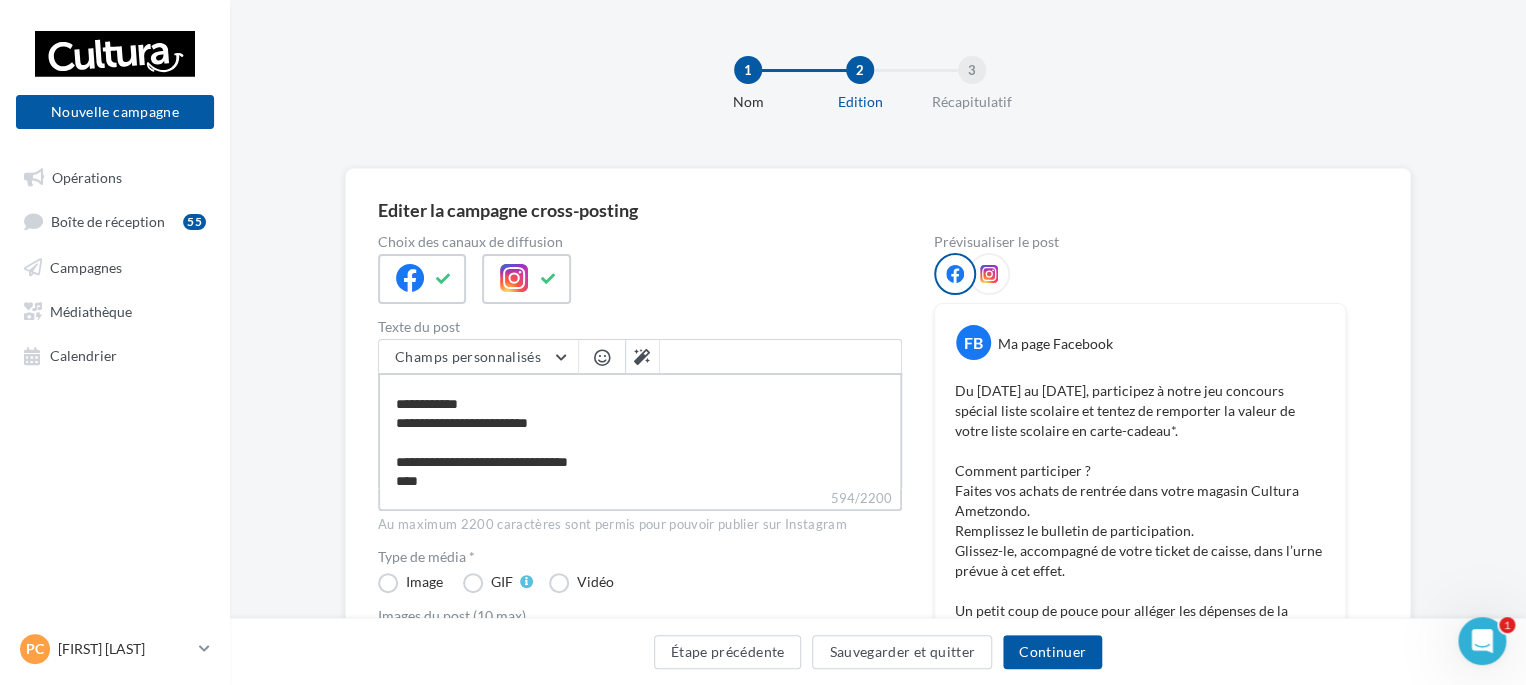 type on "**********" 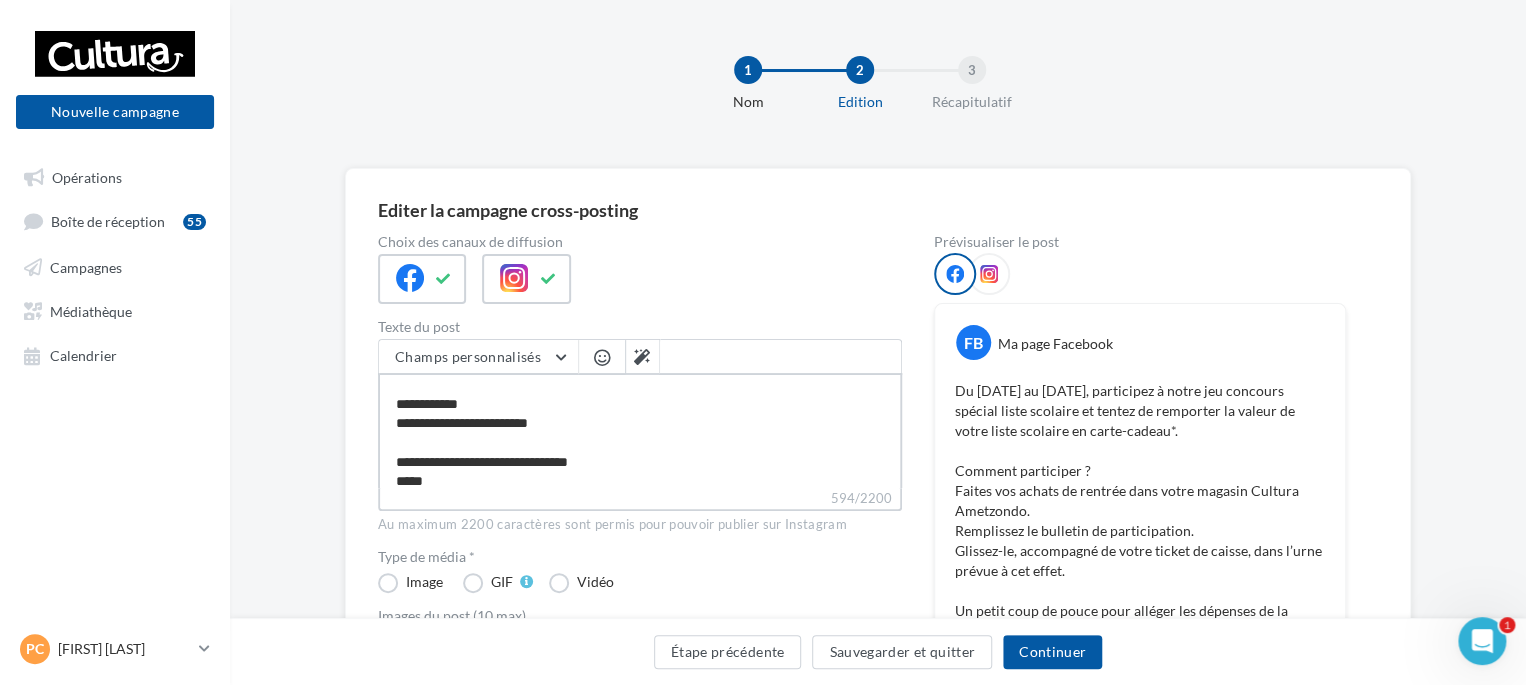 type on "**********" 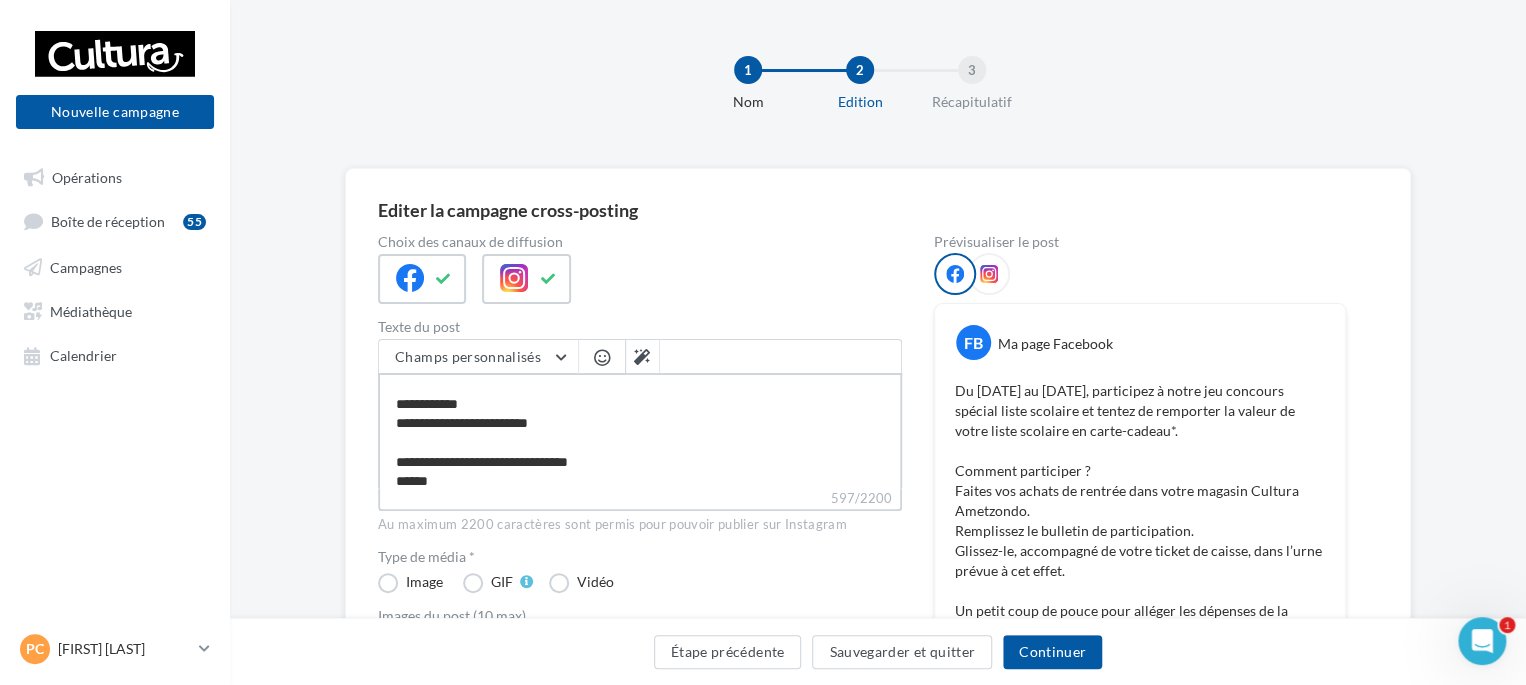 type on "**********" 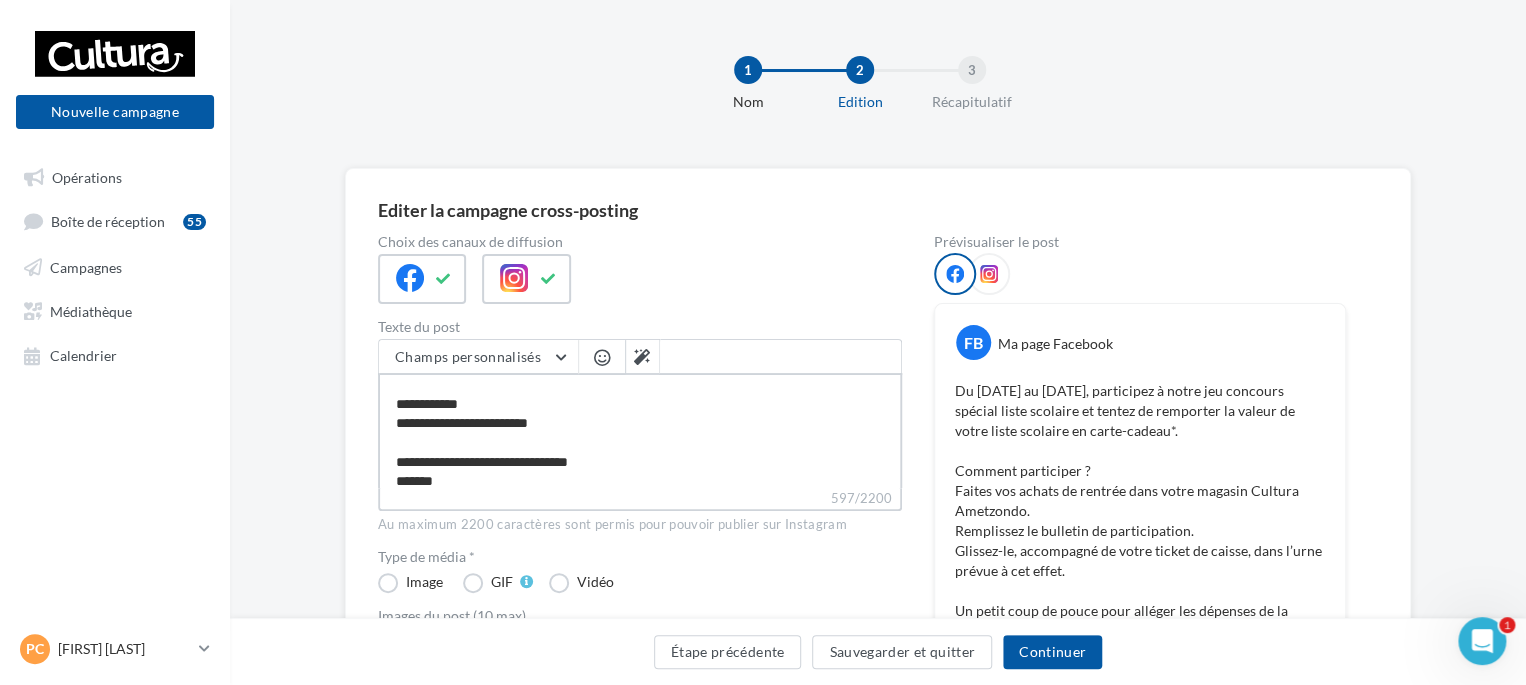type on "**********" 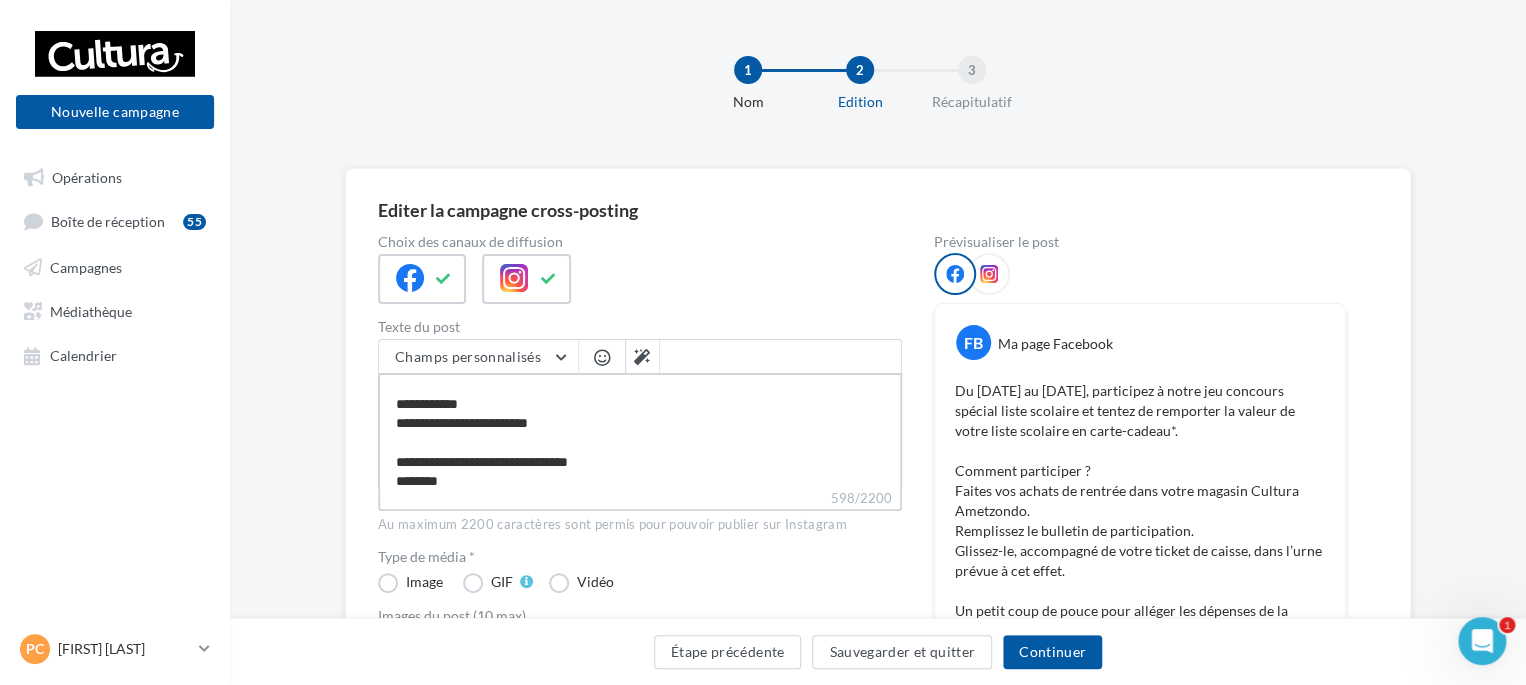 type on "**********" 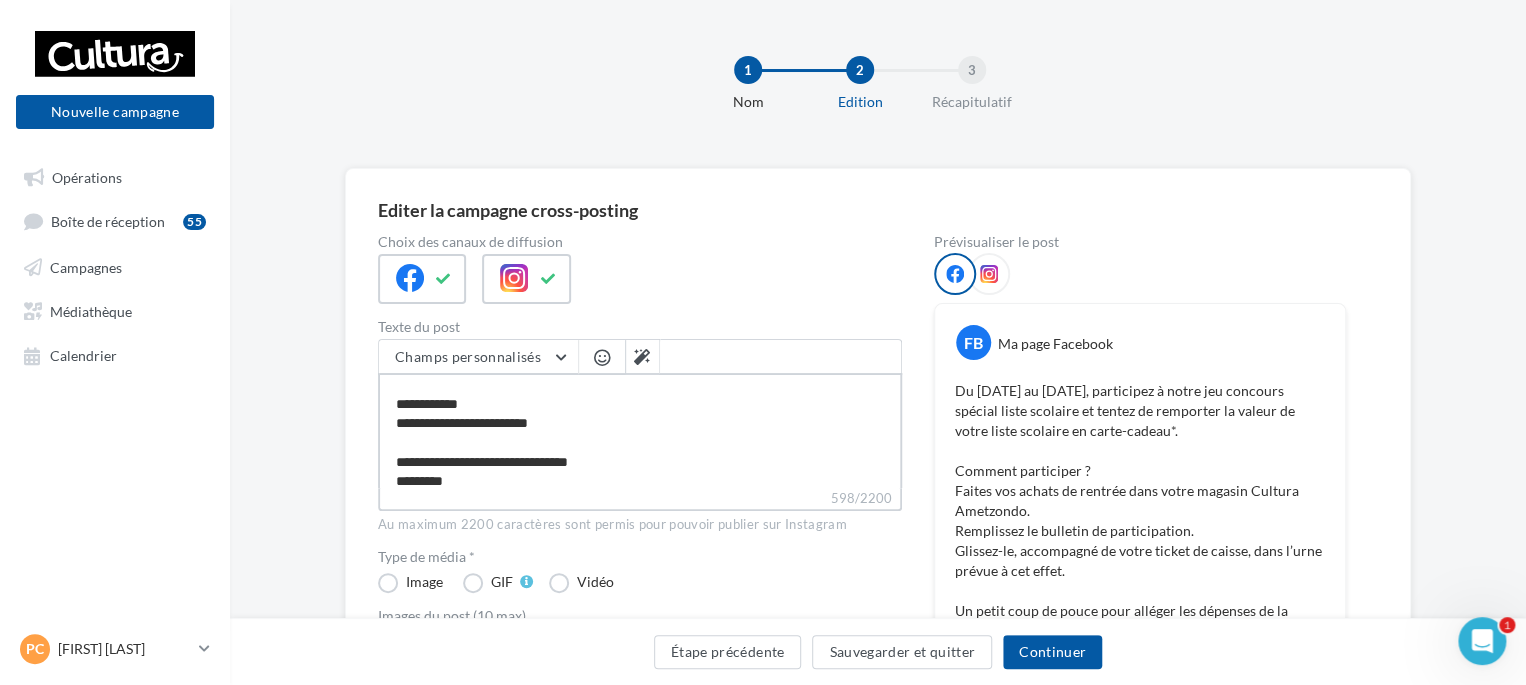 type on "**********" 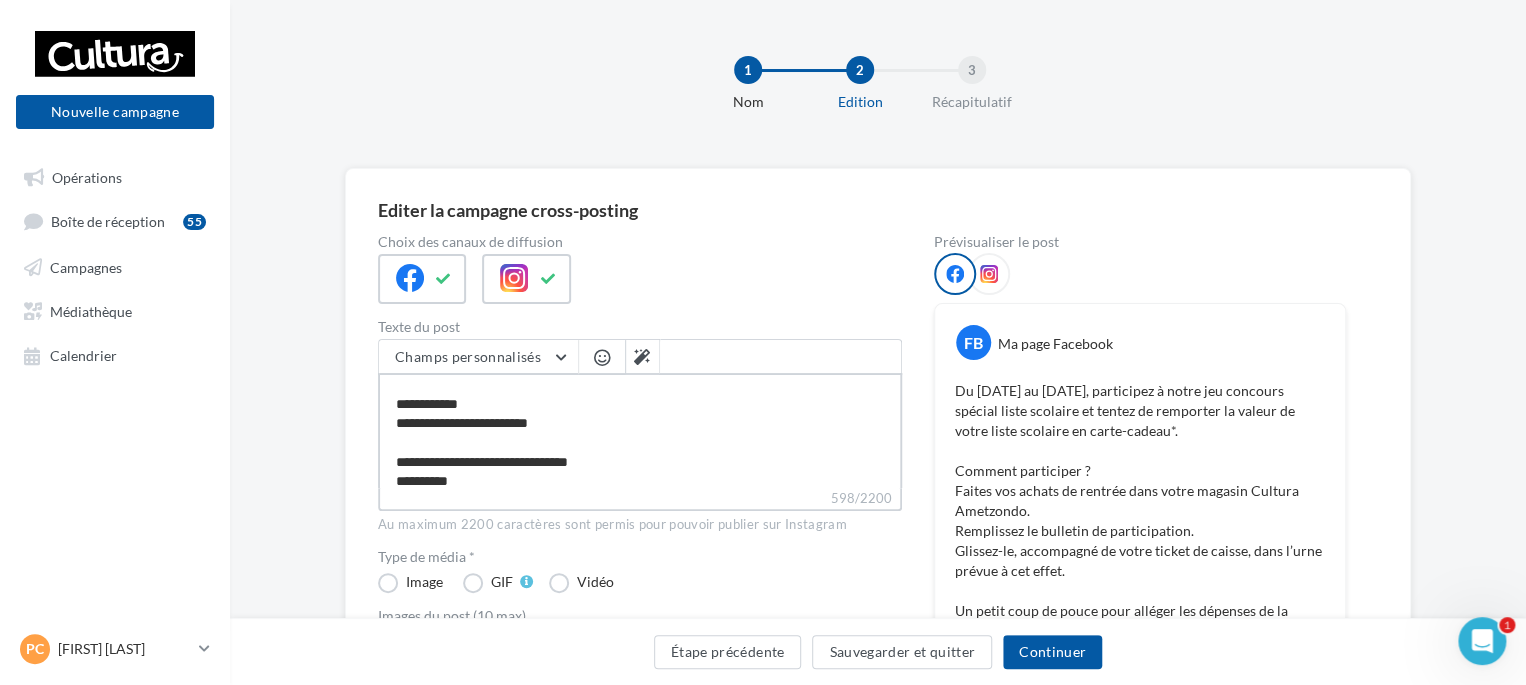type on "**********" 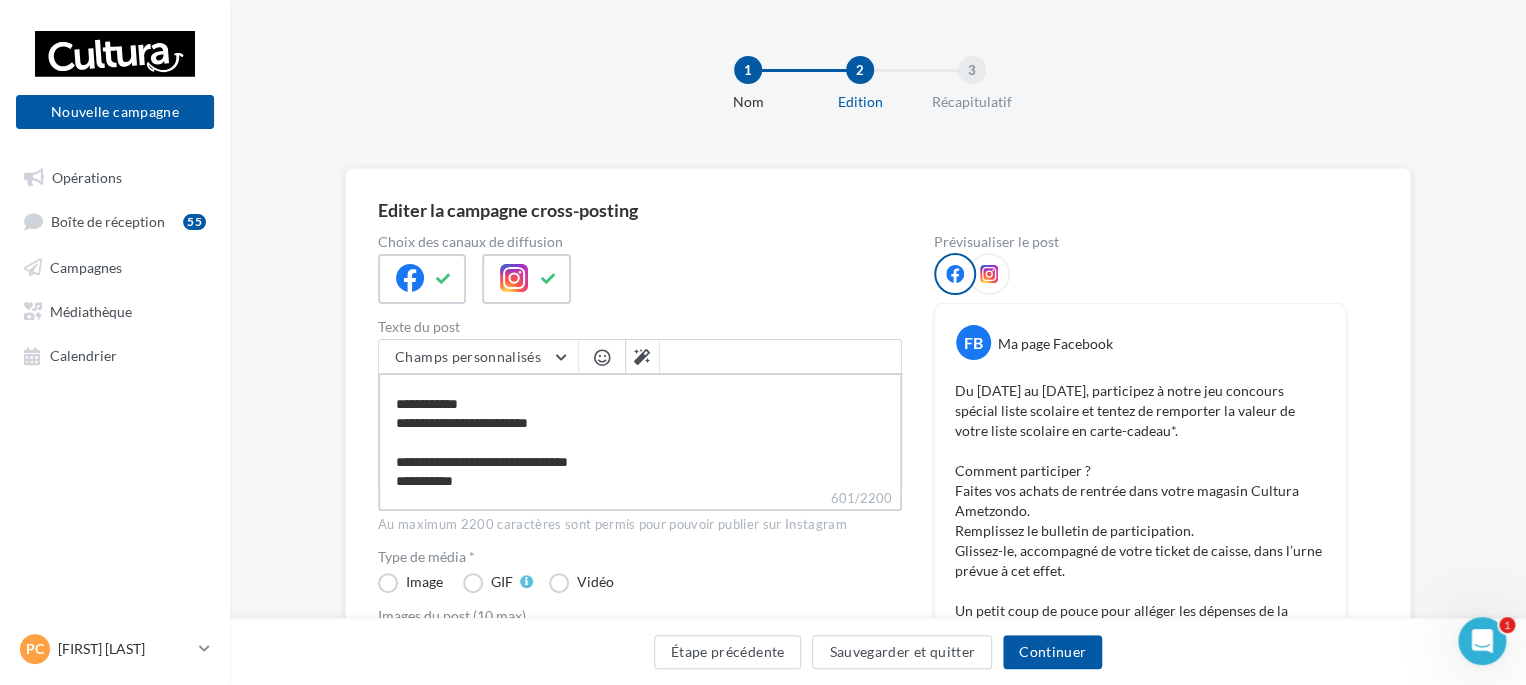 type on "**********" 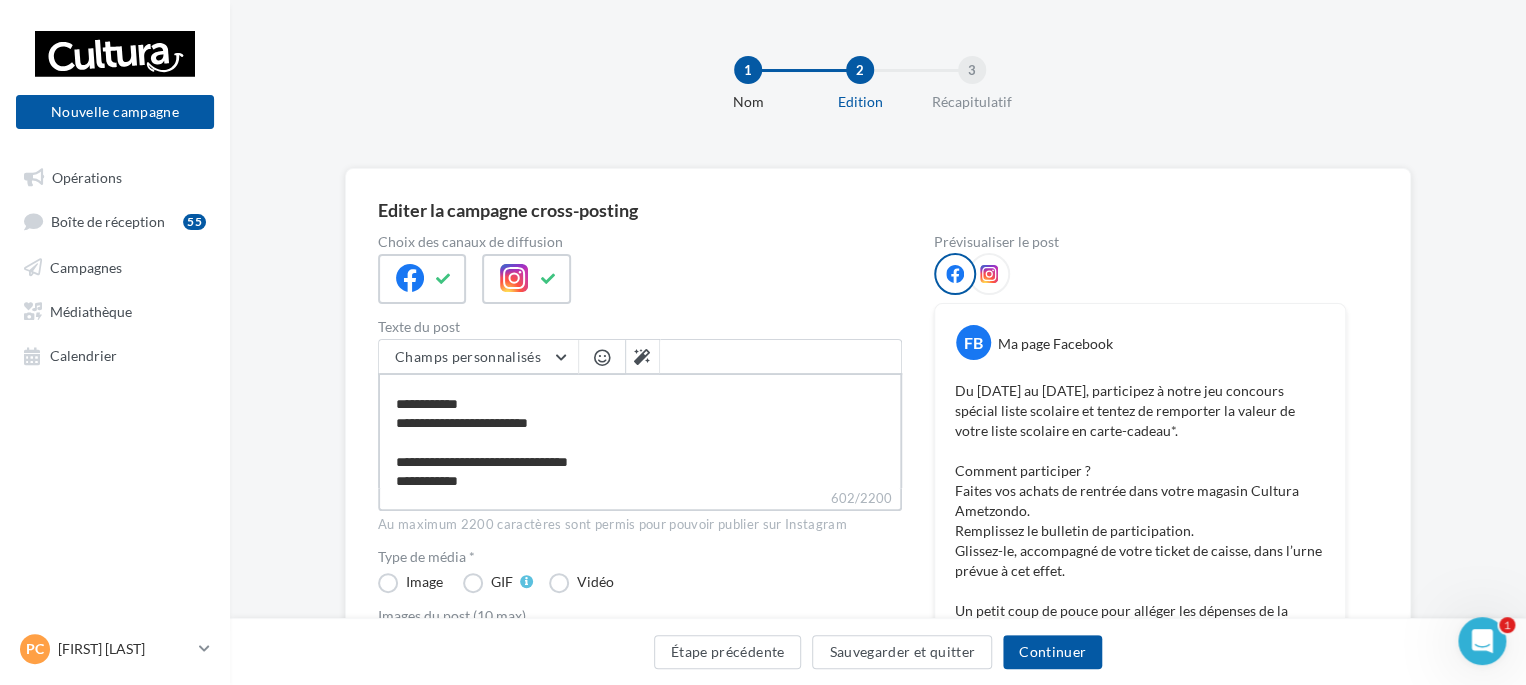 type on "**********" 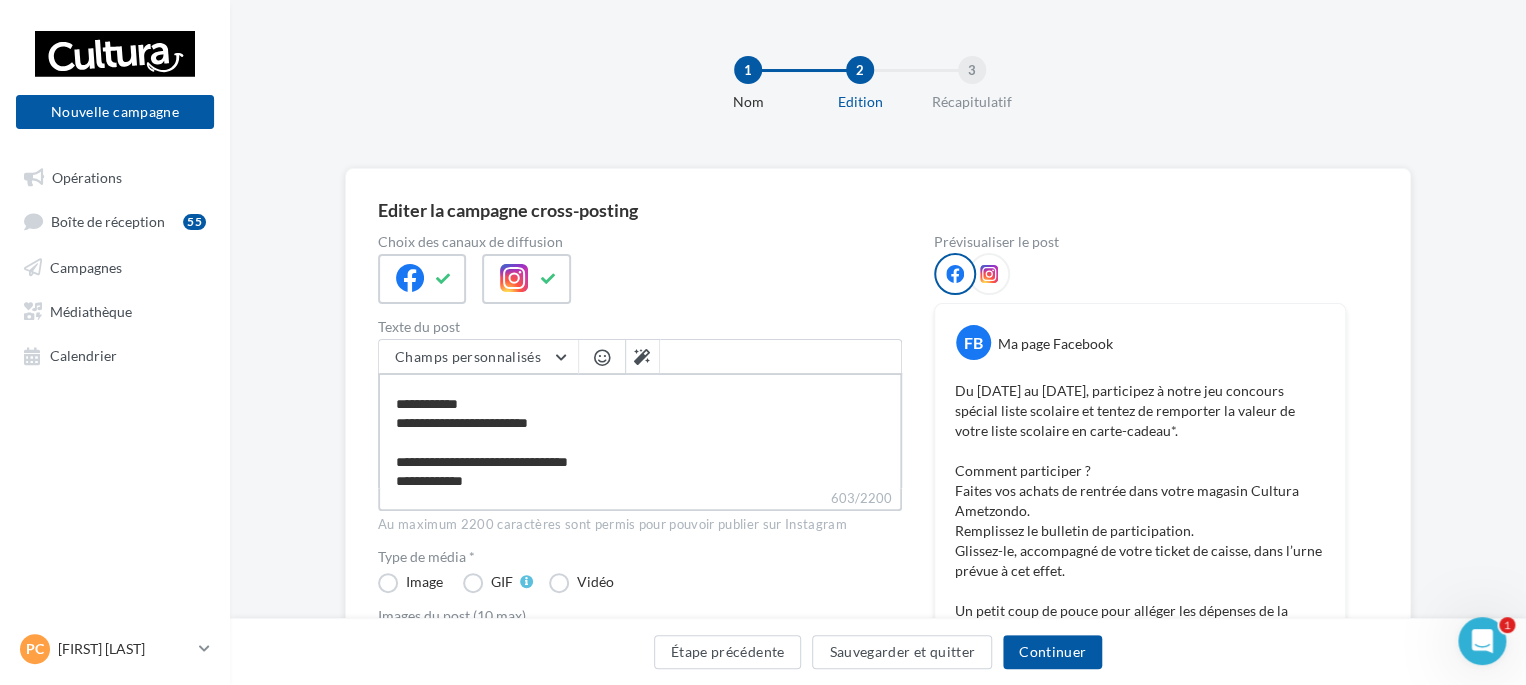 type on "**********" 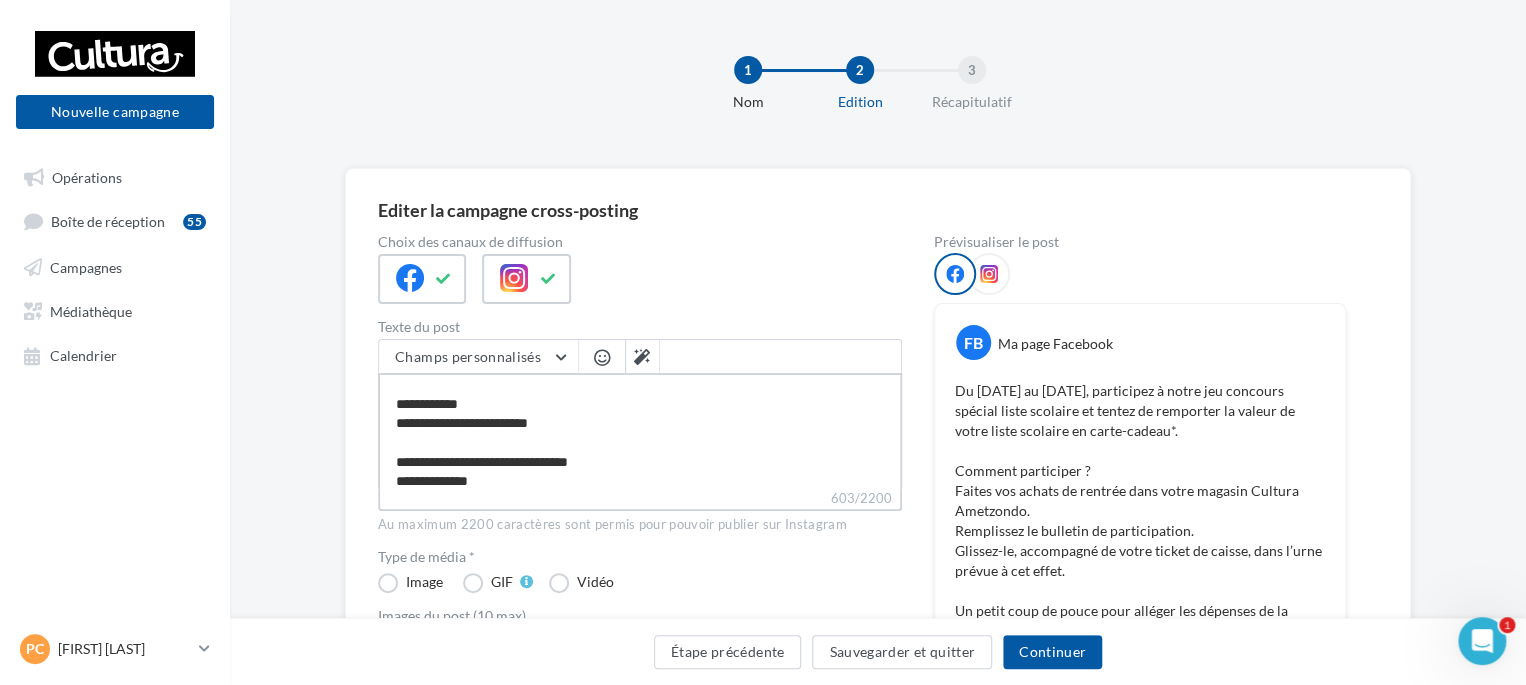 type on "**********" 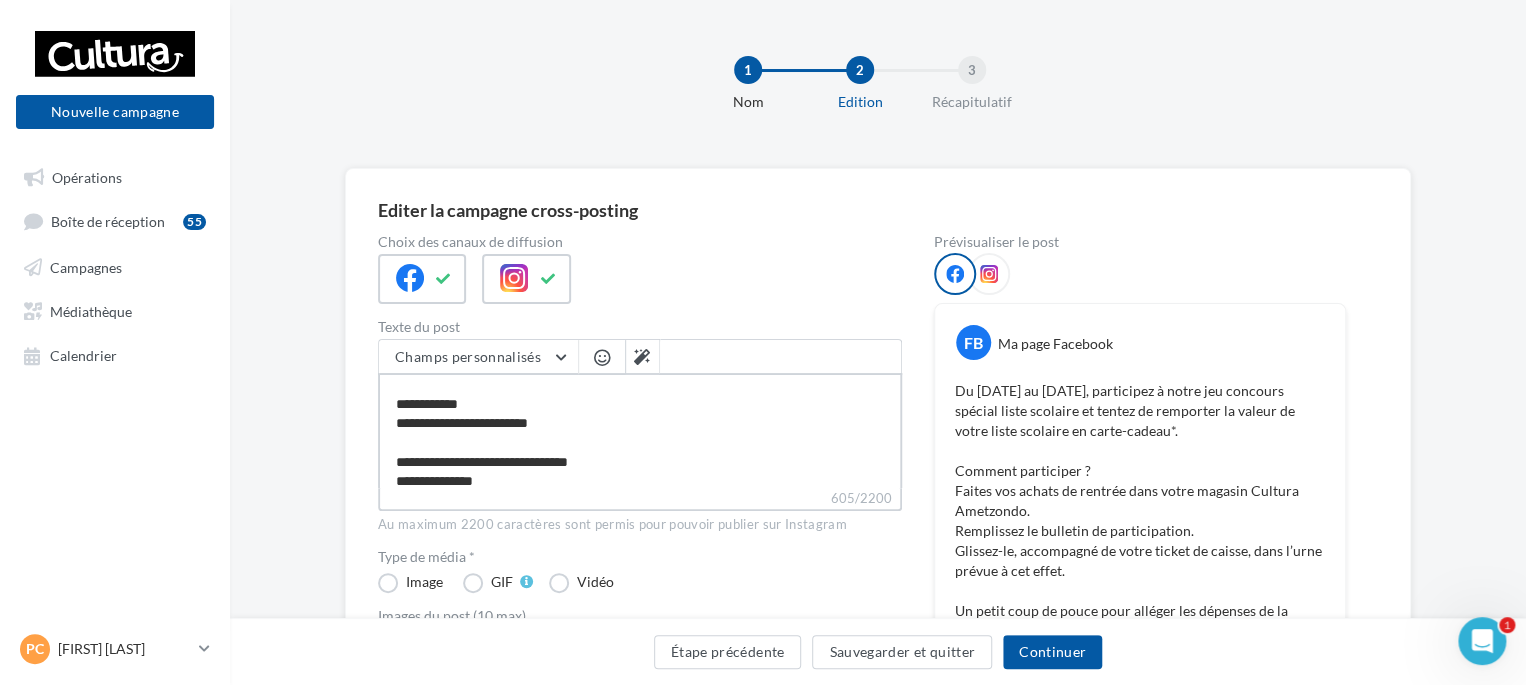 type on "**********" 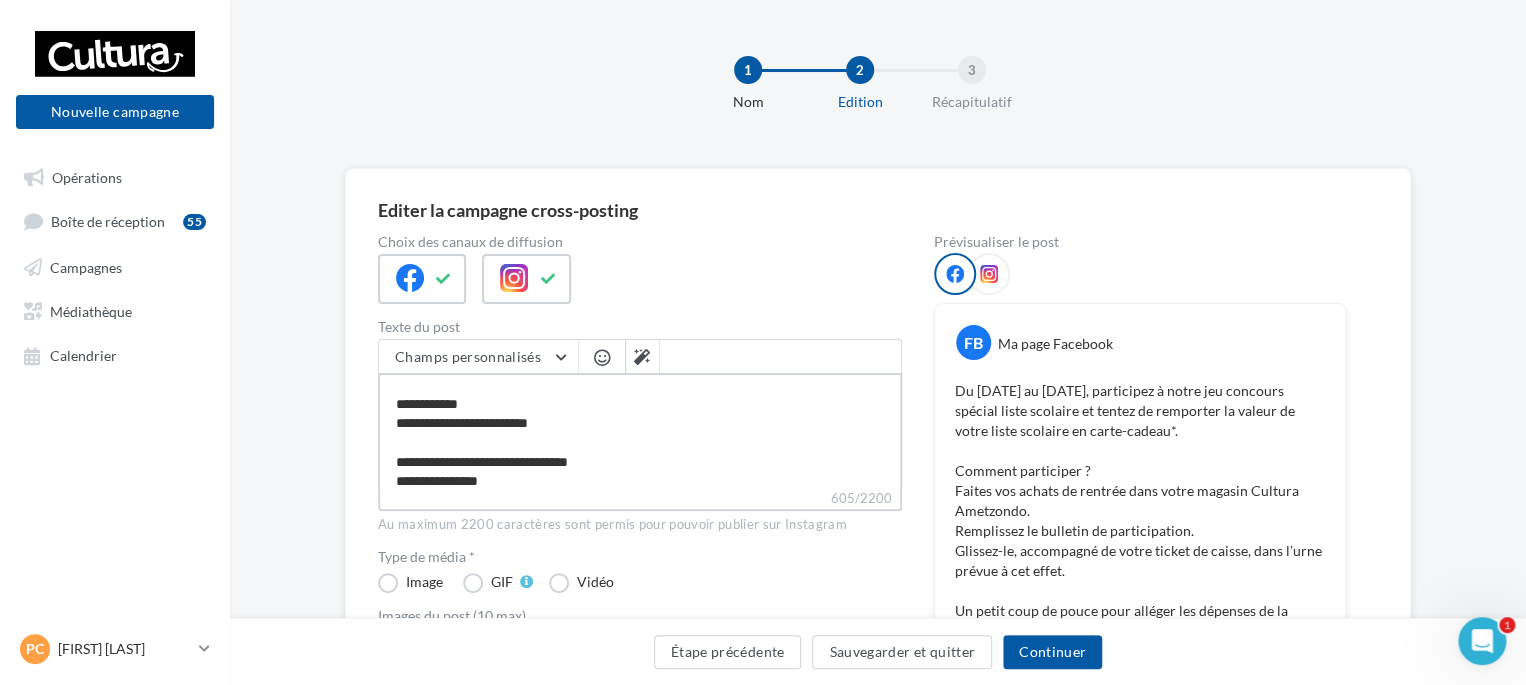 type on "**********" 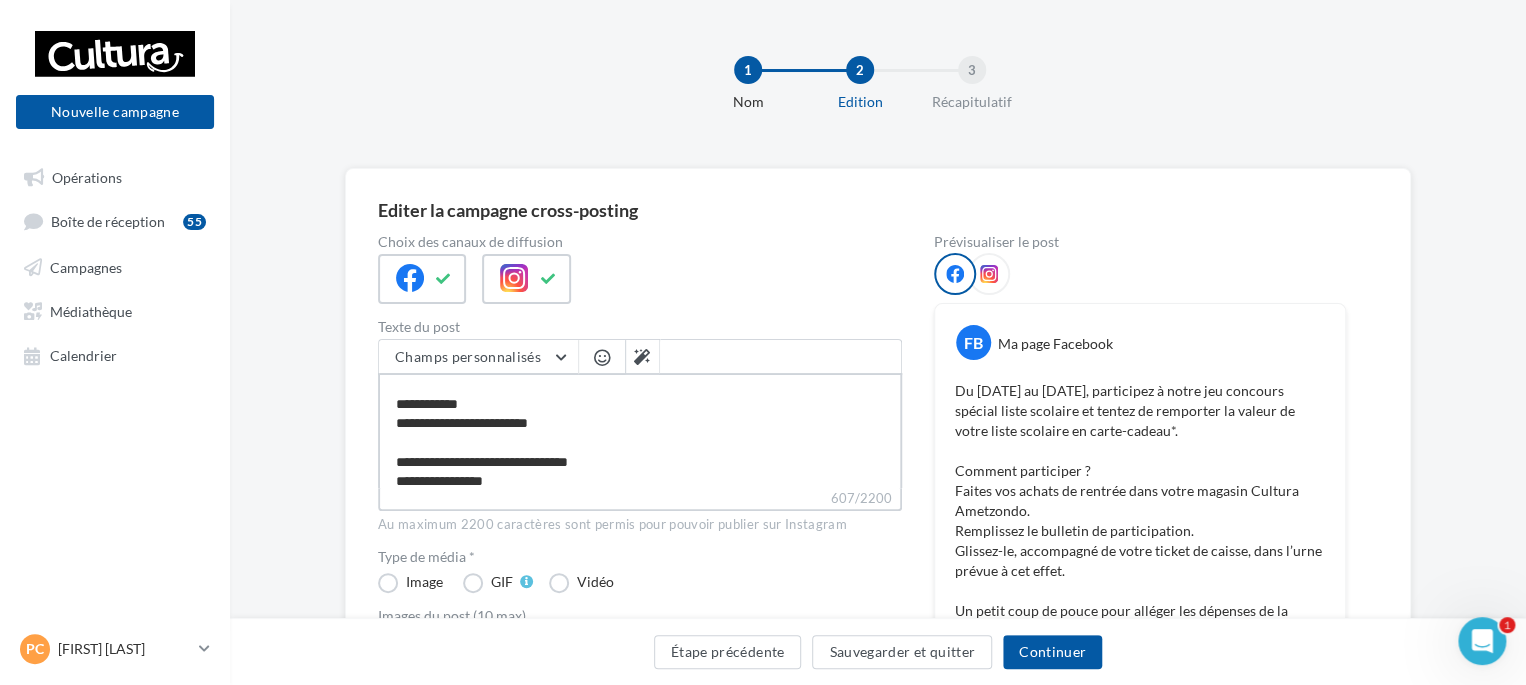 type on "**********" 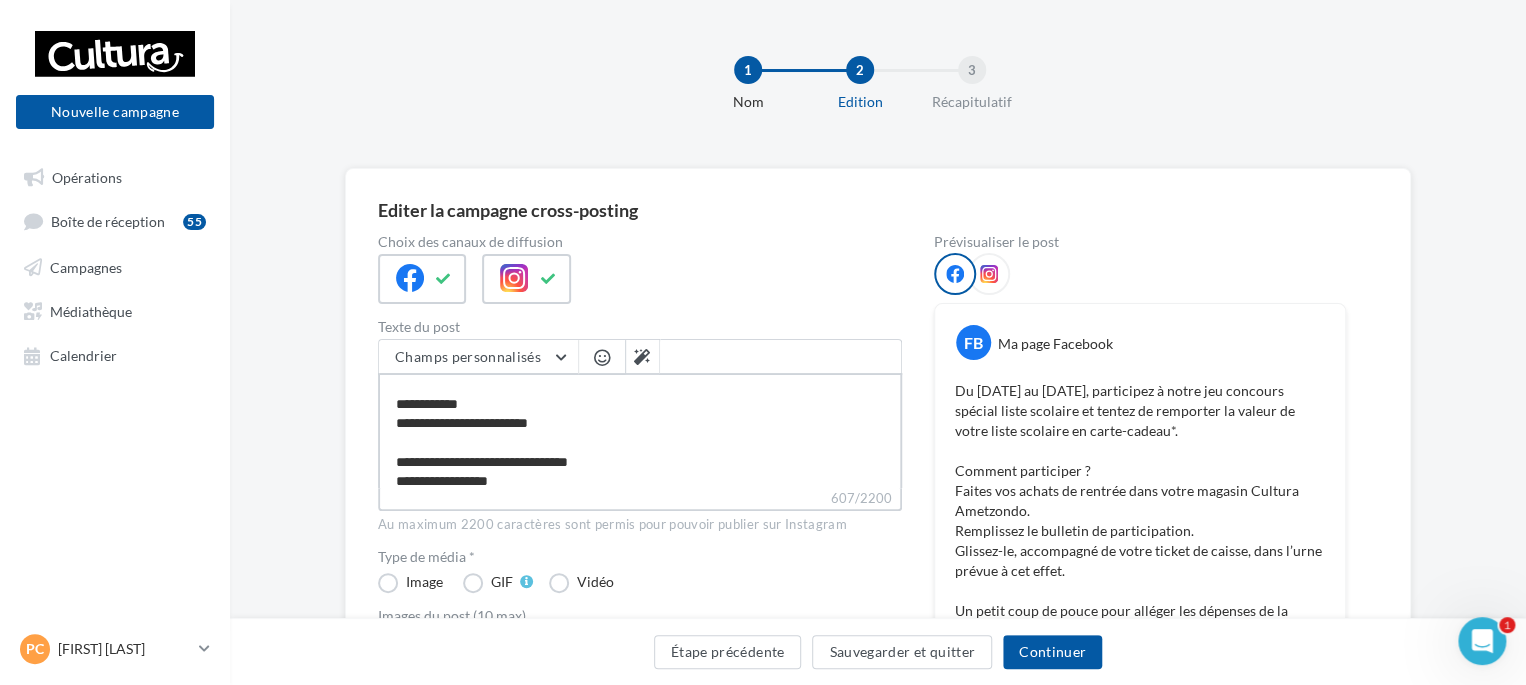 type on "**********" 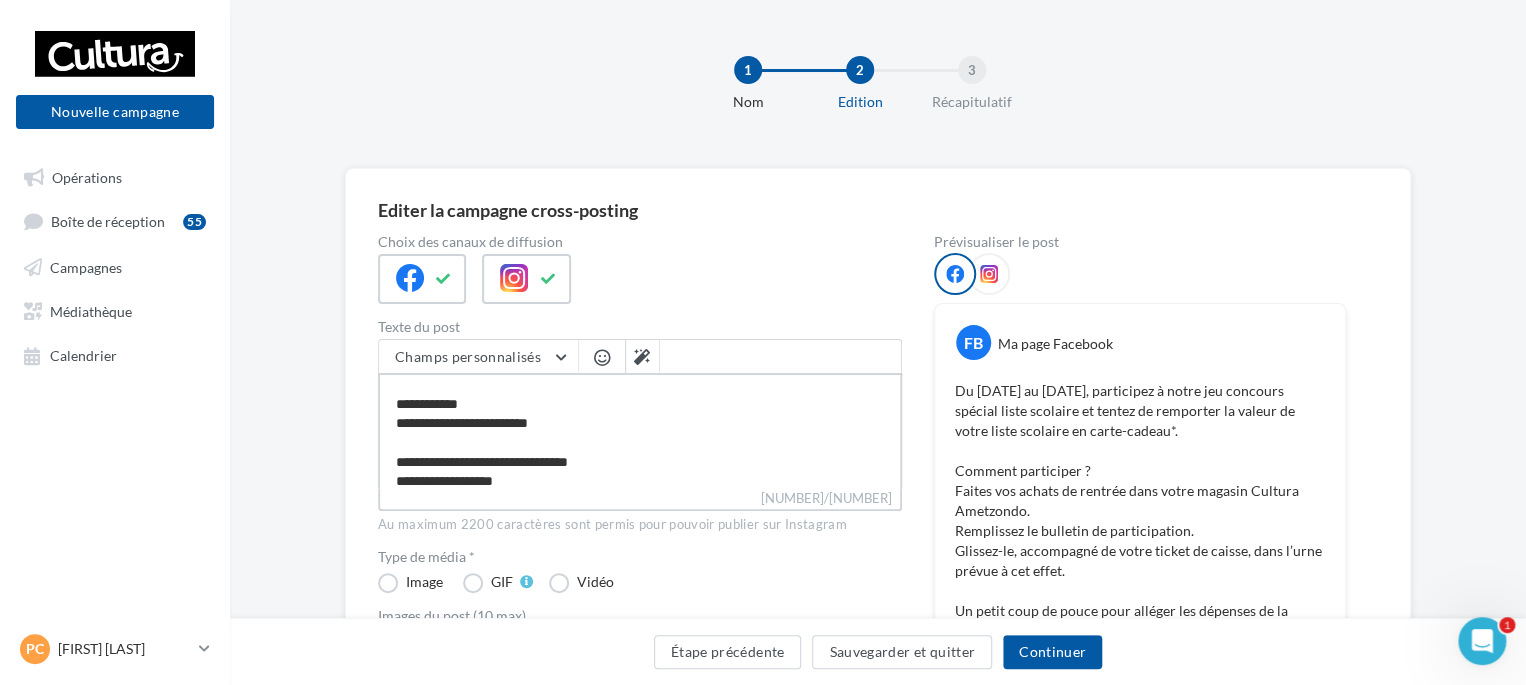 type on "**********" 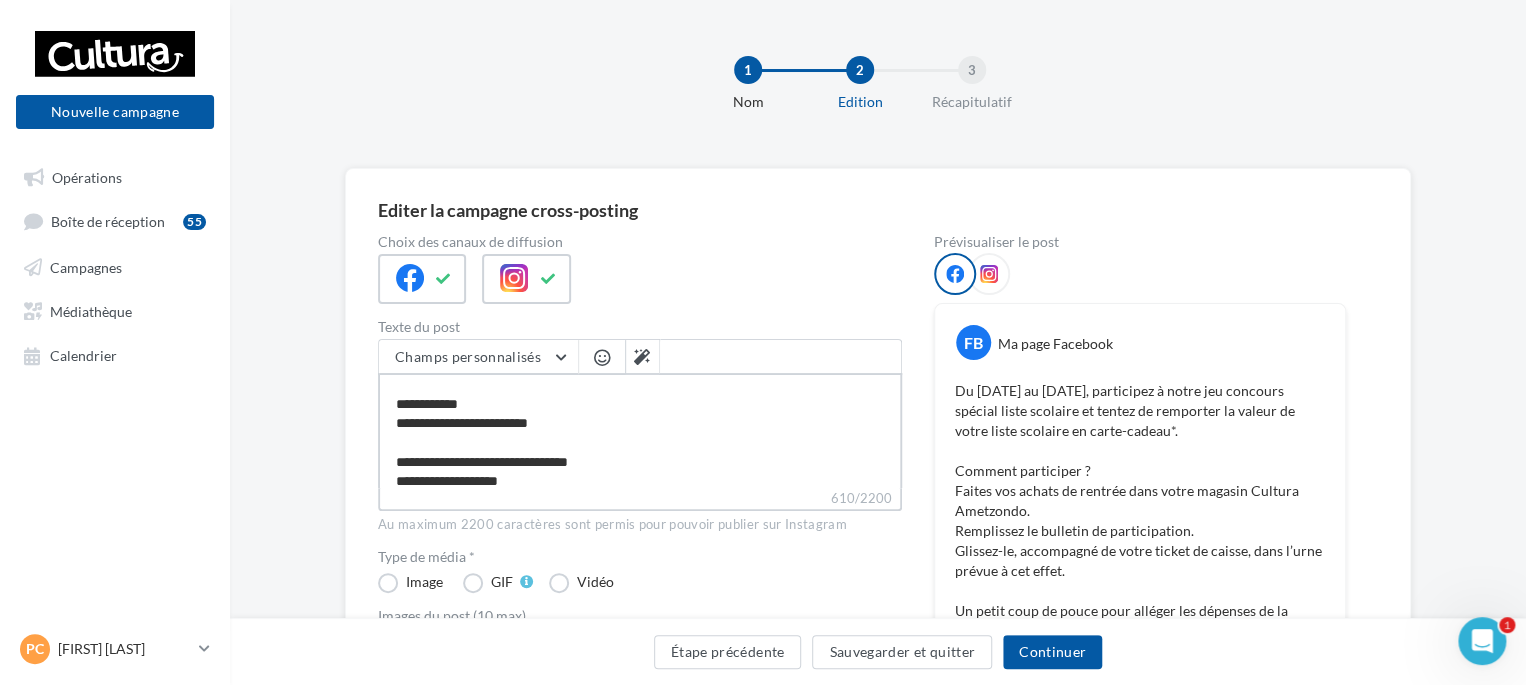 type on "**********" 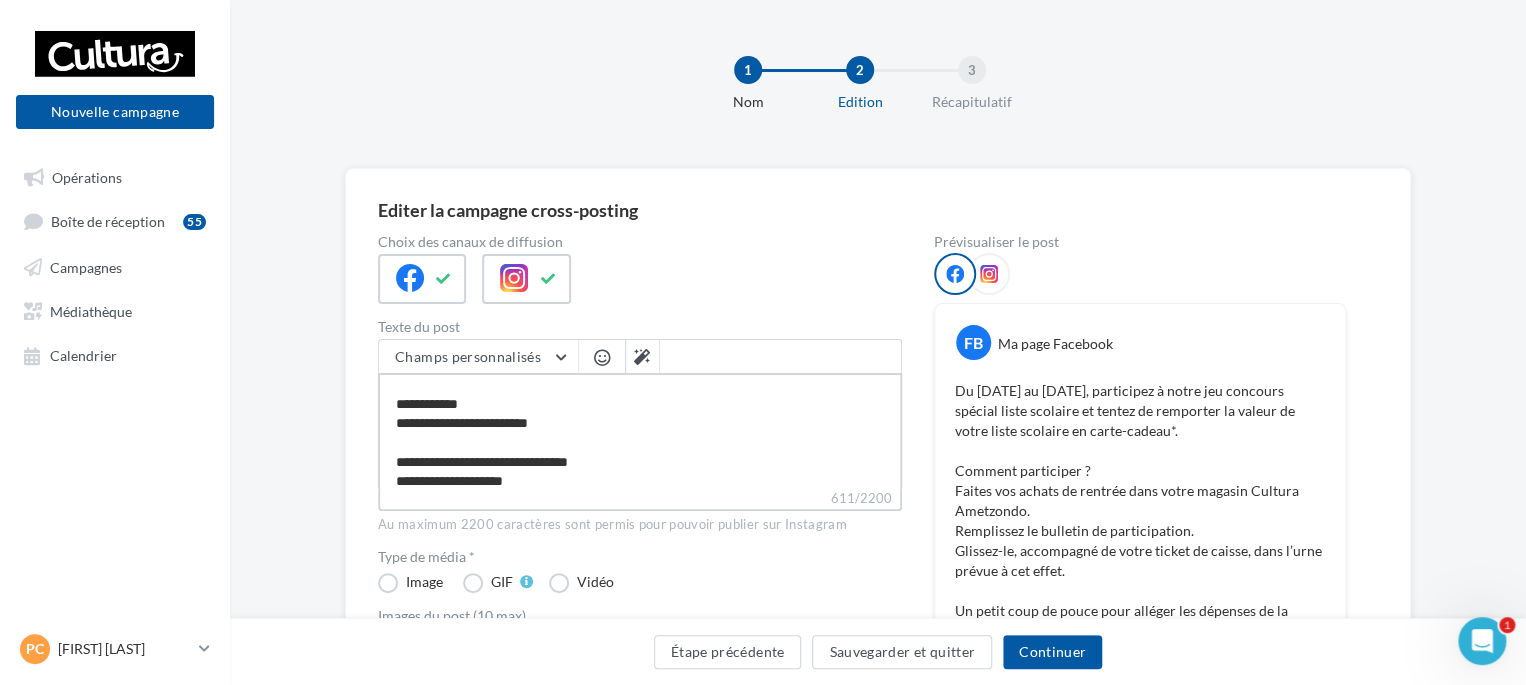 type on "**********" 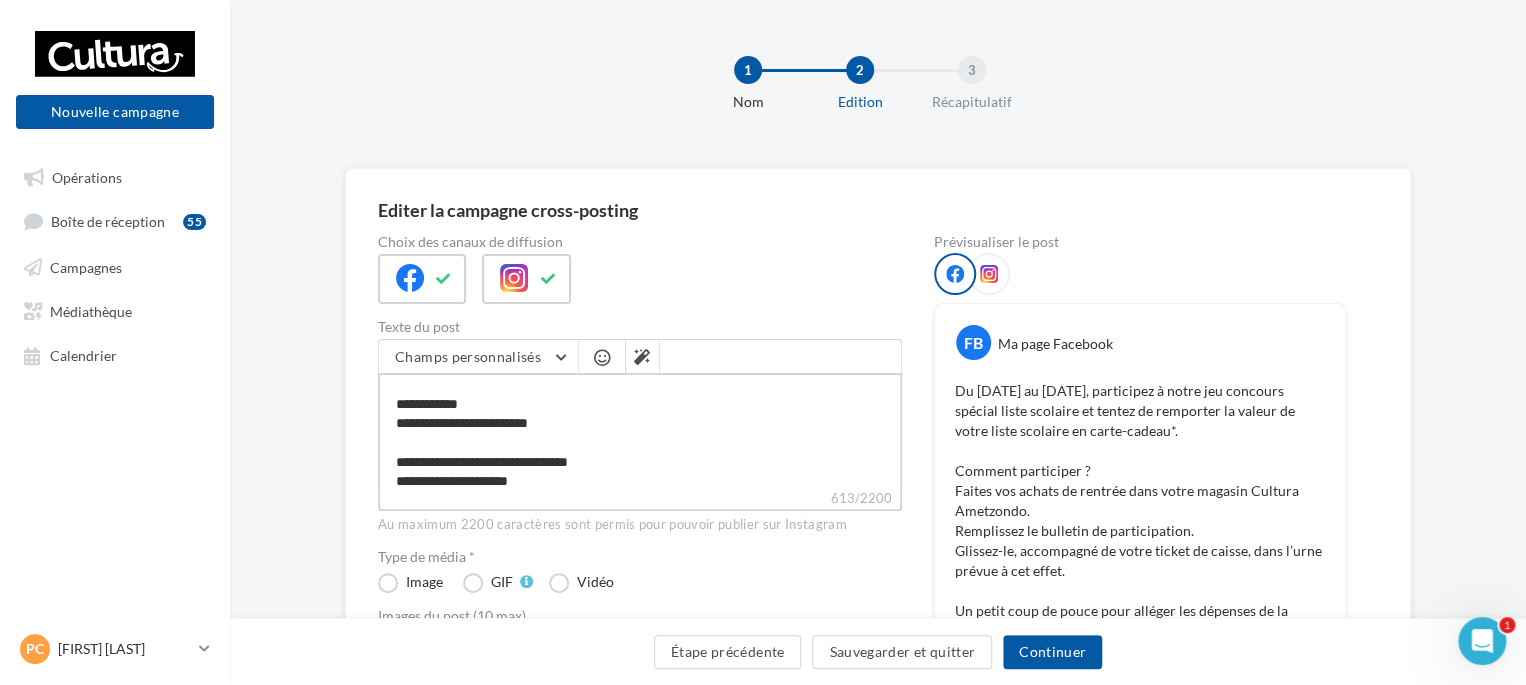 type on "**********" 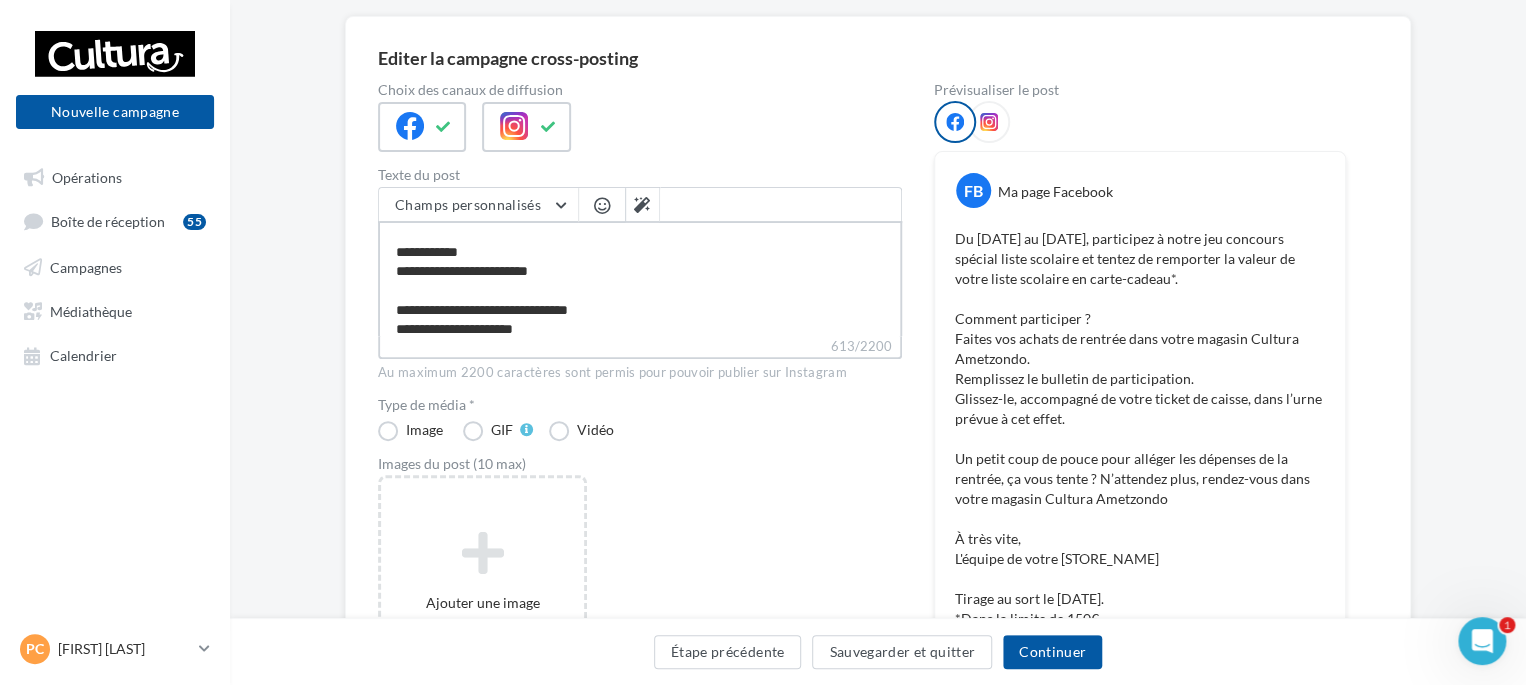 scroll, scrollTop: 200, scrollLeft: 0, axis: vertical 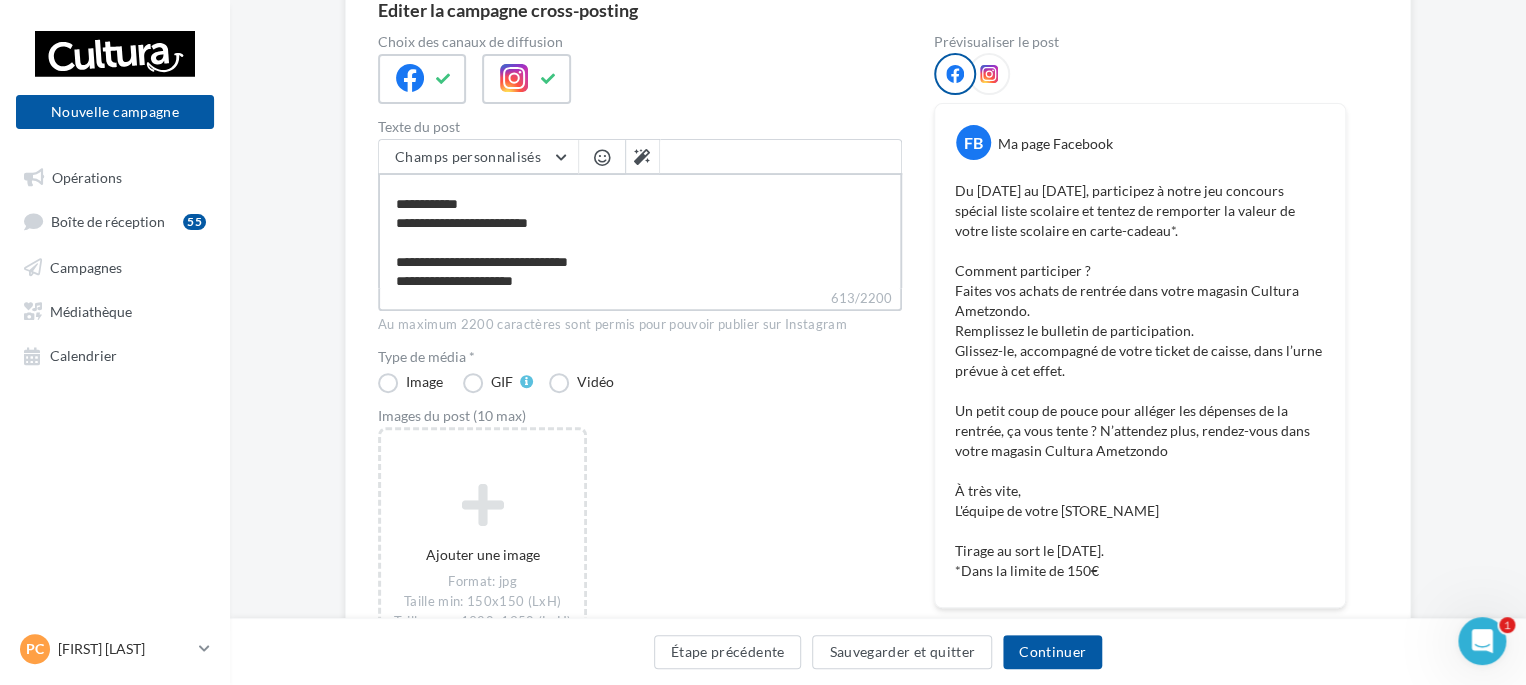 type on "**********" 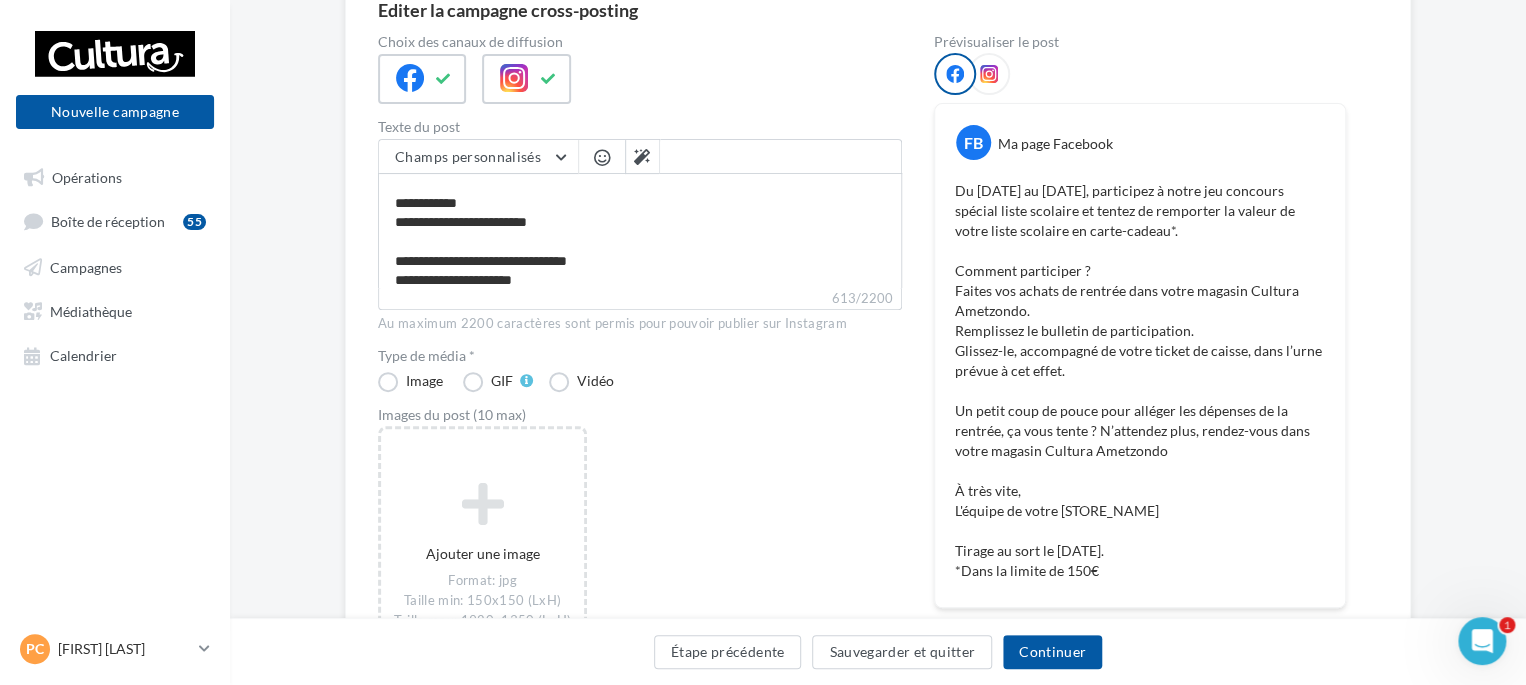scroll, scrollTop: 200, scrollLeft: 0, axis: vertical 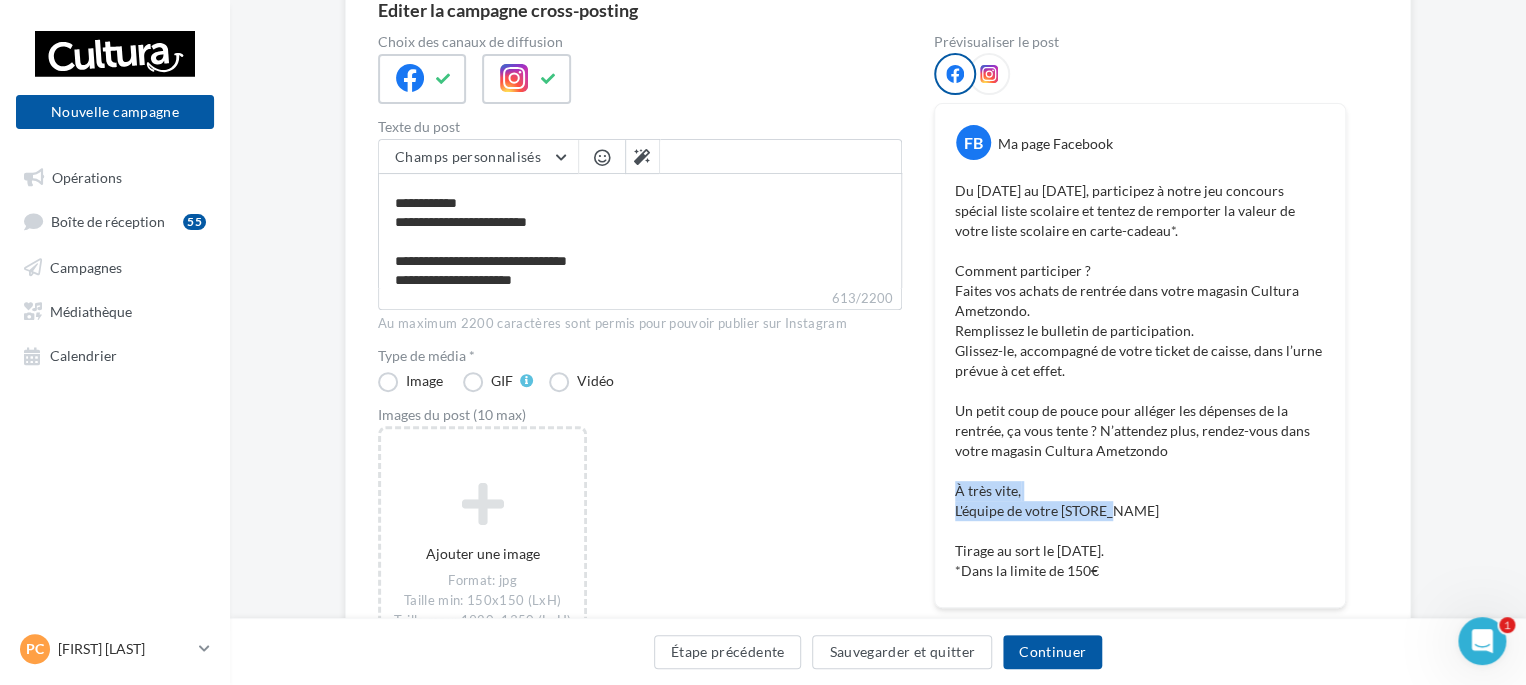 drag, startPoint x: 954, startPoint y: 487, endPoint x: 1119, endPoint y: 510, distance: 166.59532 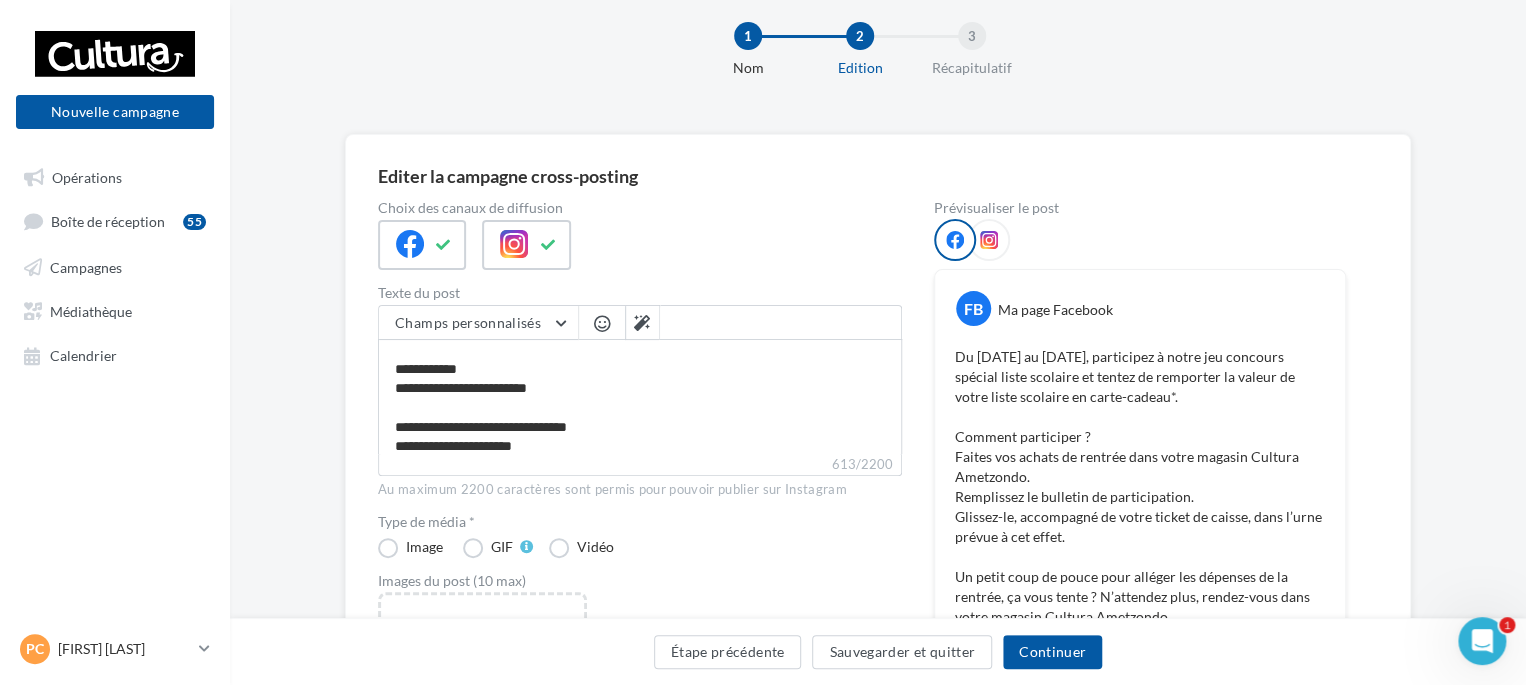 scroll, scrollTop: 0, scrollLeft: 0, axis: both 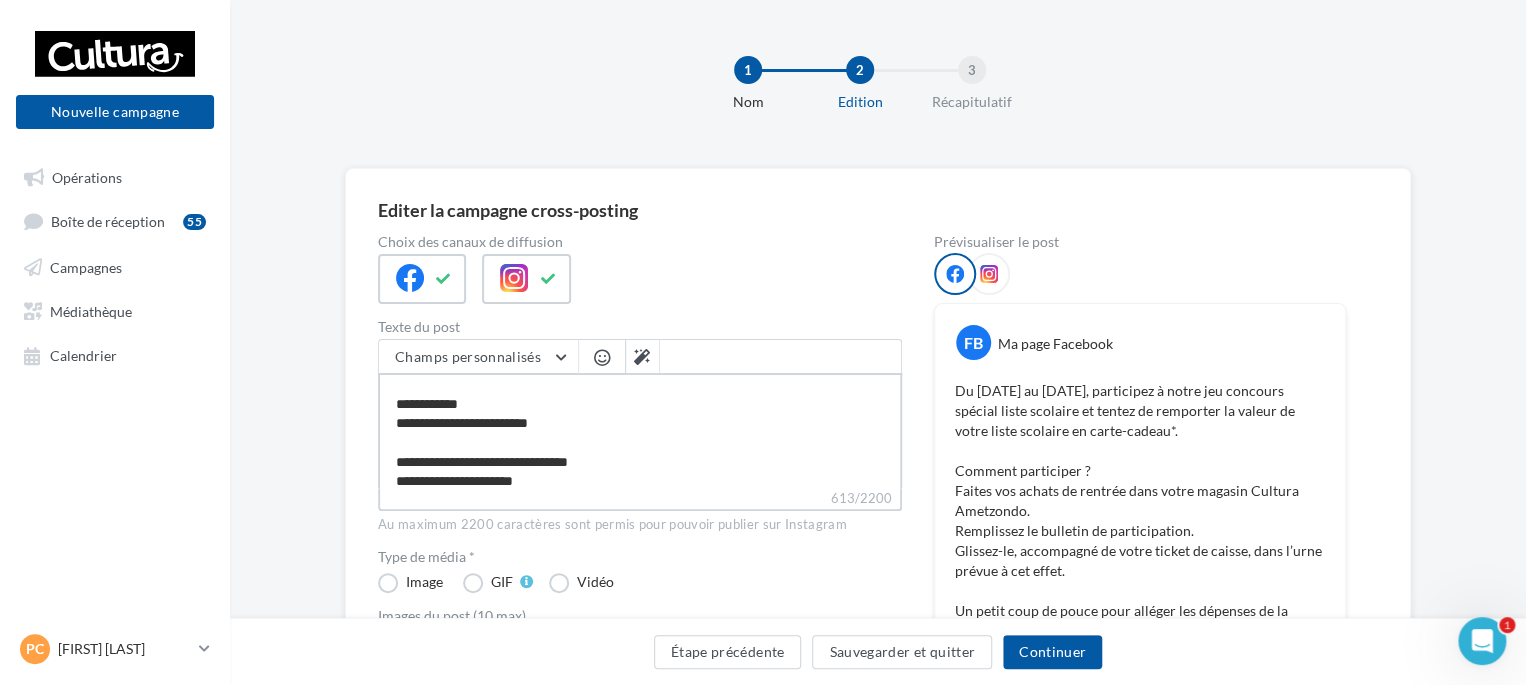 drag, startPoint x: 394, startPoint y: 399, endPoint x: 576, endPoint y: 422, distance: 183.44754 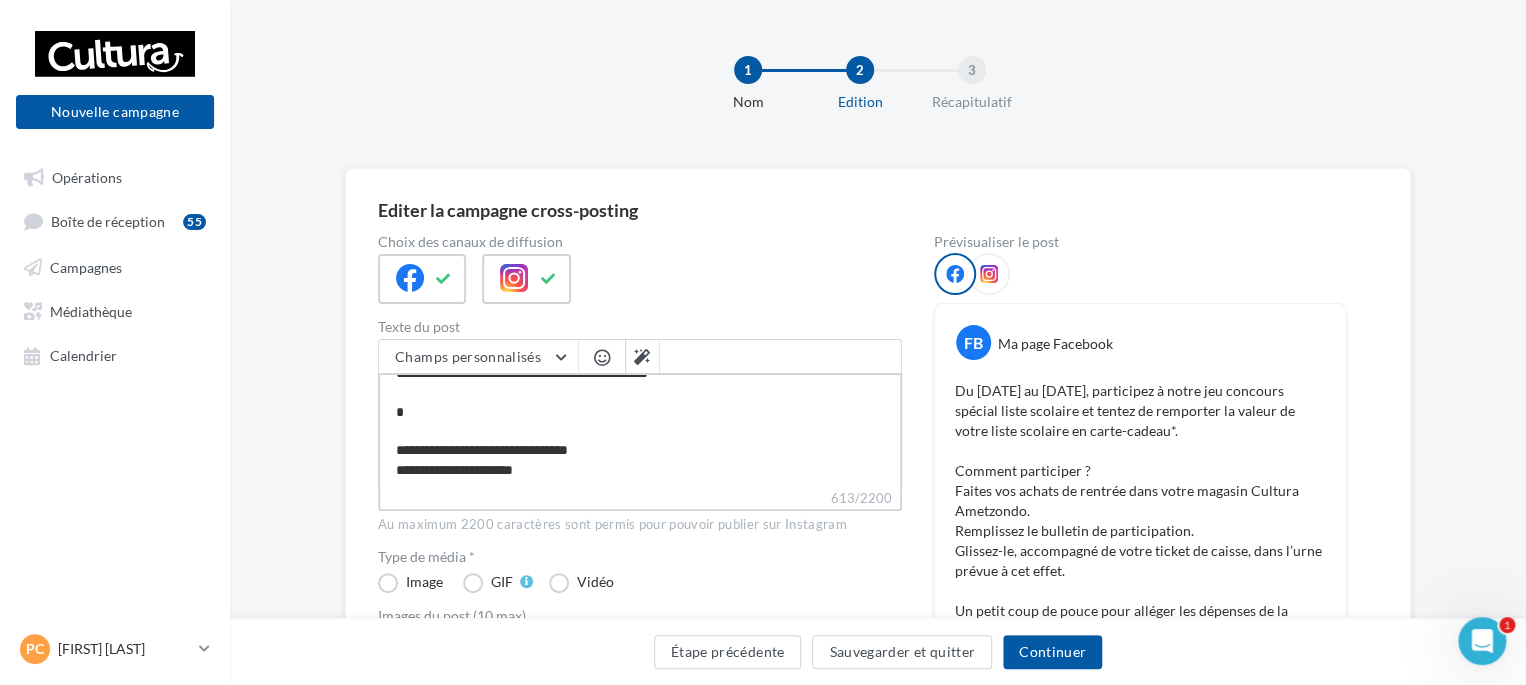 scroll, scrollTop: 181, scrollLeft: 0, axis: vertical 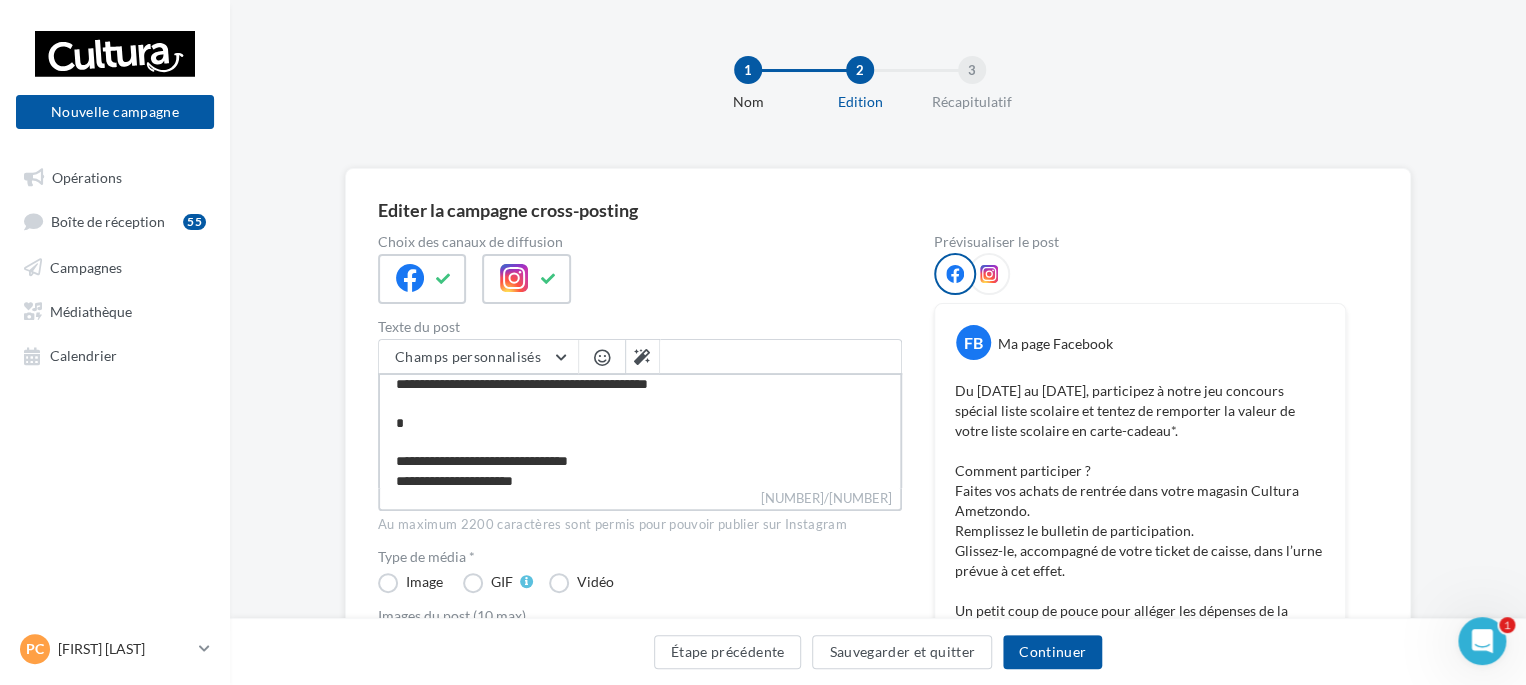 type on "**********" 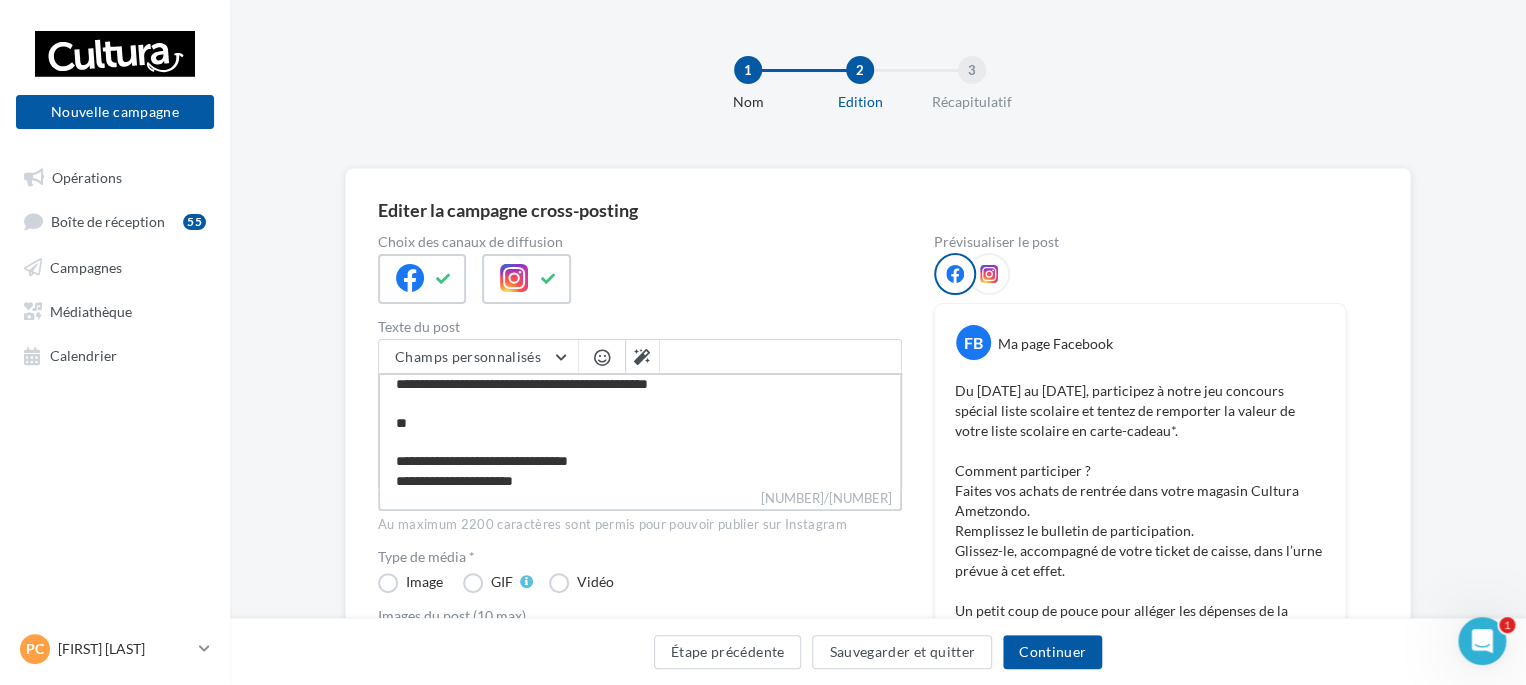 type on "**********" 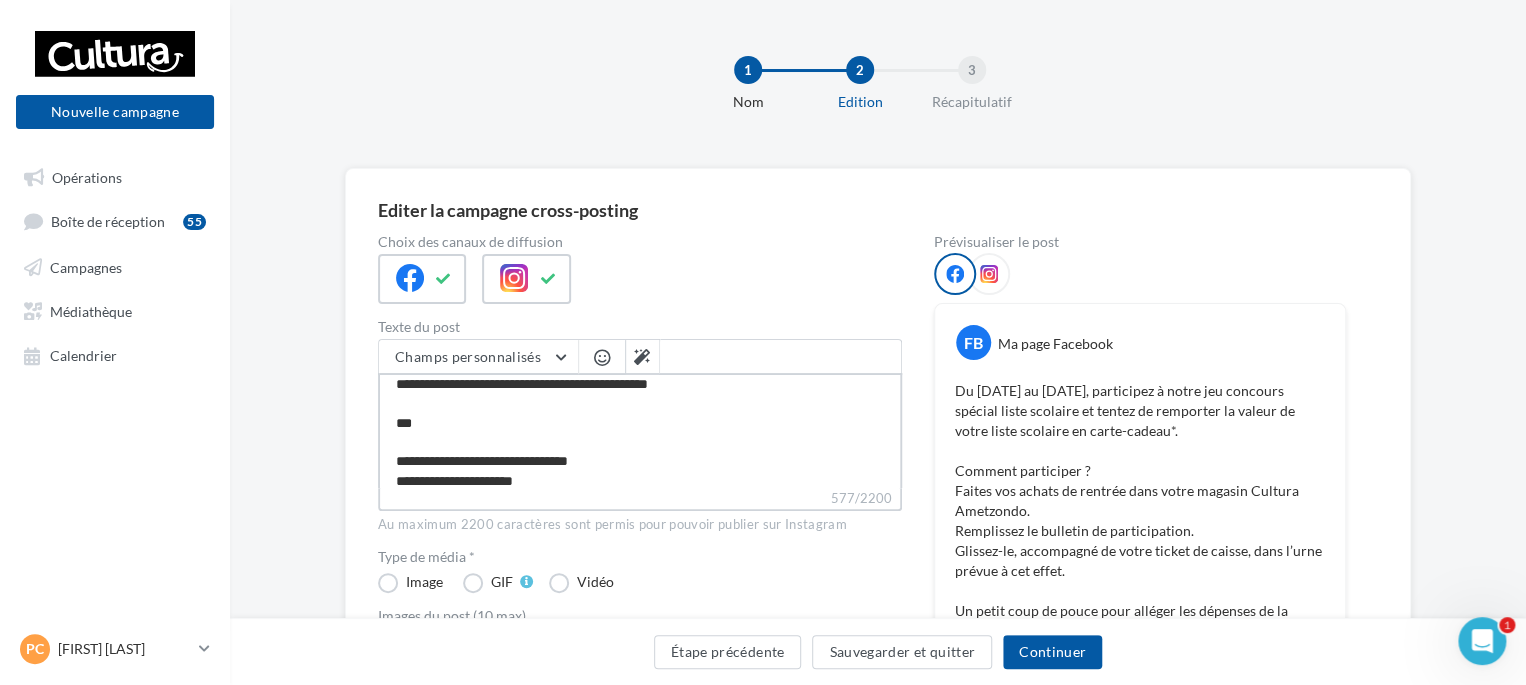 type on "**********" 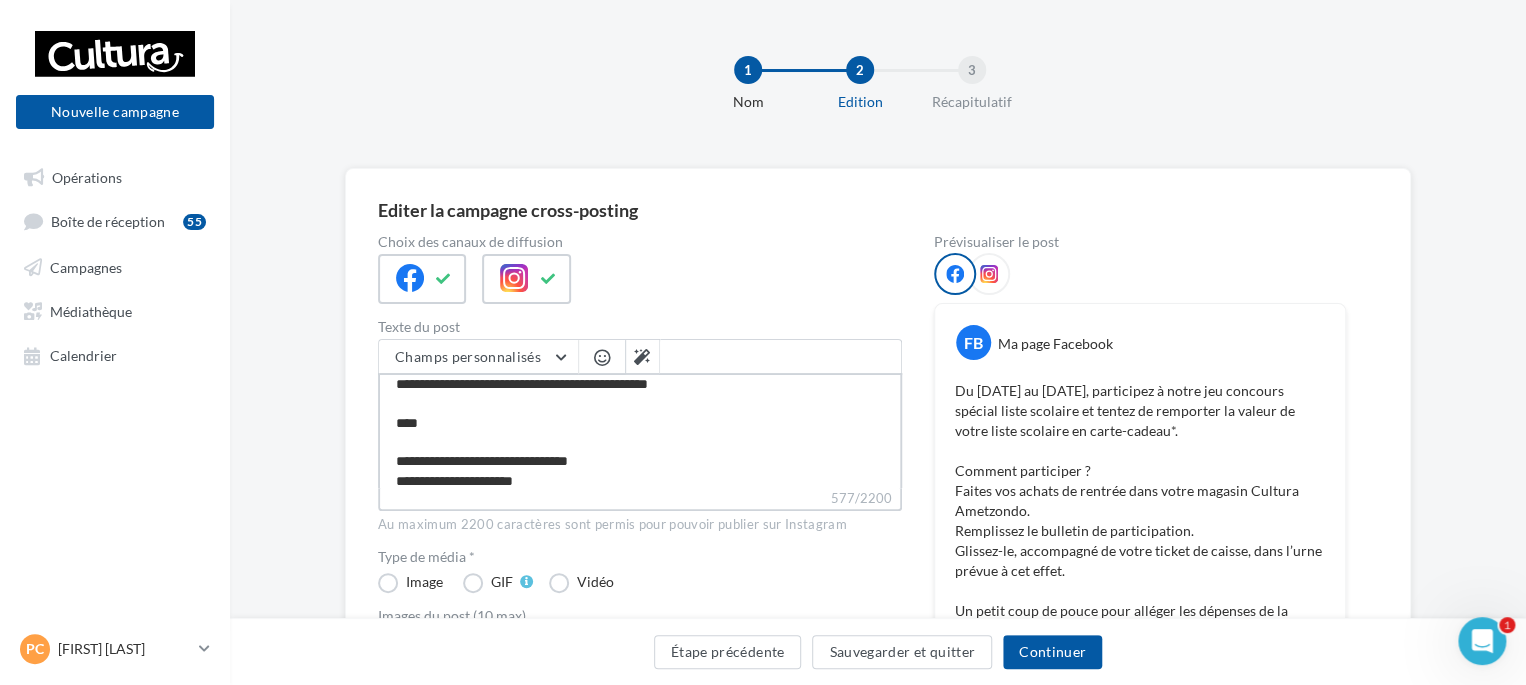 type on "**********" 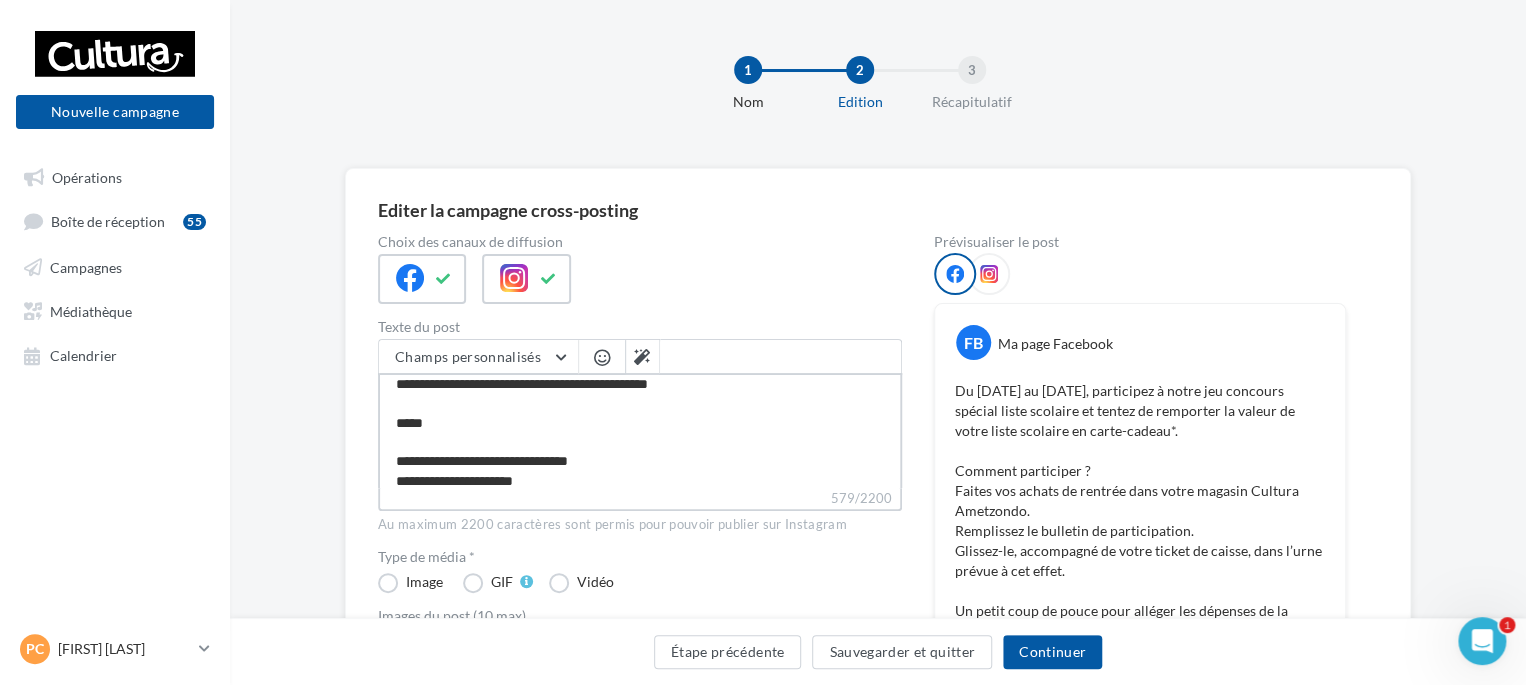 type on "**********" 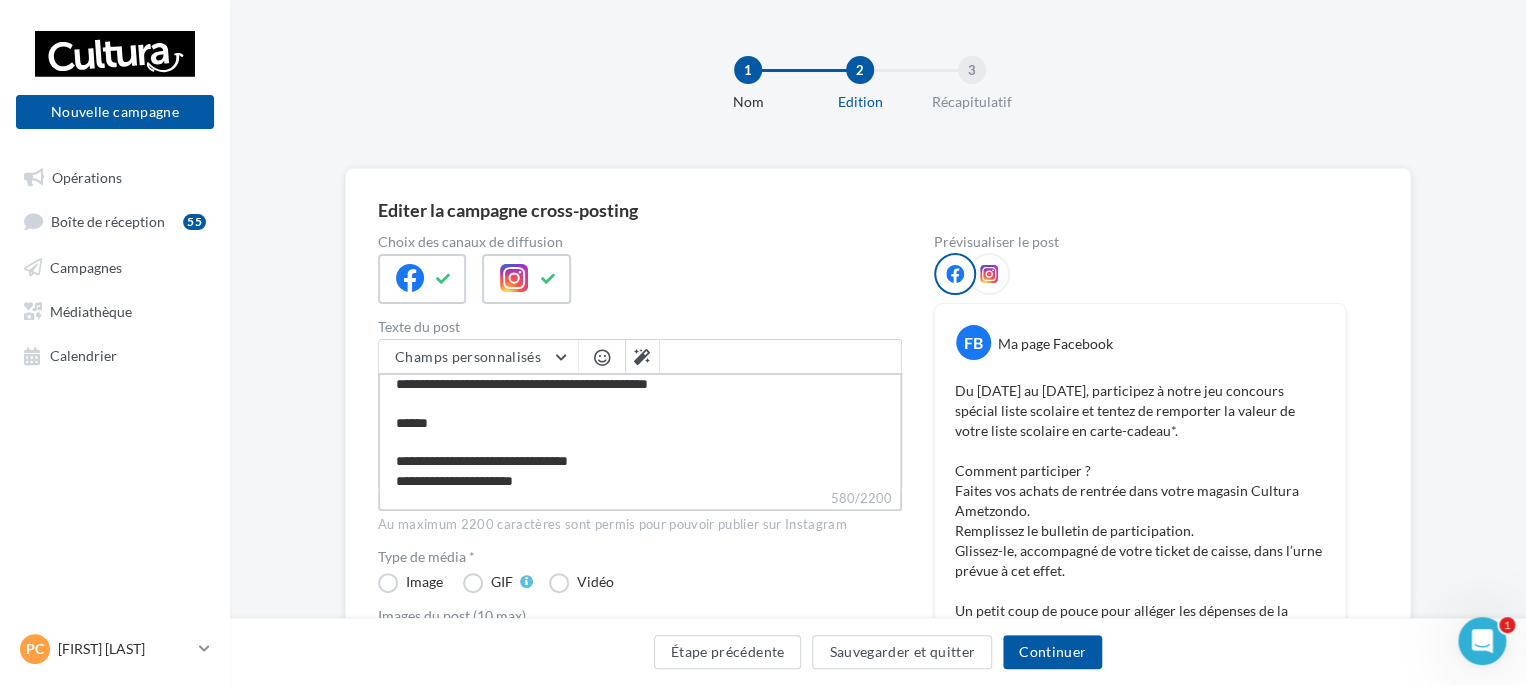 type on "**********" 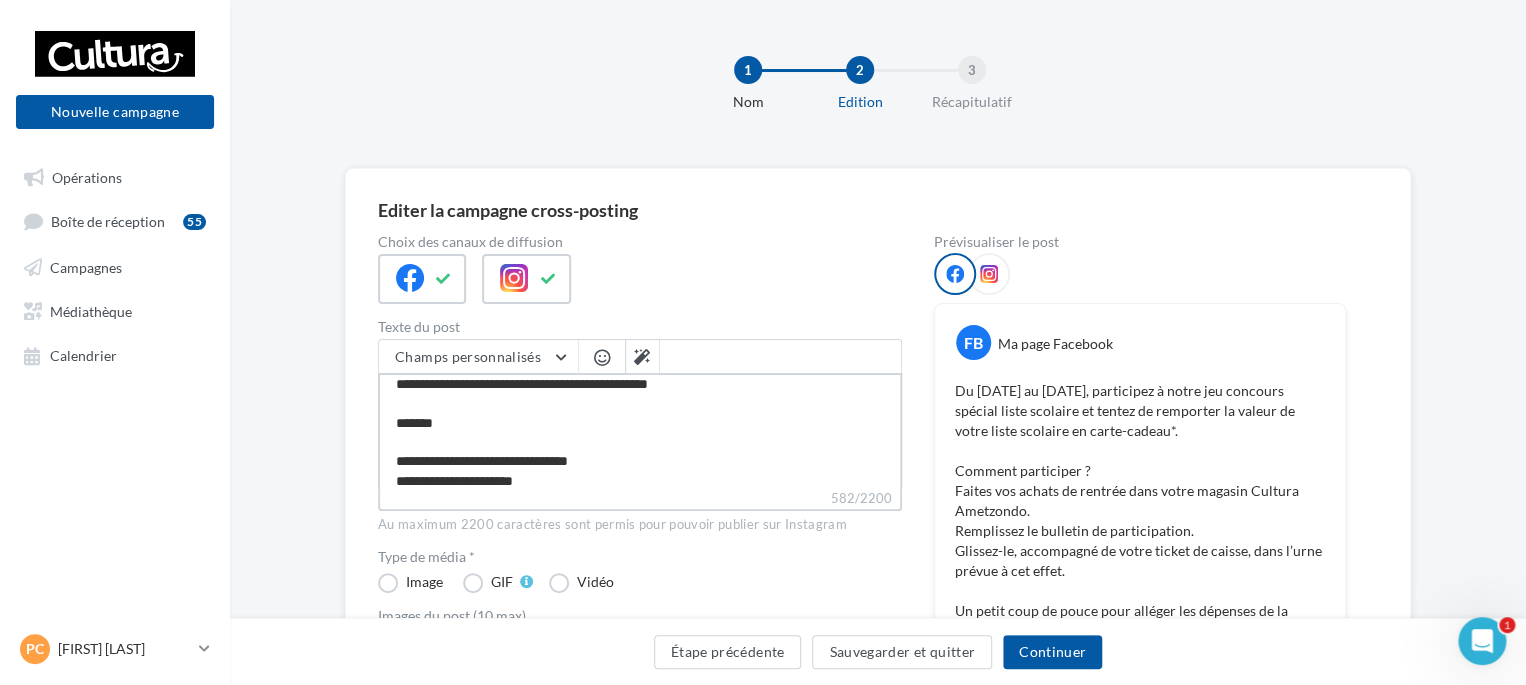 type on "**********" 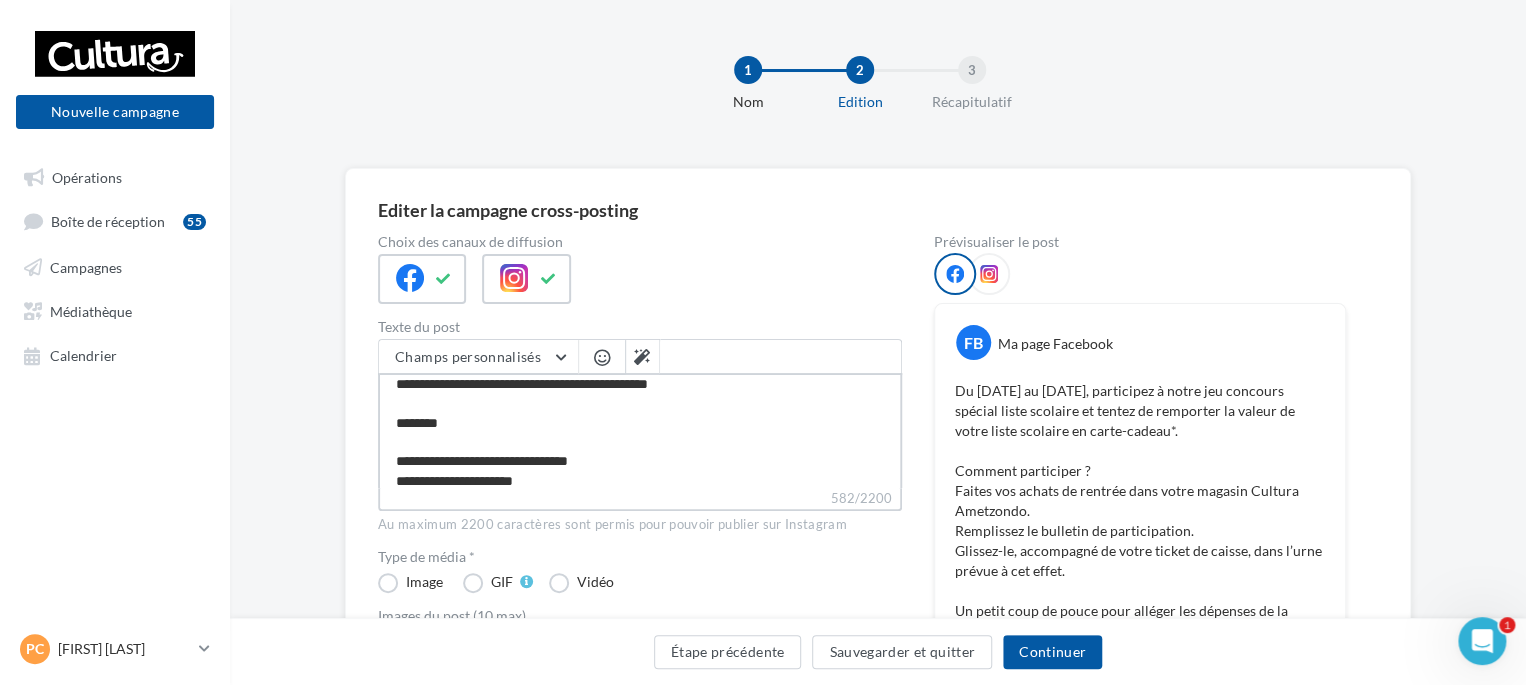 type on "**********" 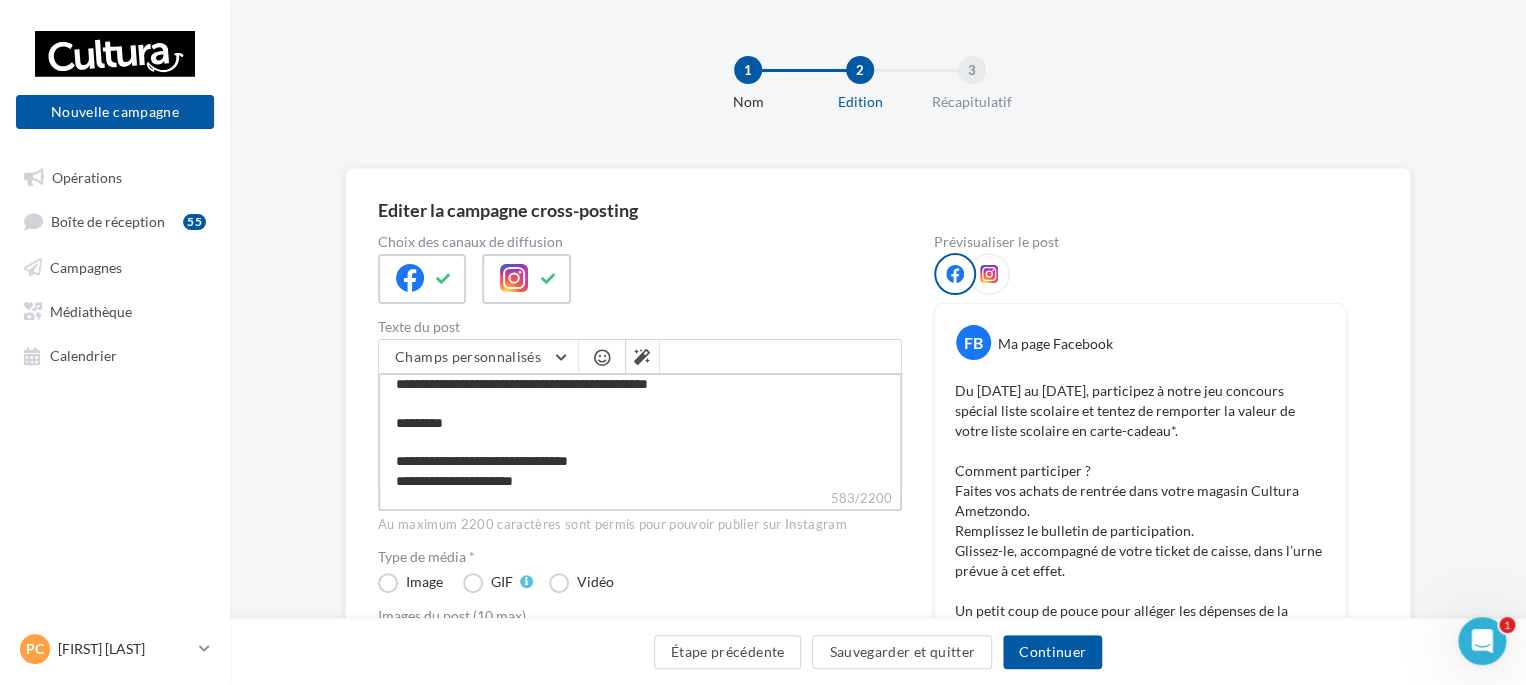 type on "**********" 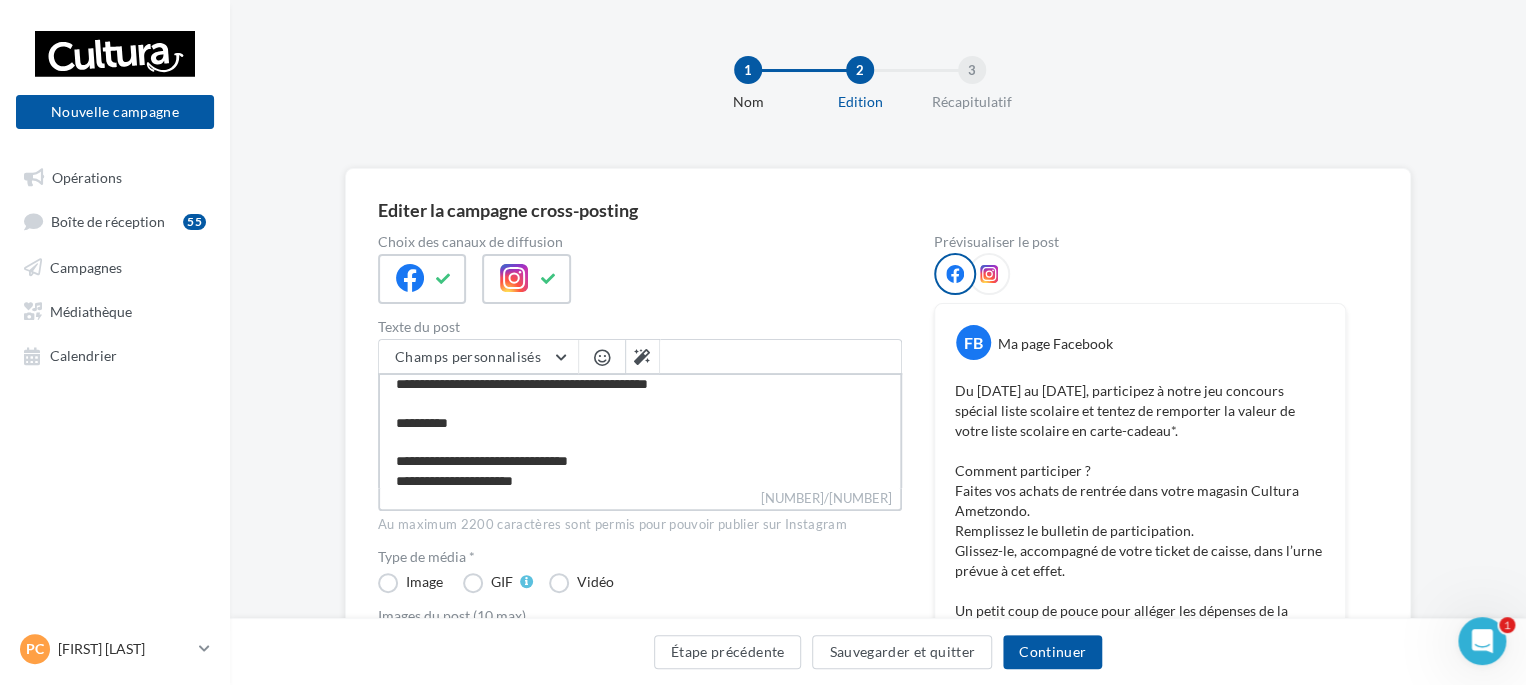 type on "**********" 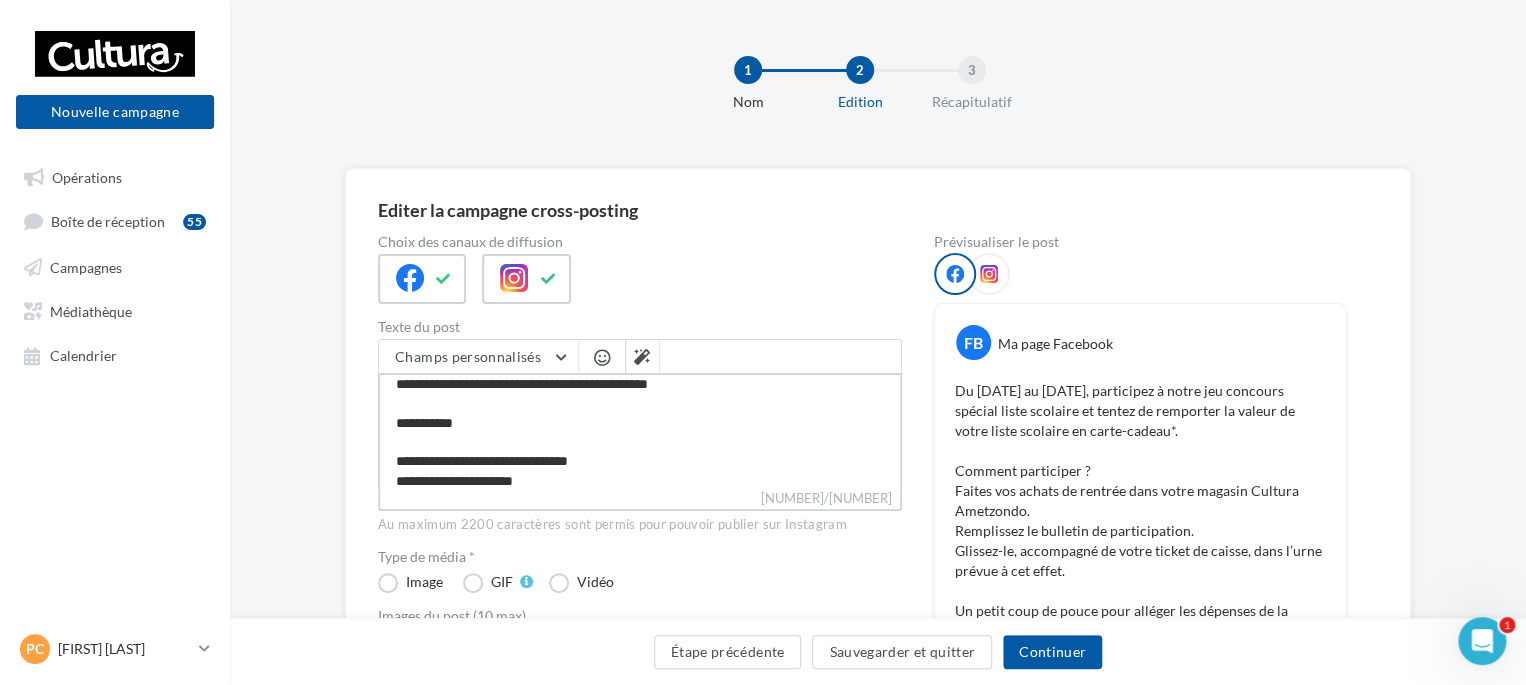 type on "**********" 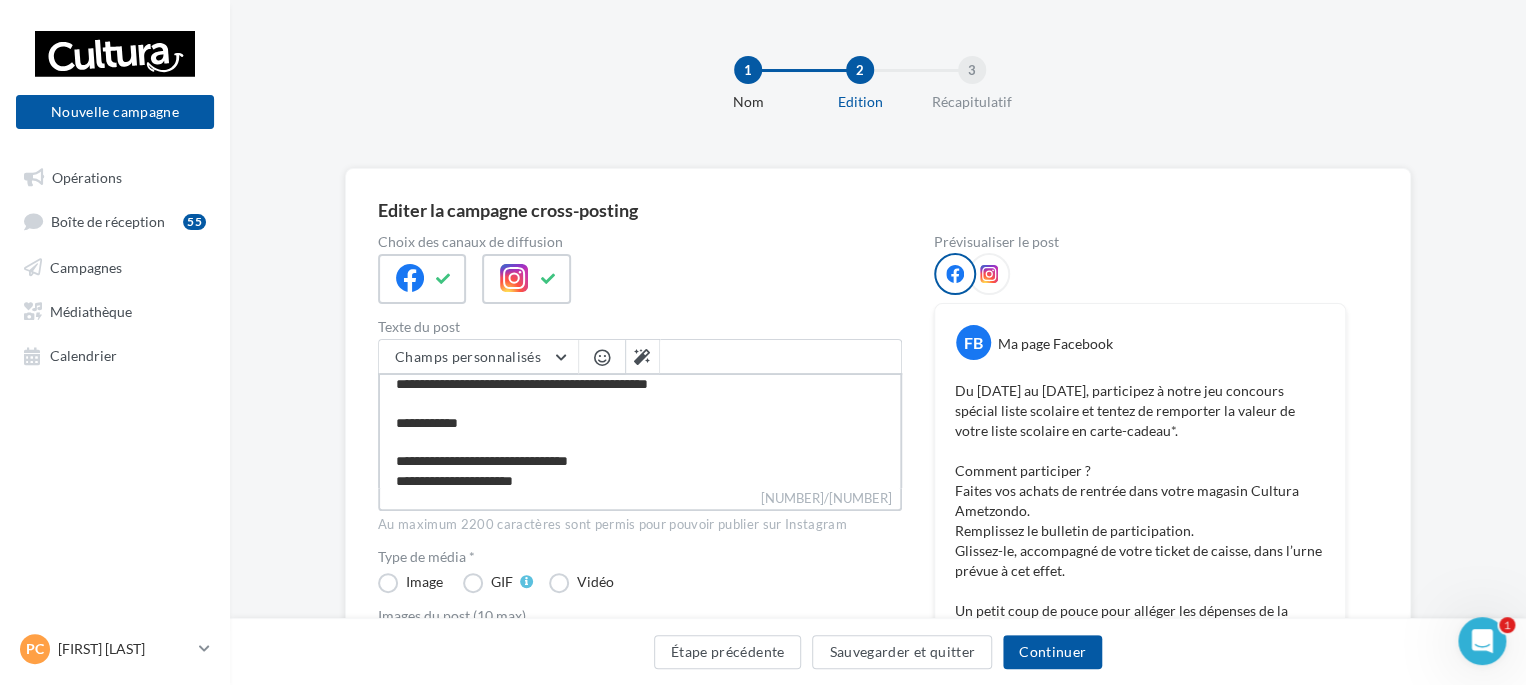 type on "**********" 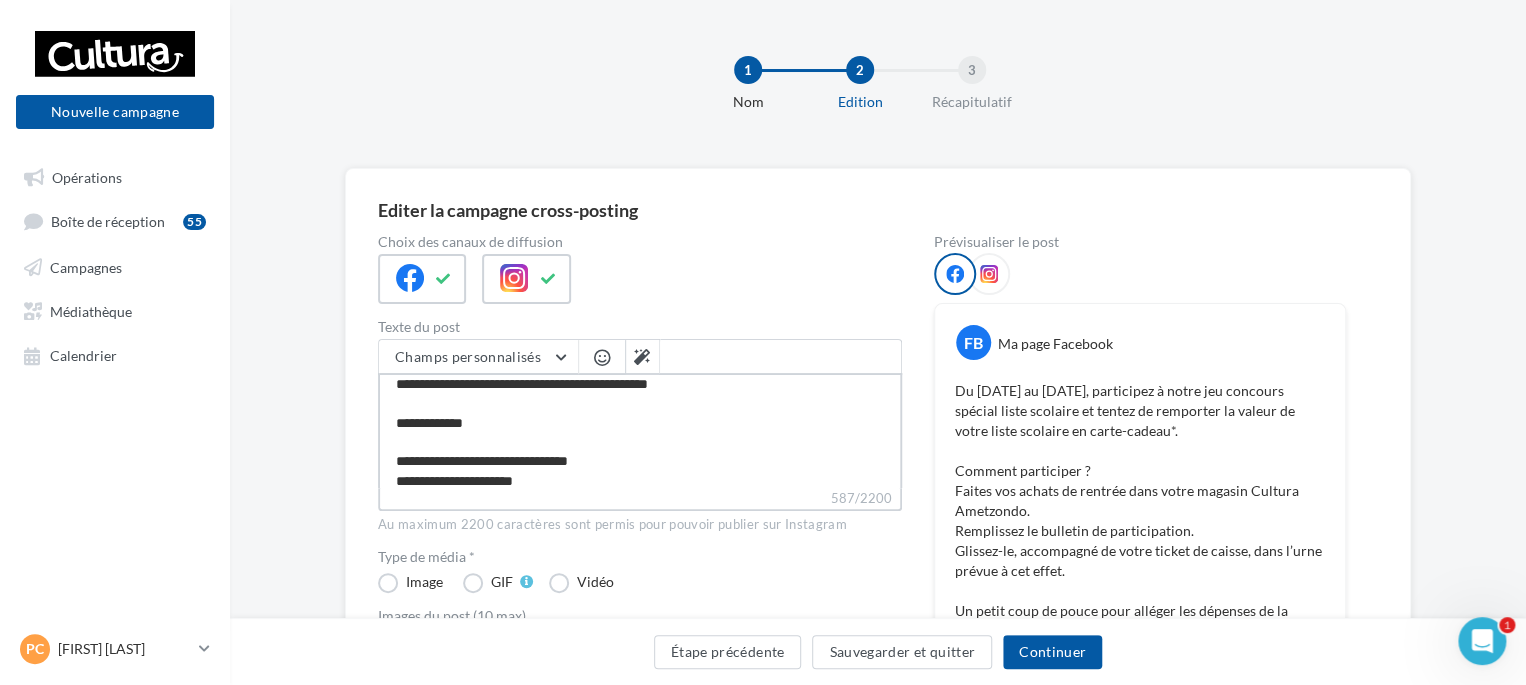 type on "**********" 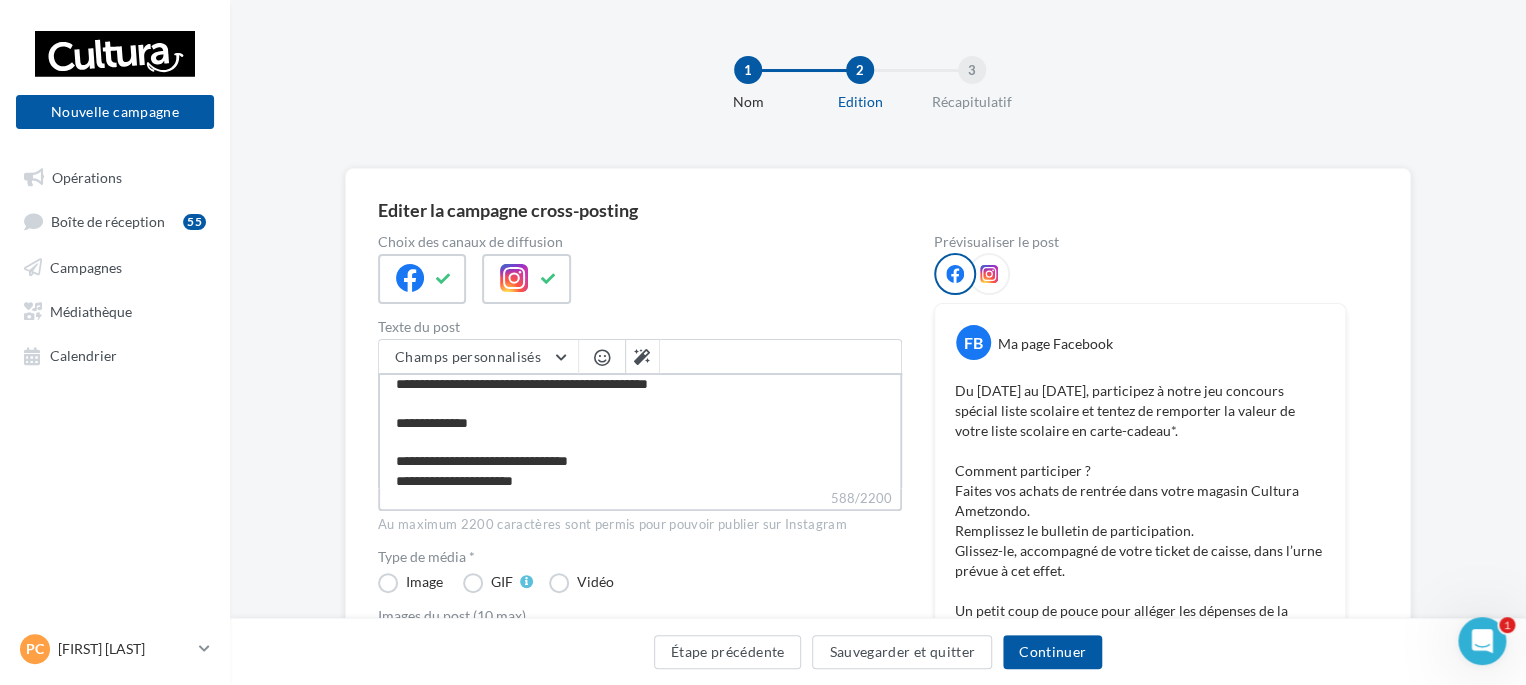 type on "**********" 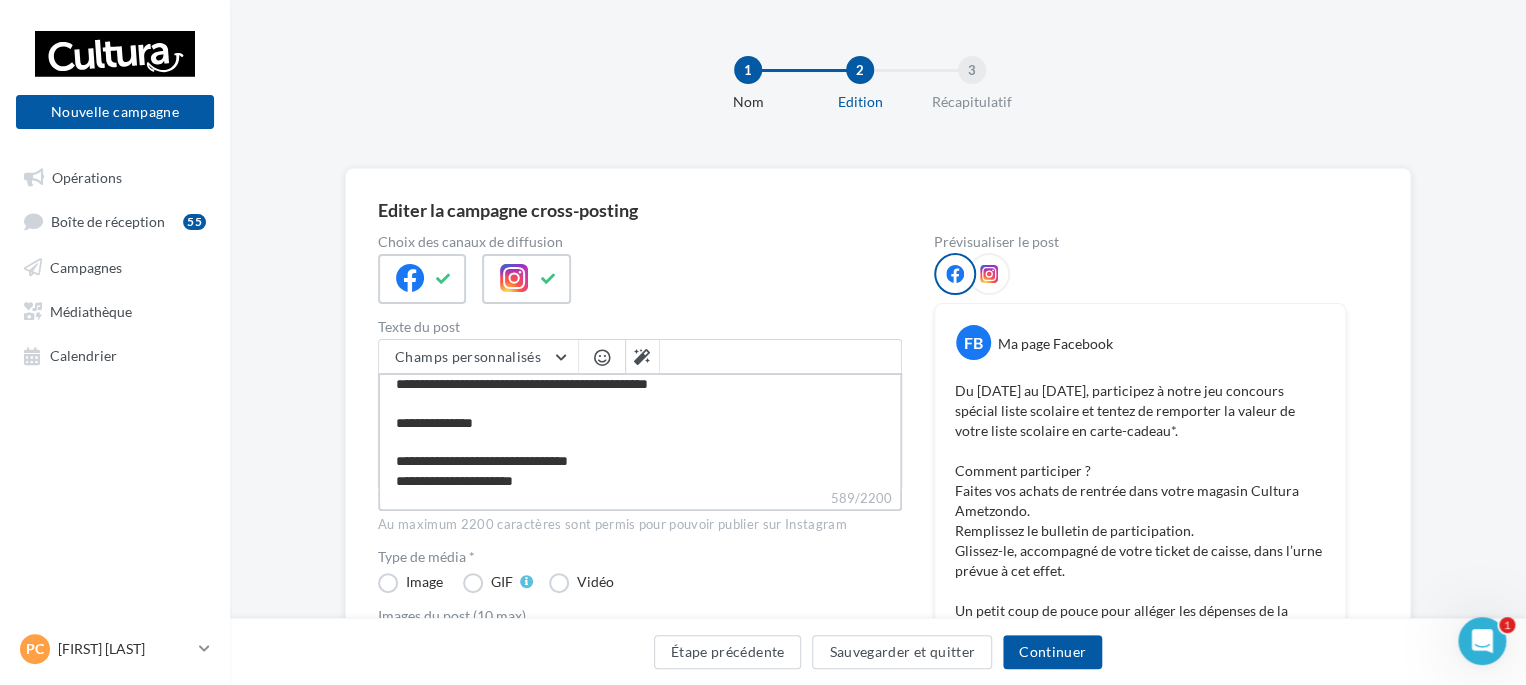 type on "**********" 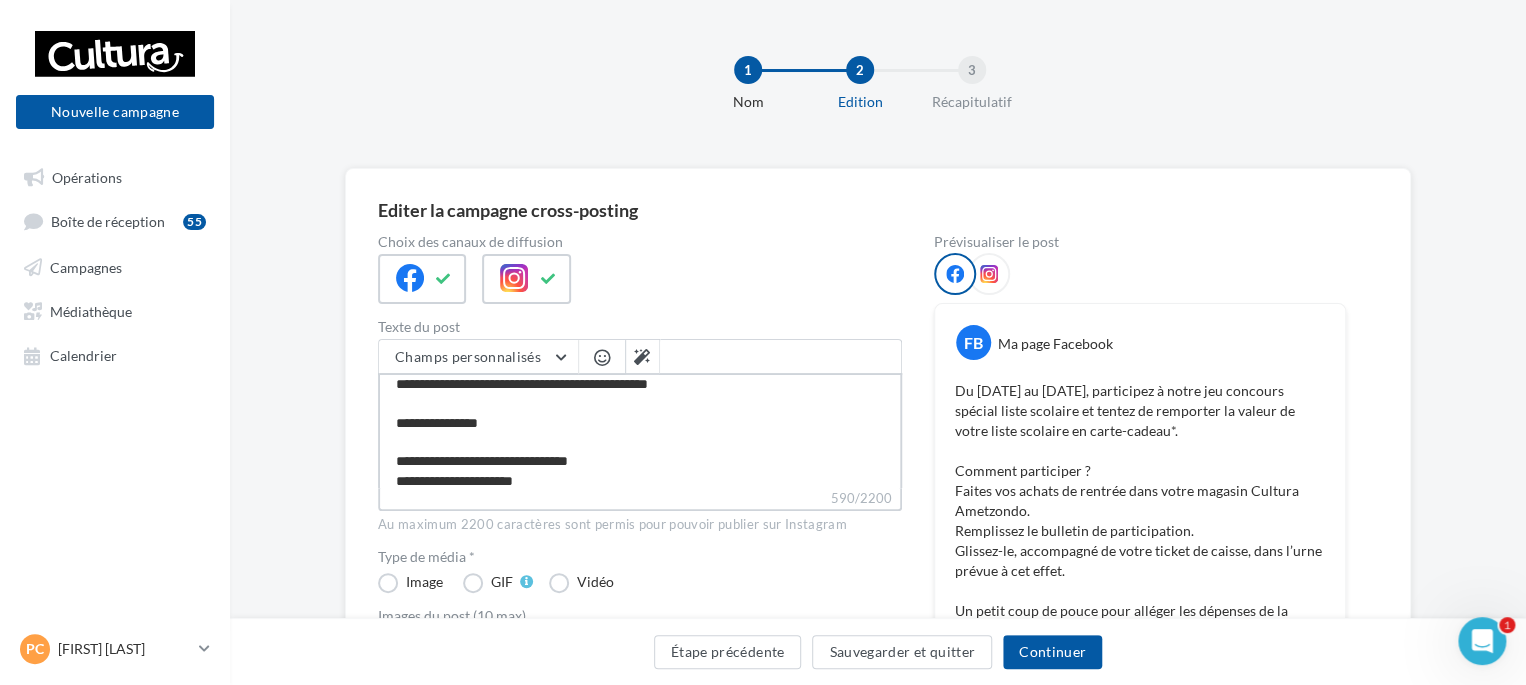 type on "**********" 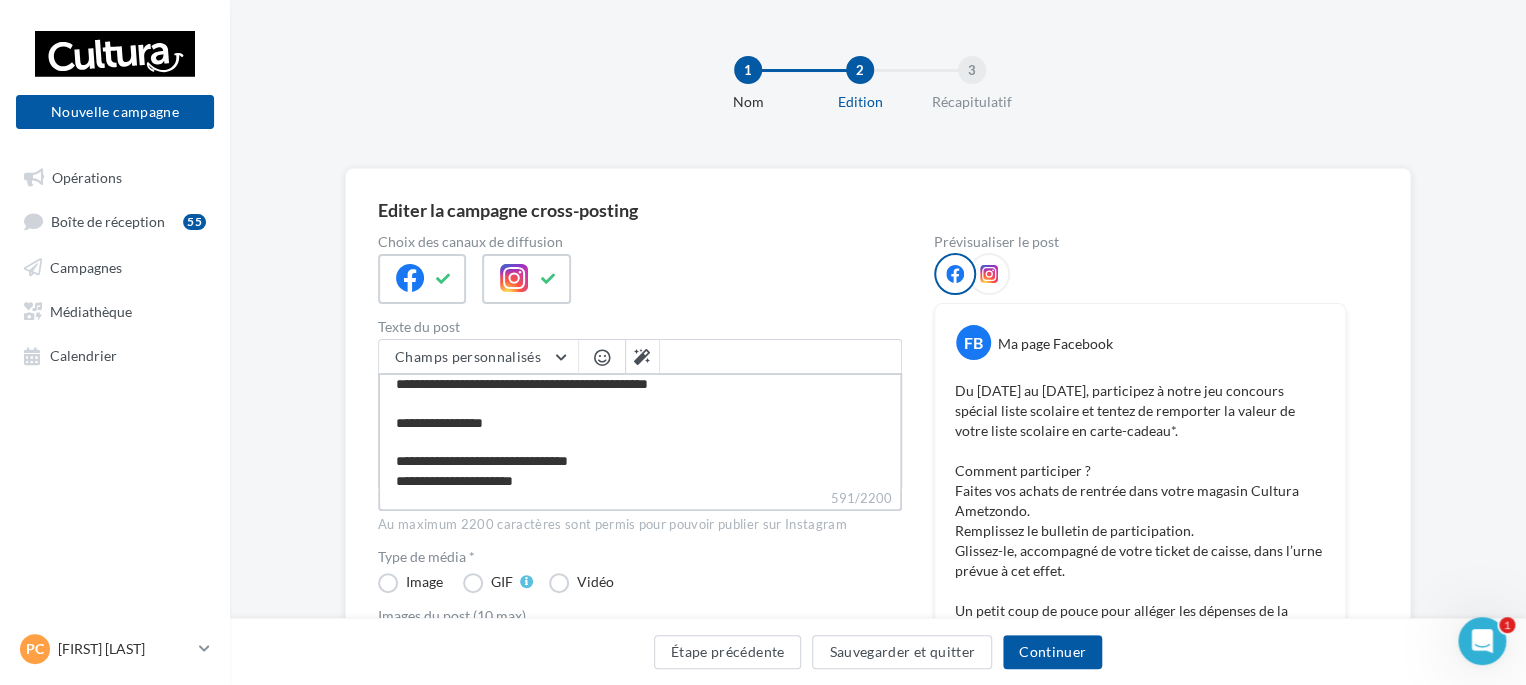type on "**********" 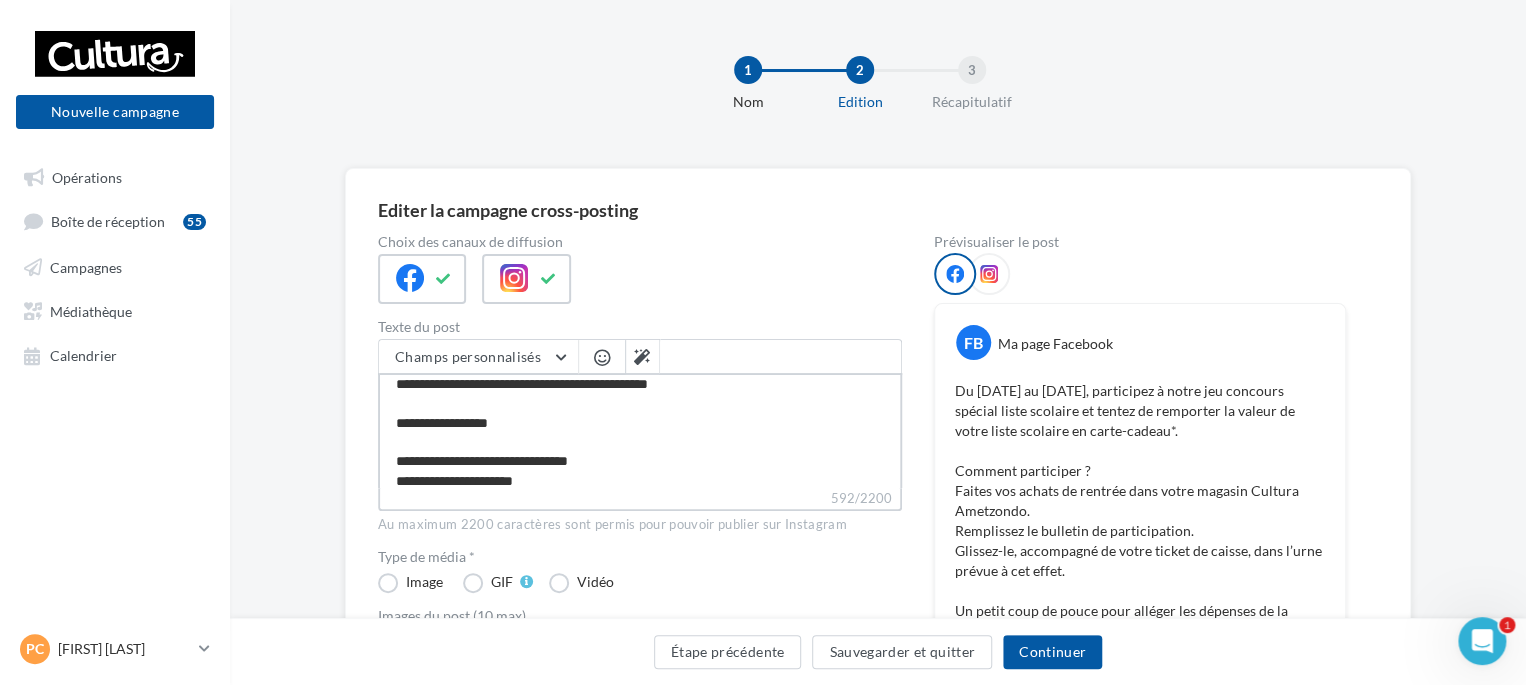 type on "**********" 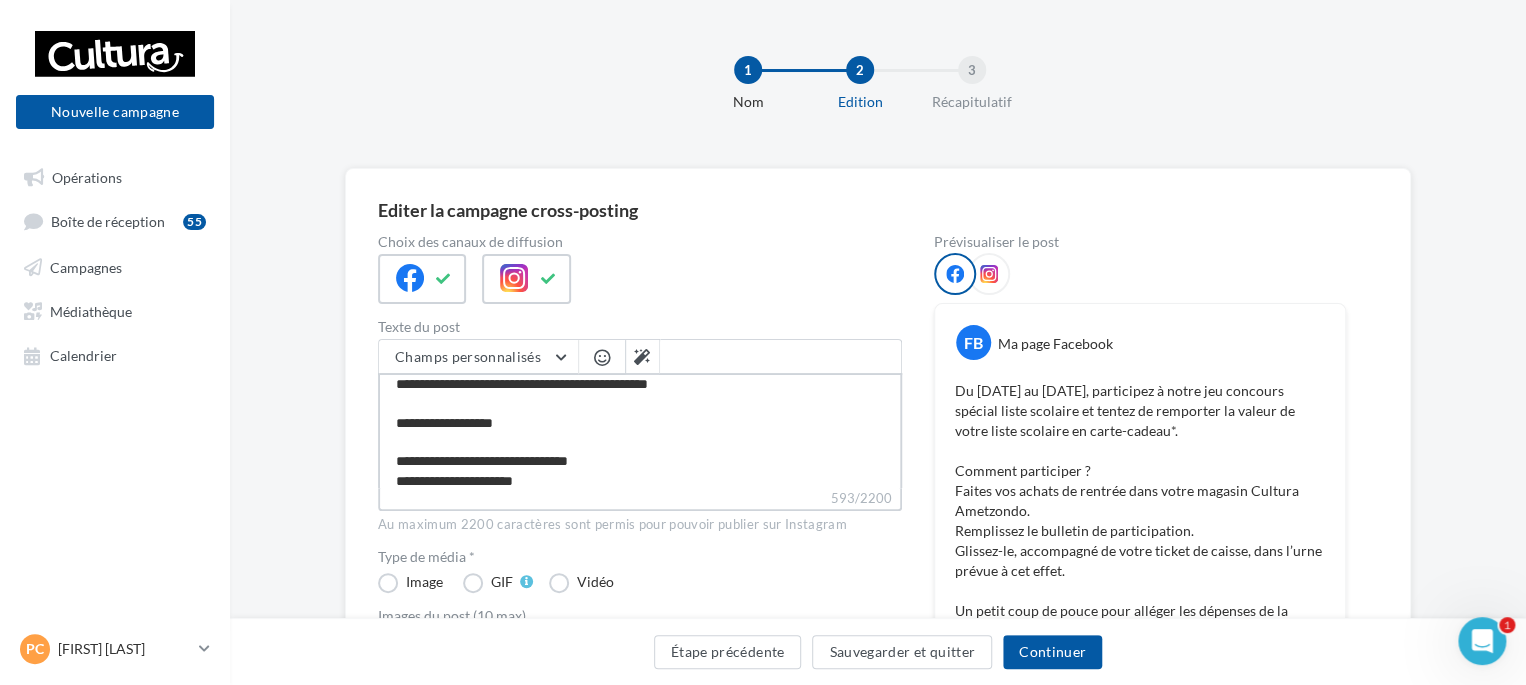 type on "**********" 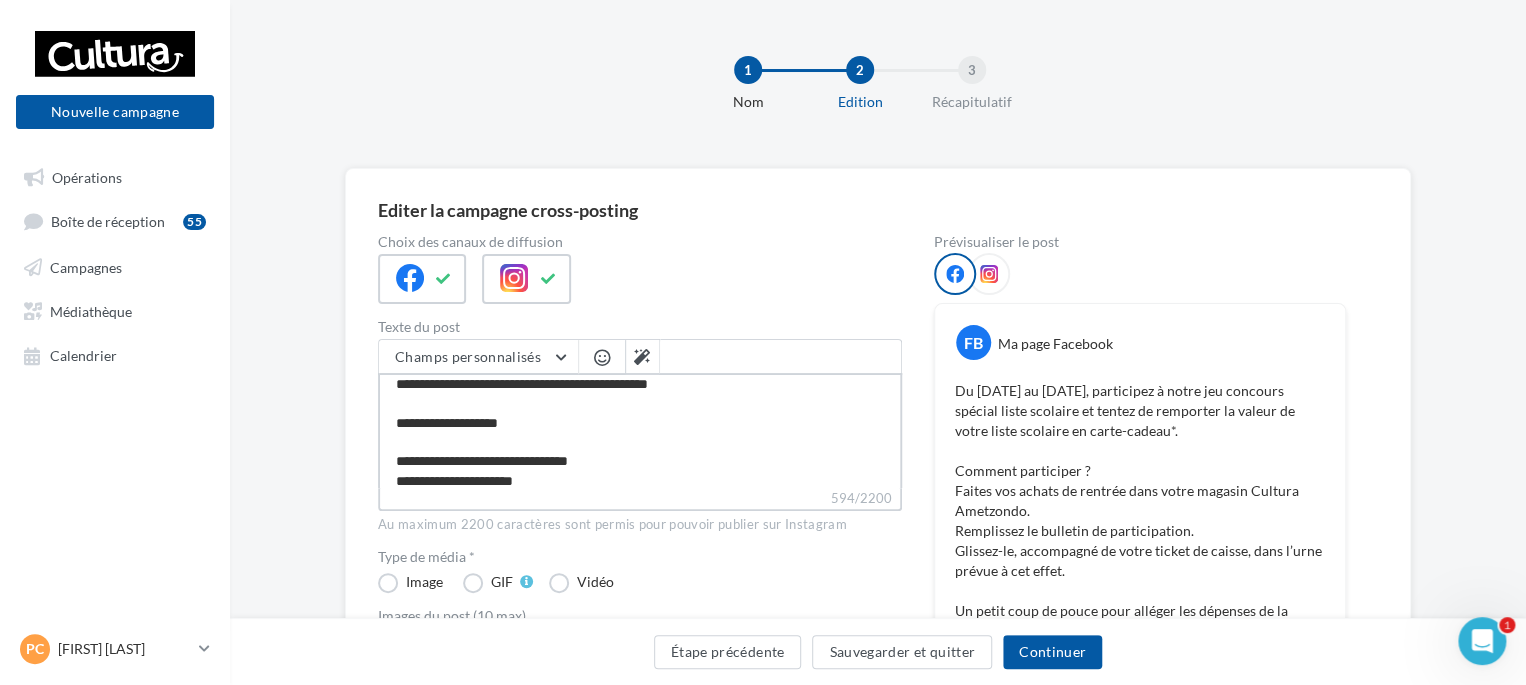 type on "**********" 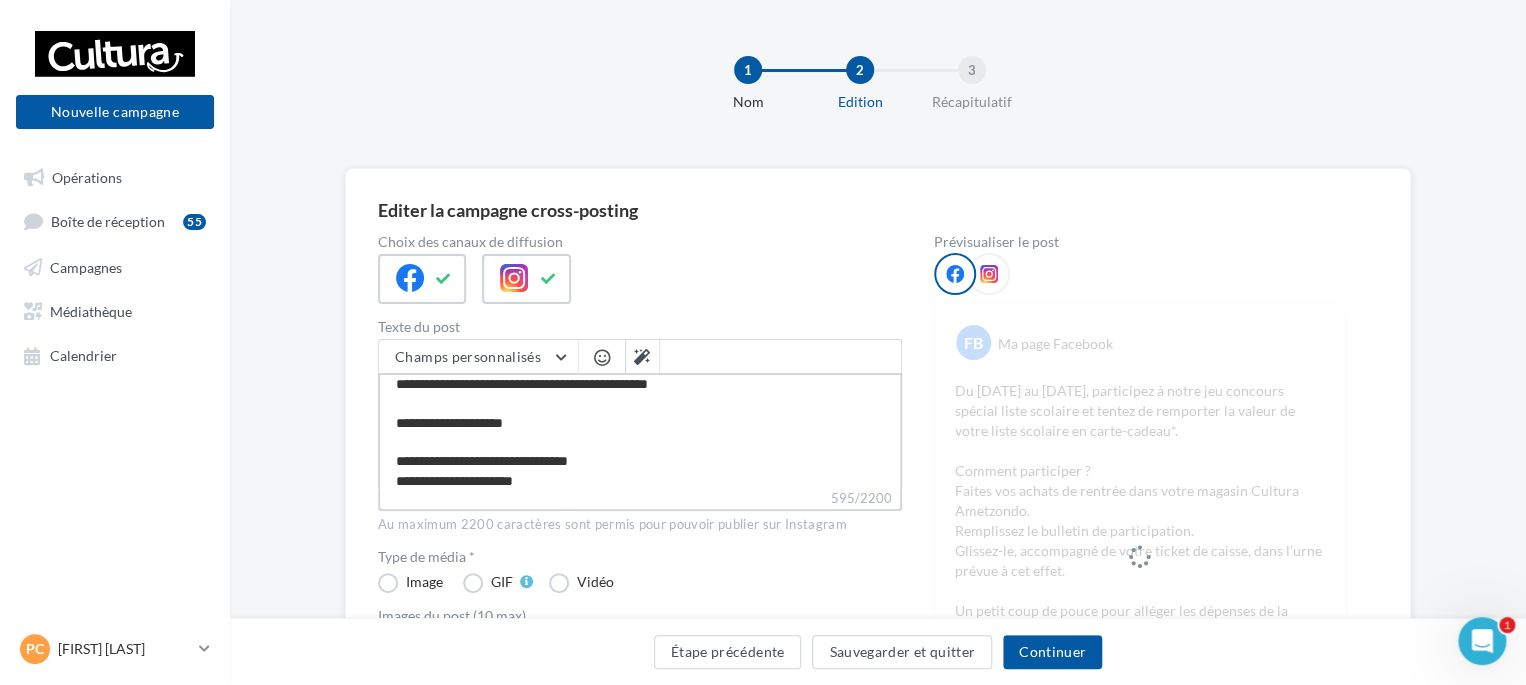 type on "**********" 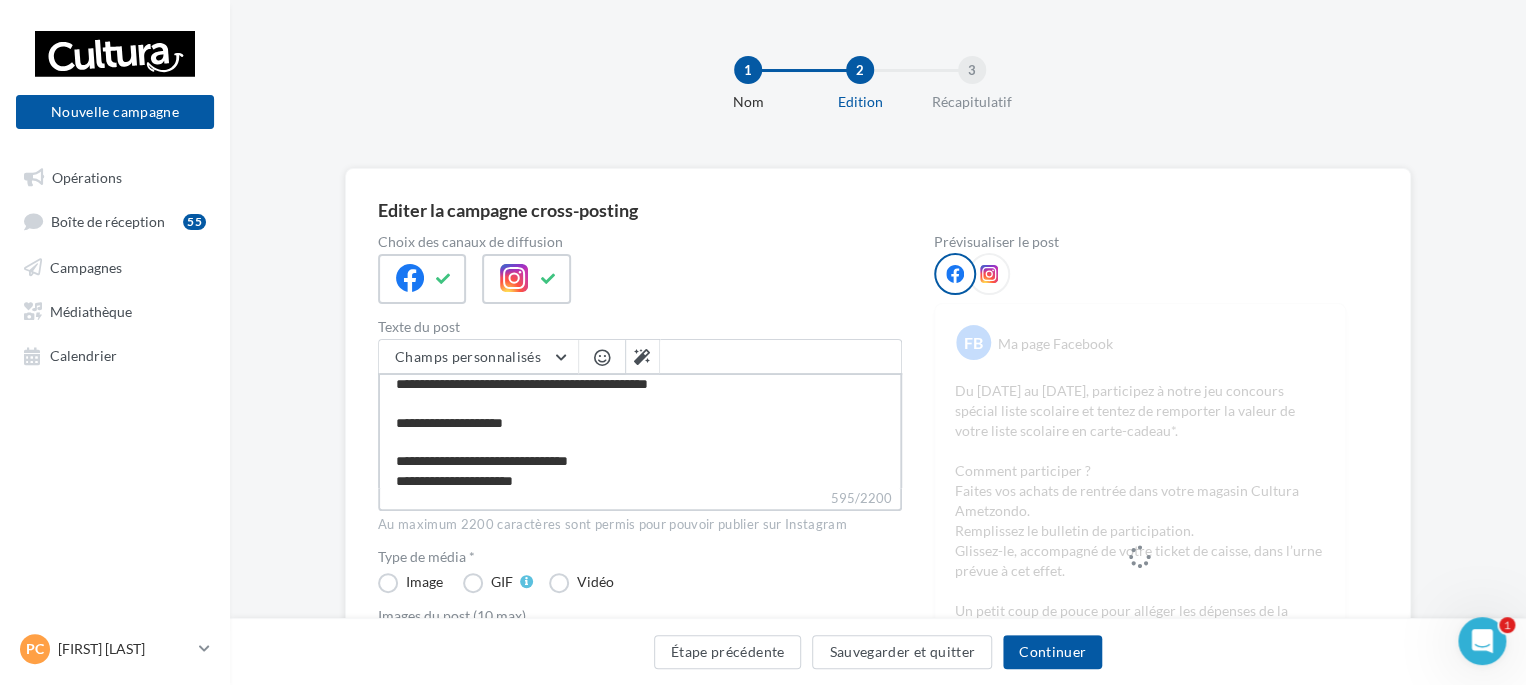 type on "**********" 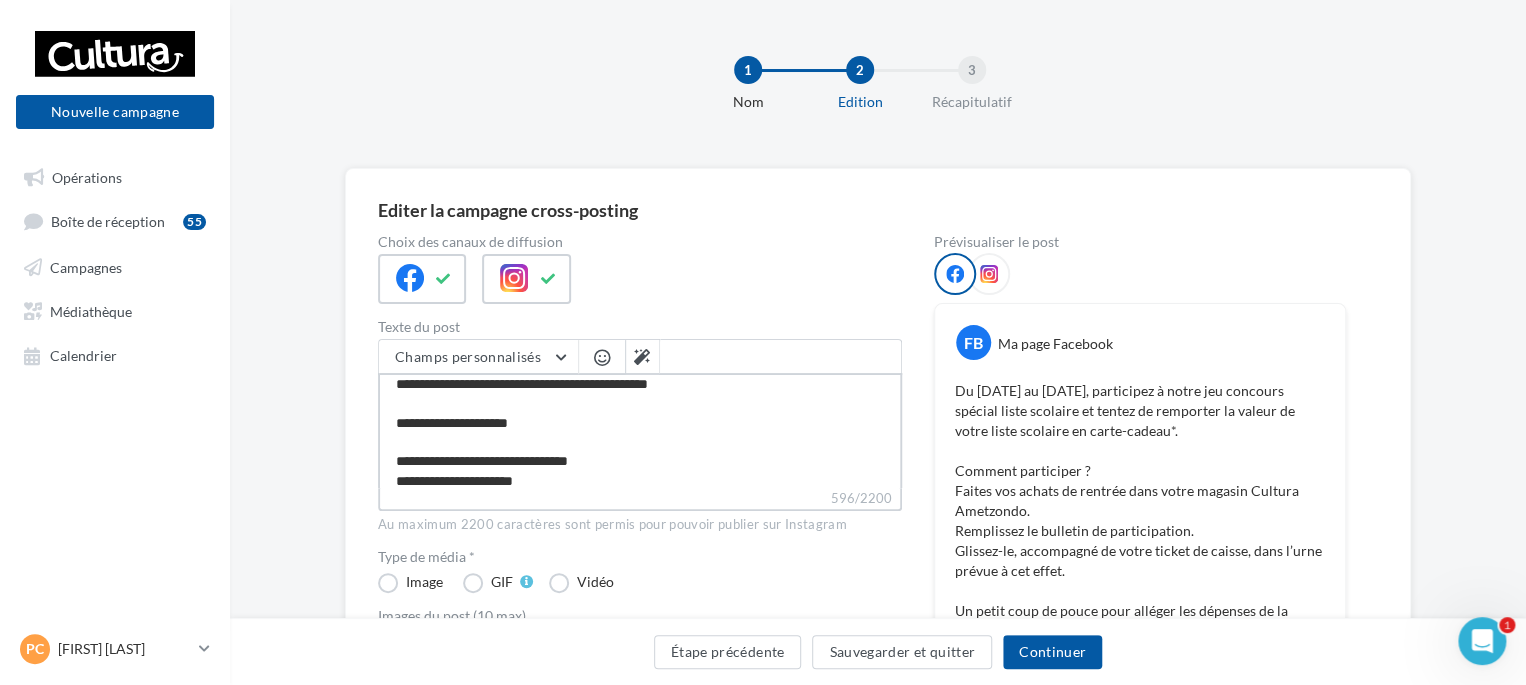 type on "**********" 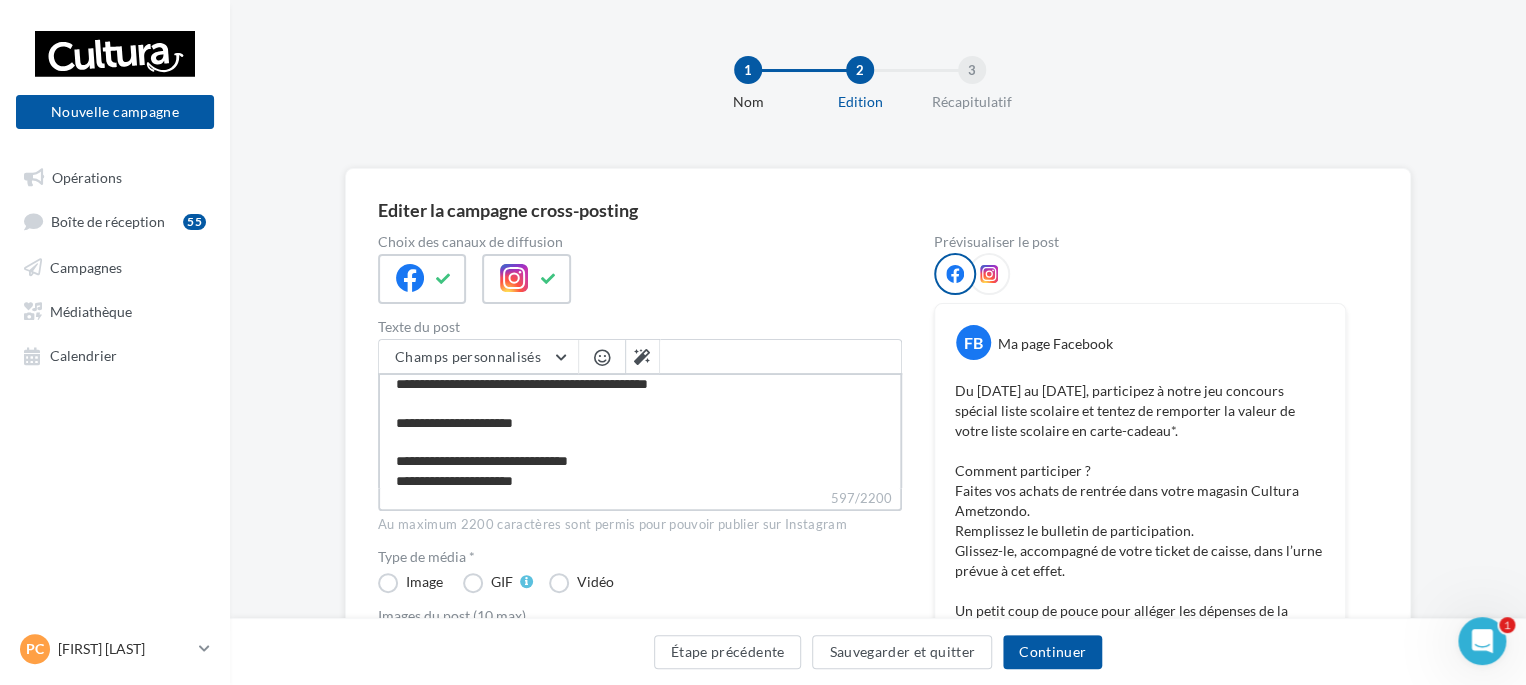 type on "**********" 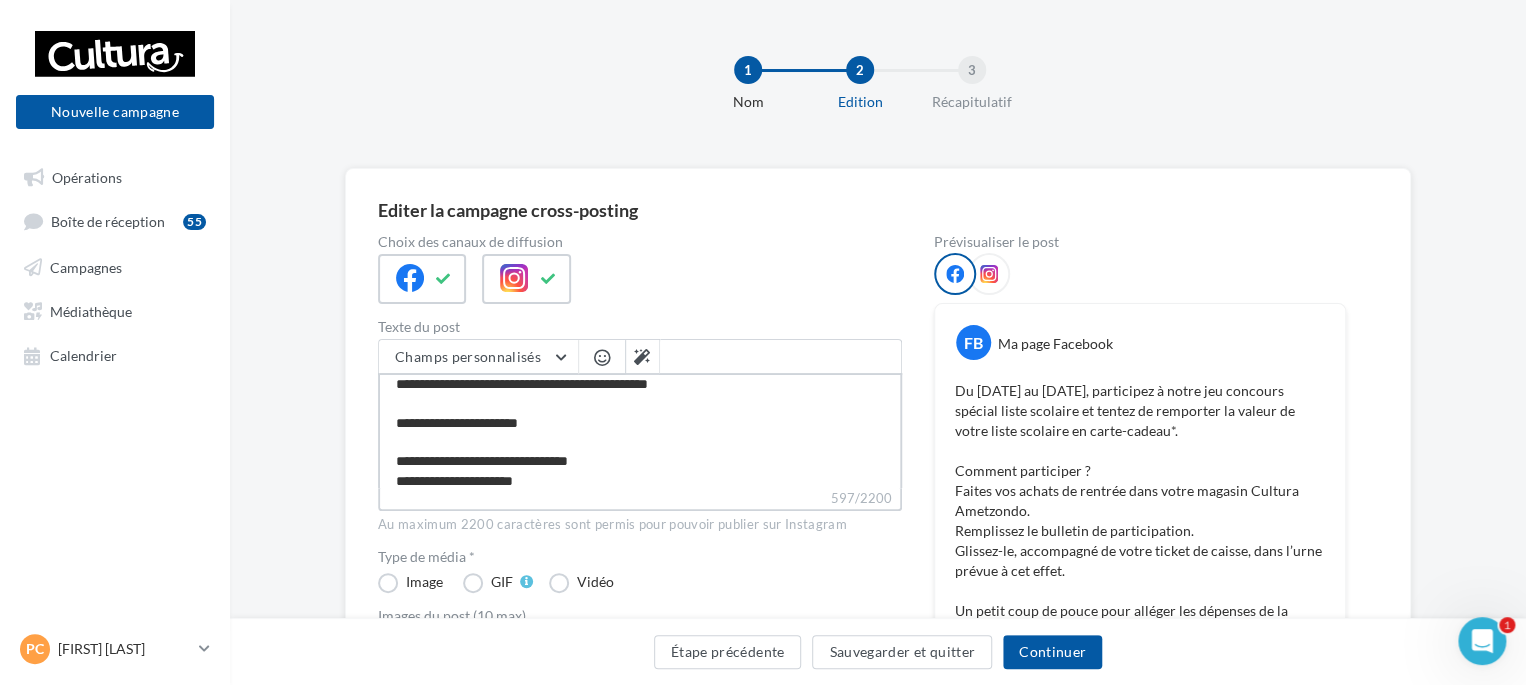 type on "**********" 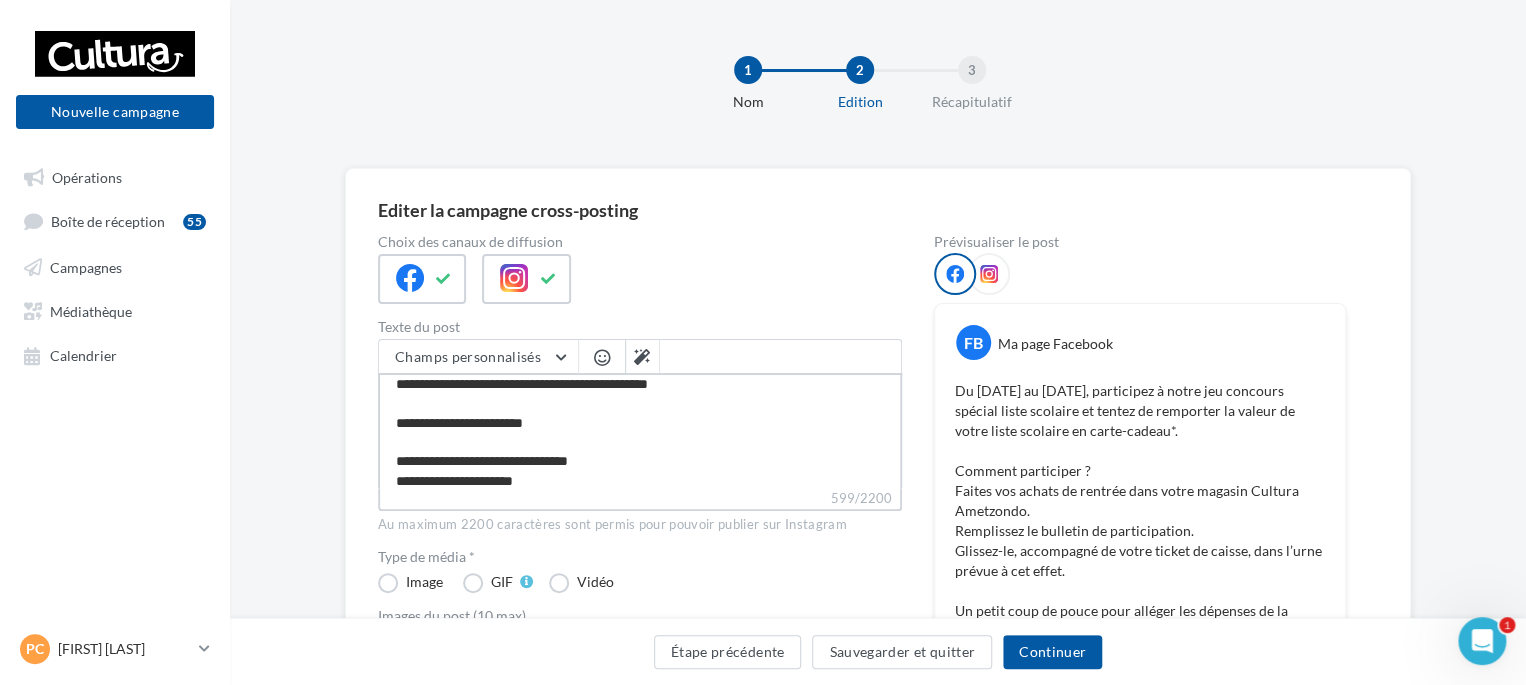 type on "**********" 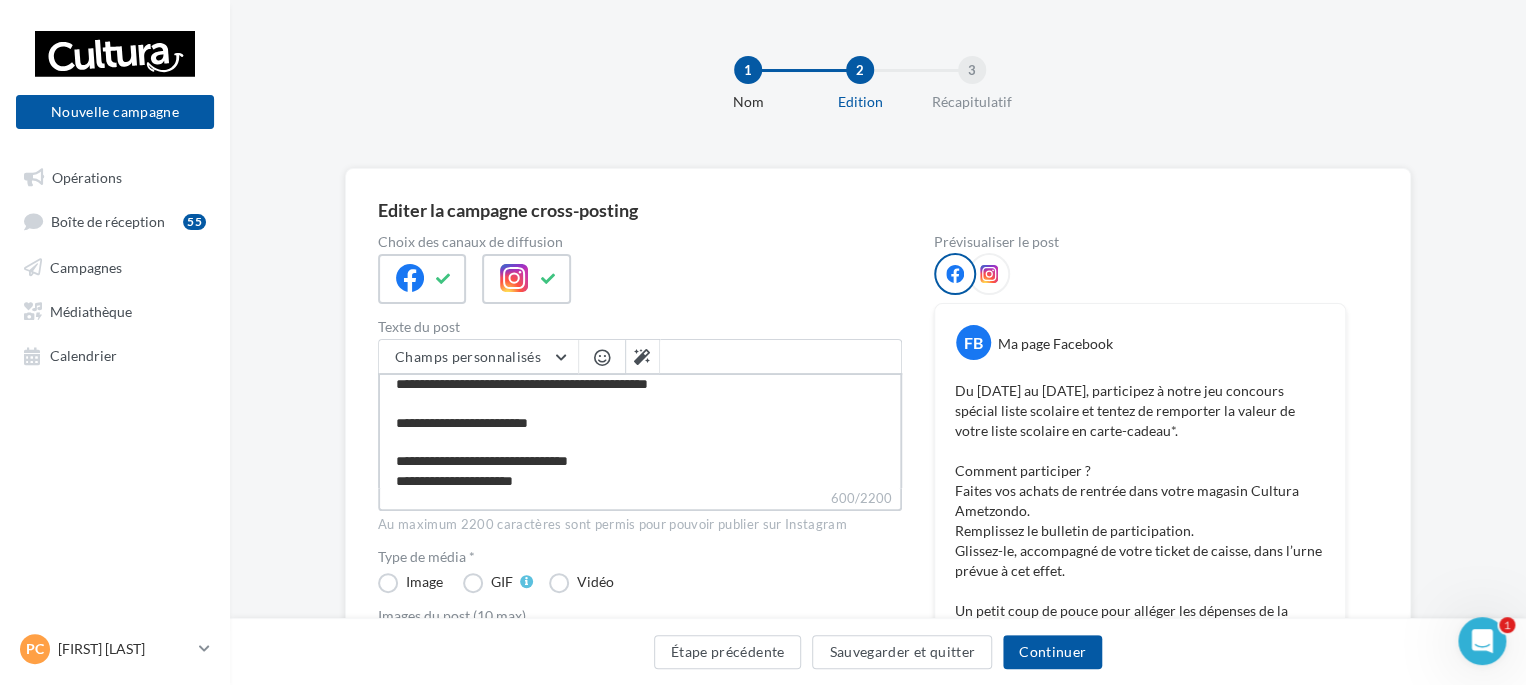 type on "**********" 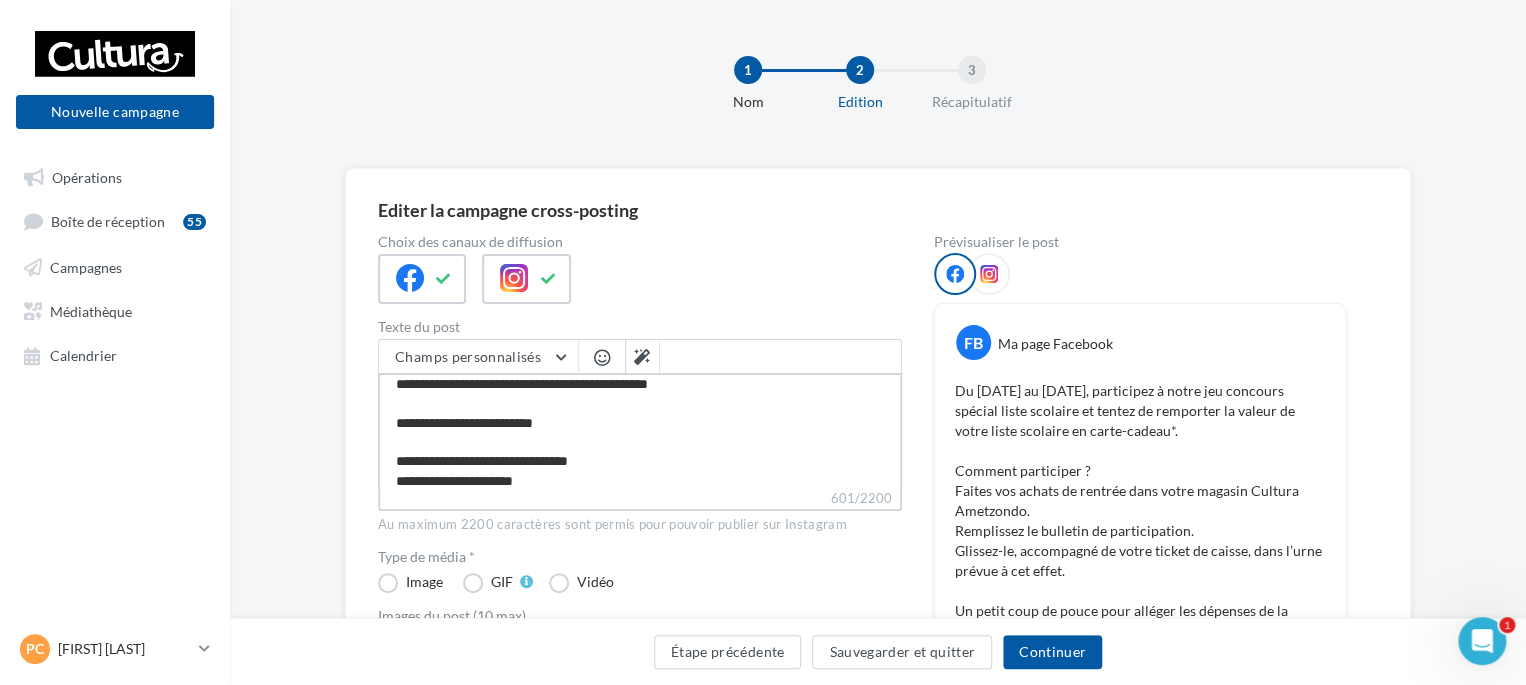 type on "**********" 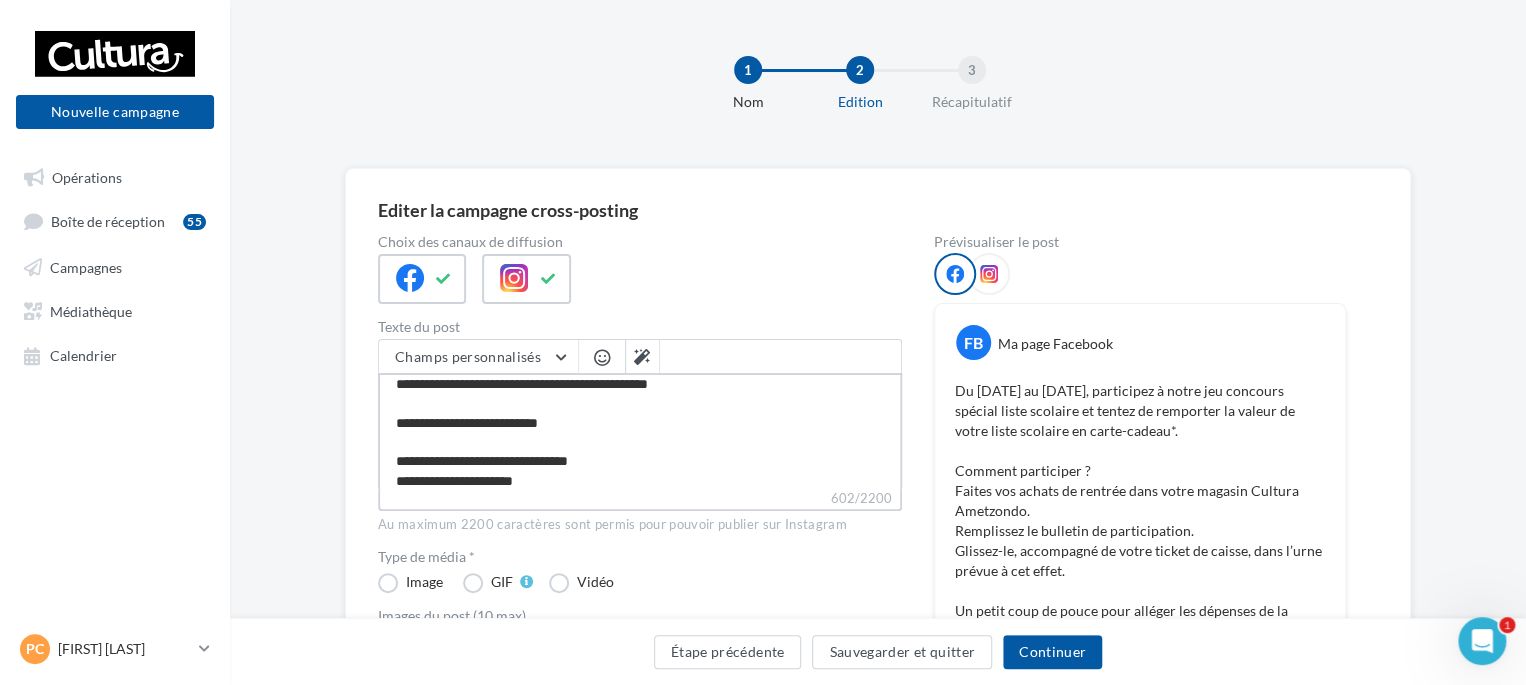 type on "**********" 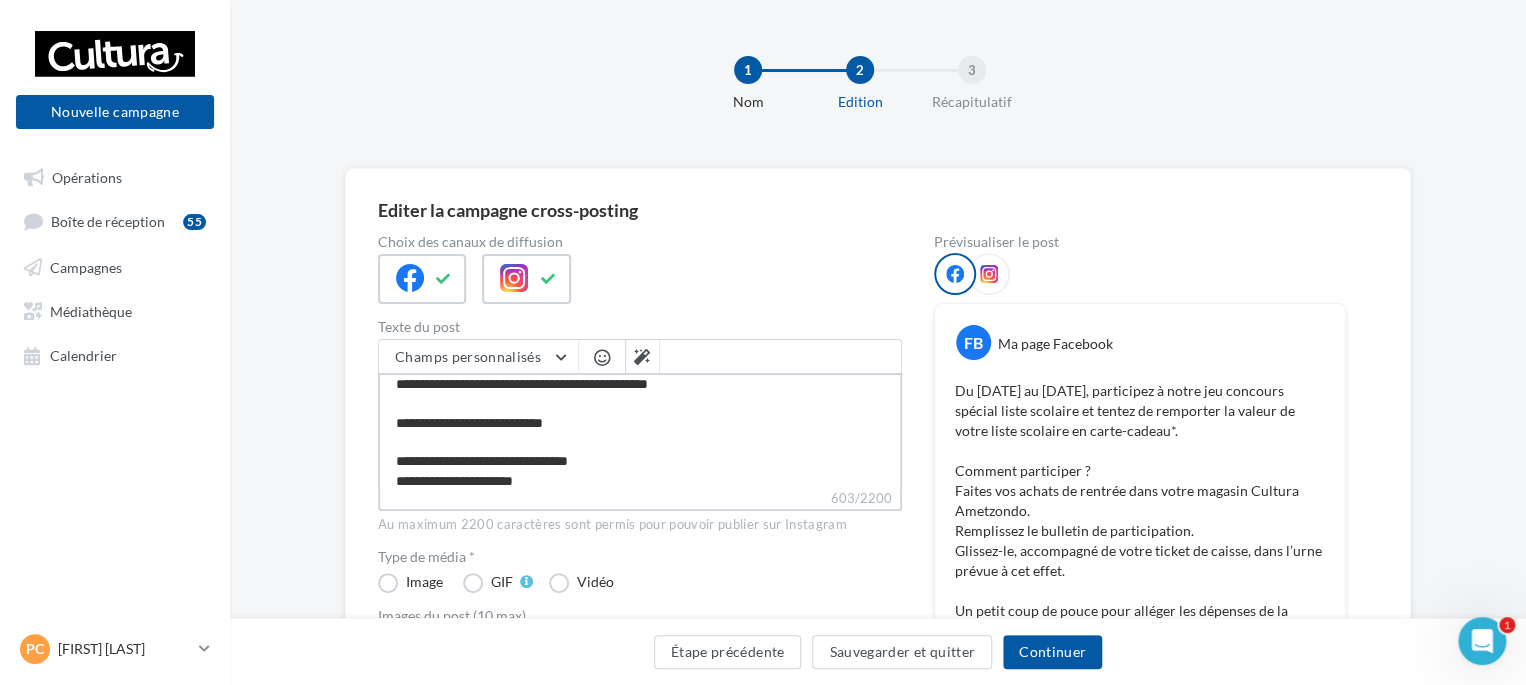 type on "**********" 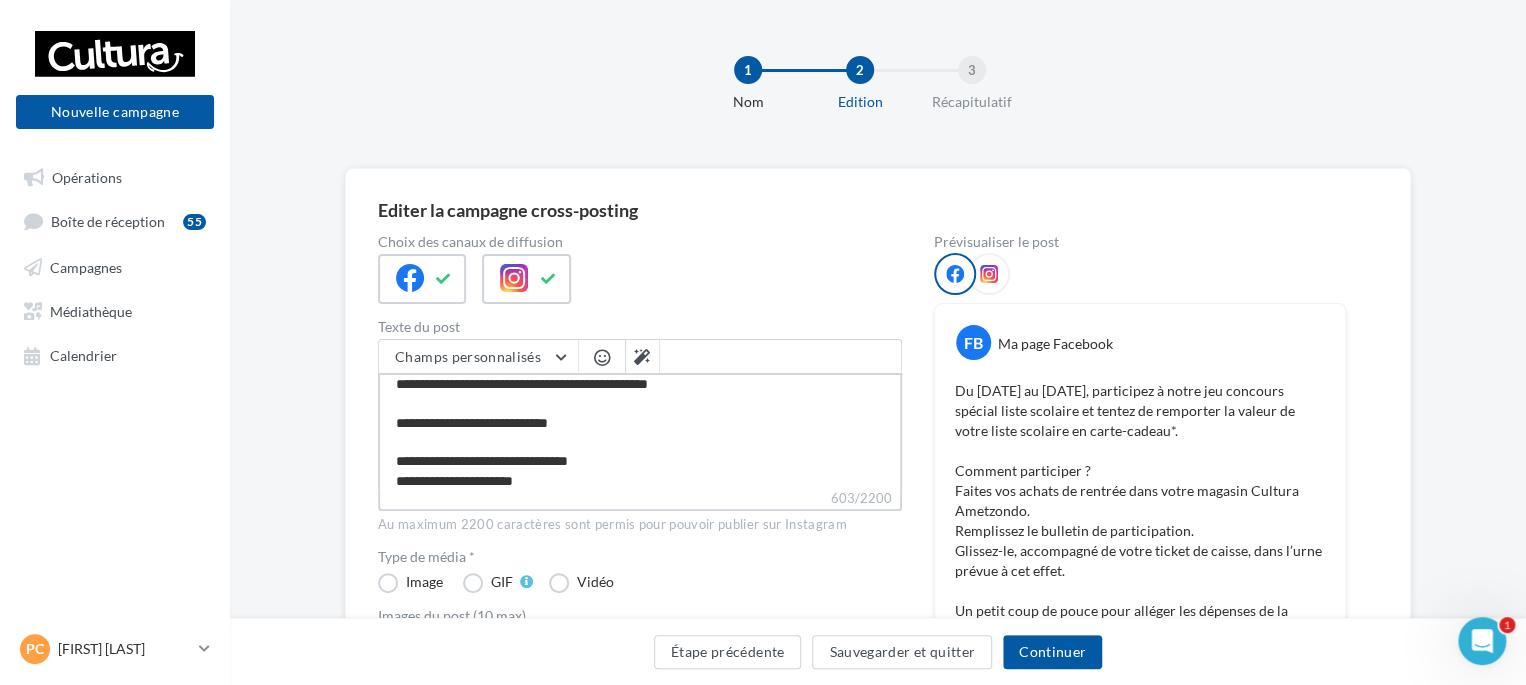 type on "**********" 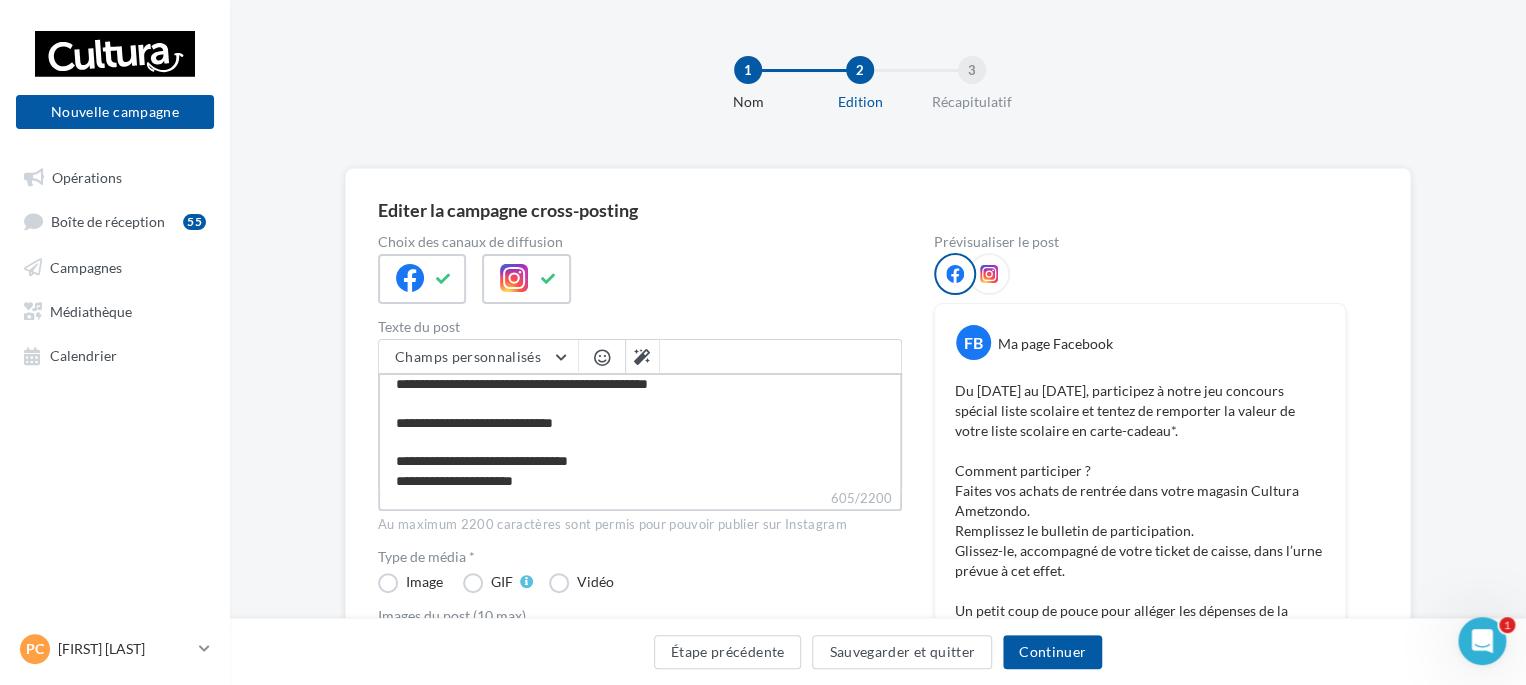 type on "**********" 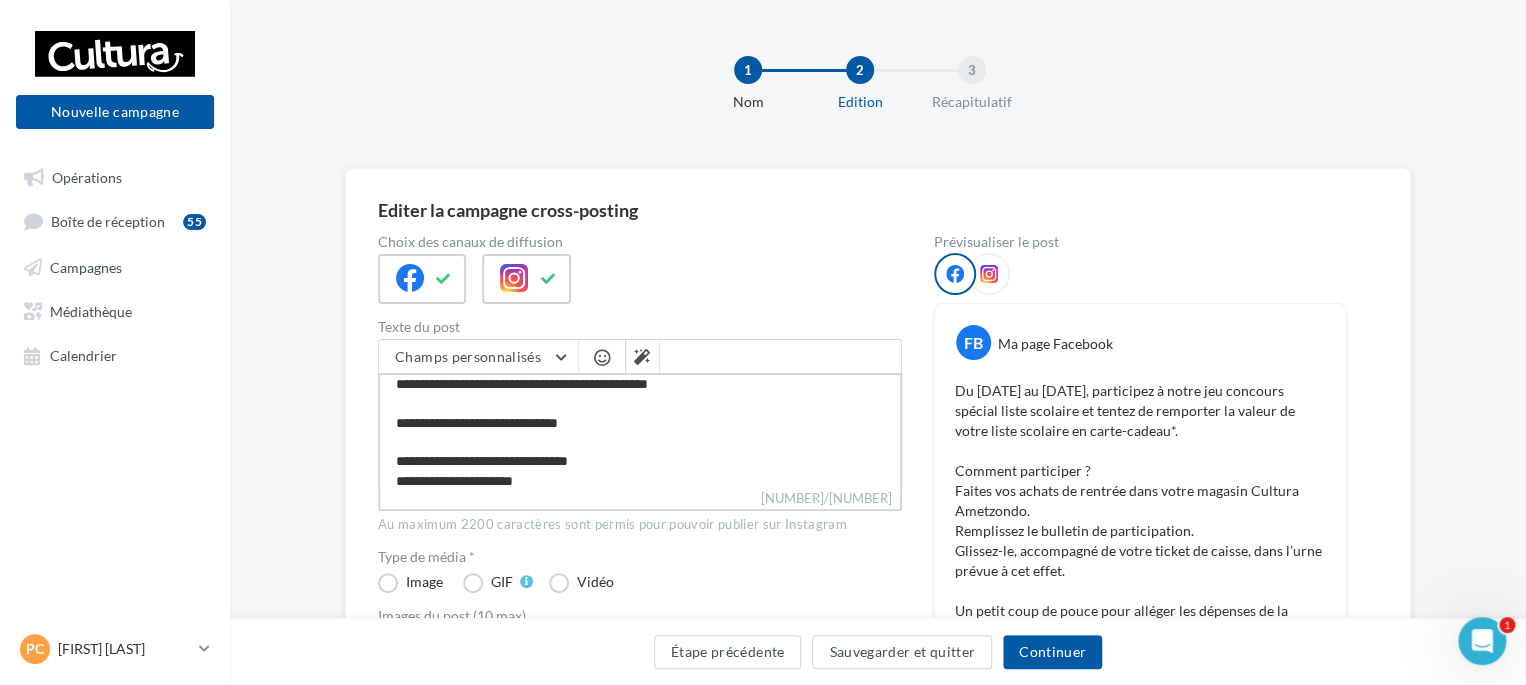 type on "**********" 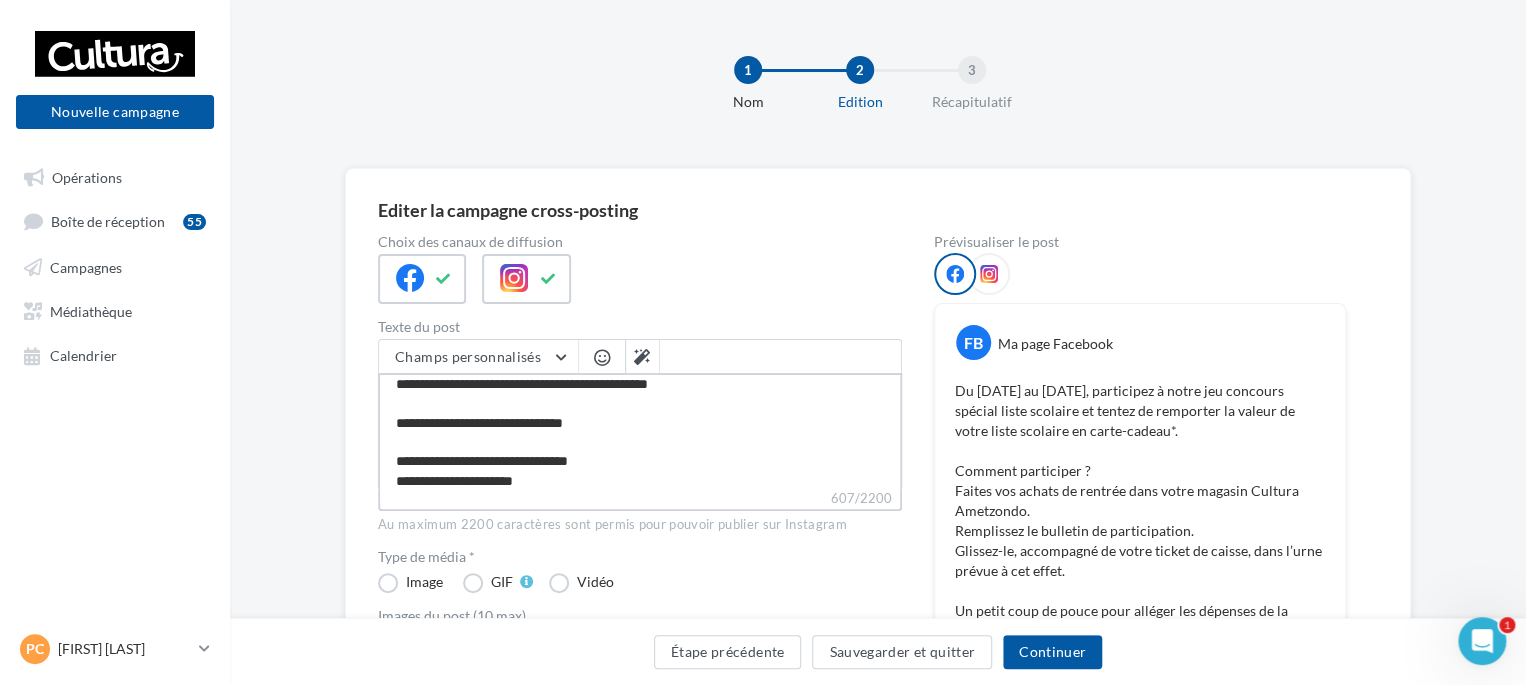 type on "**********" 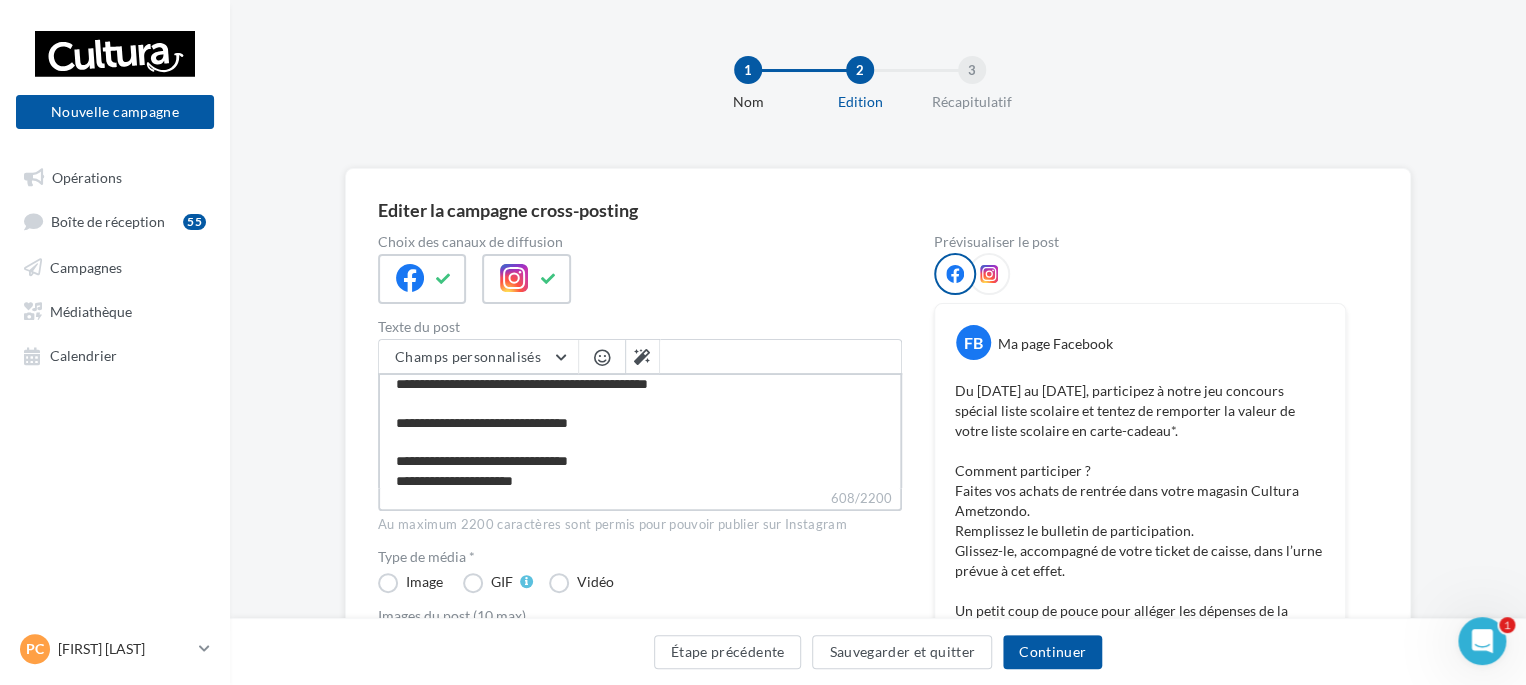 type on "**********" 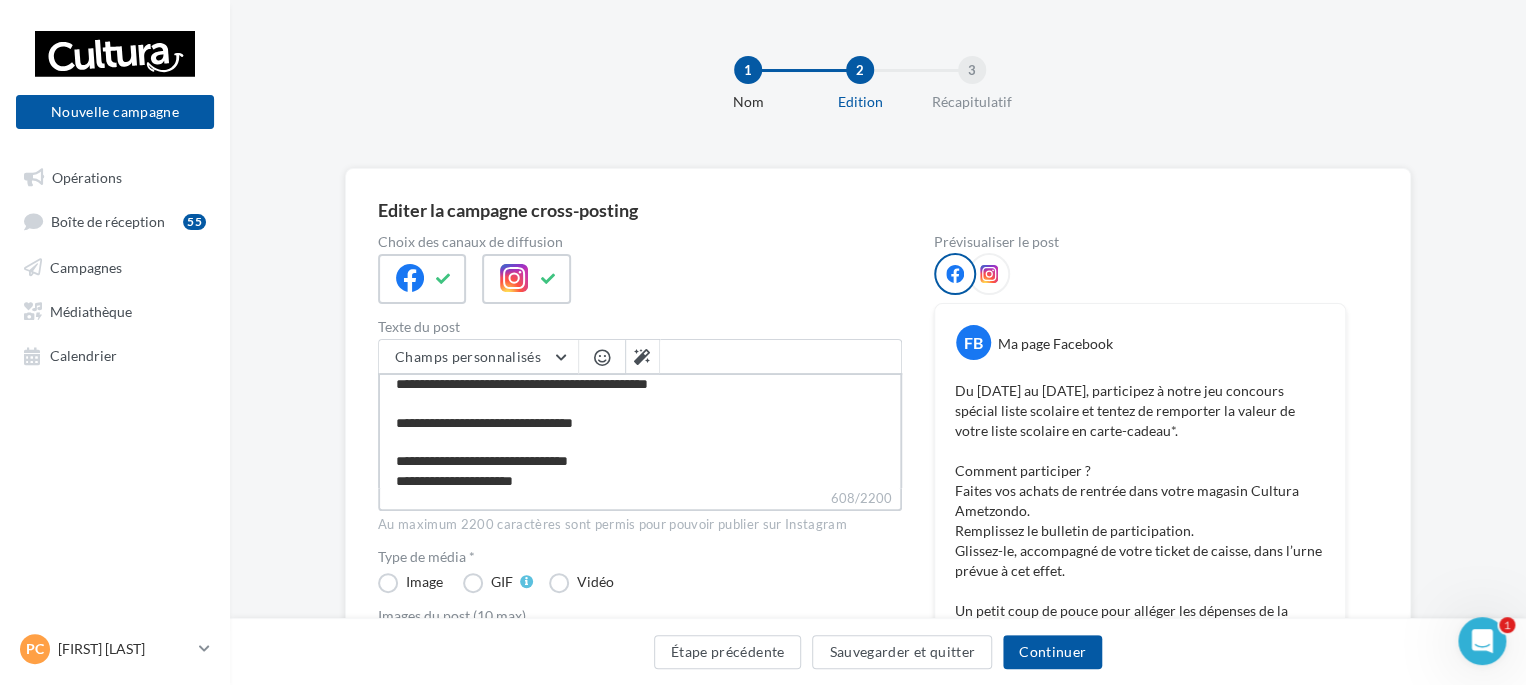 type on "**********" 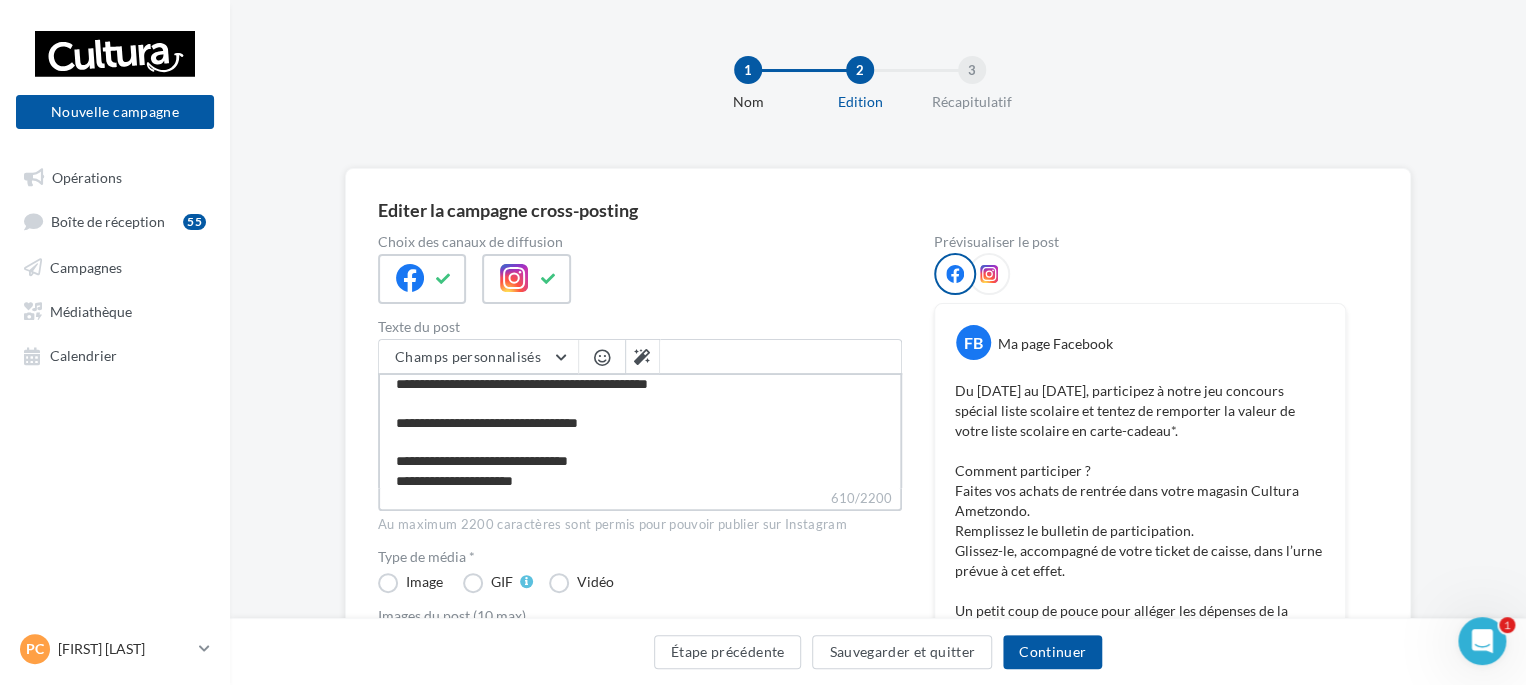 type on "**********" 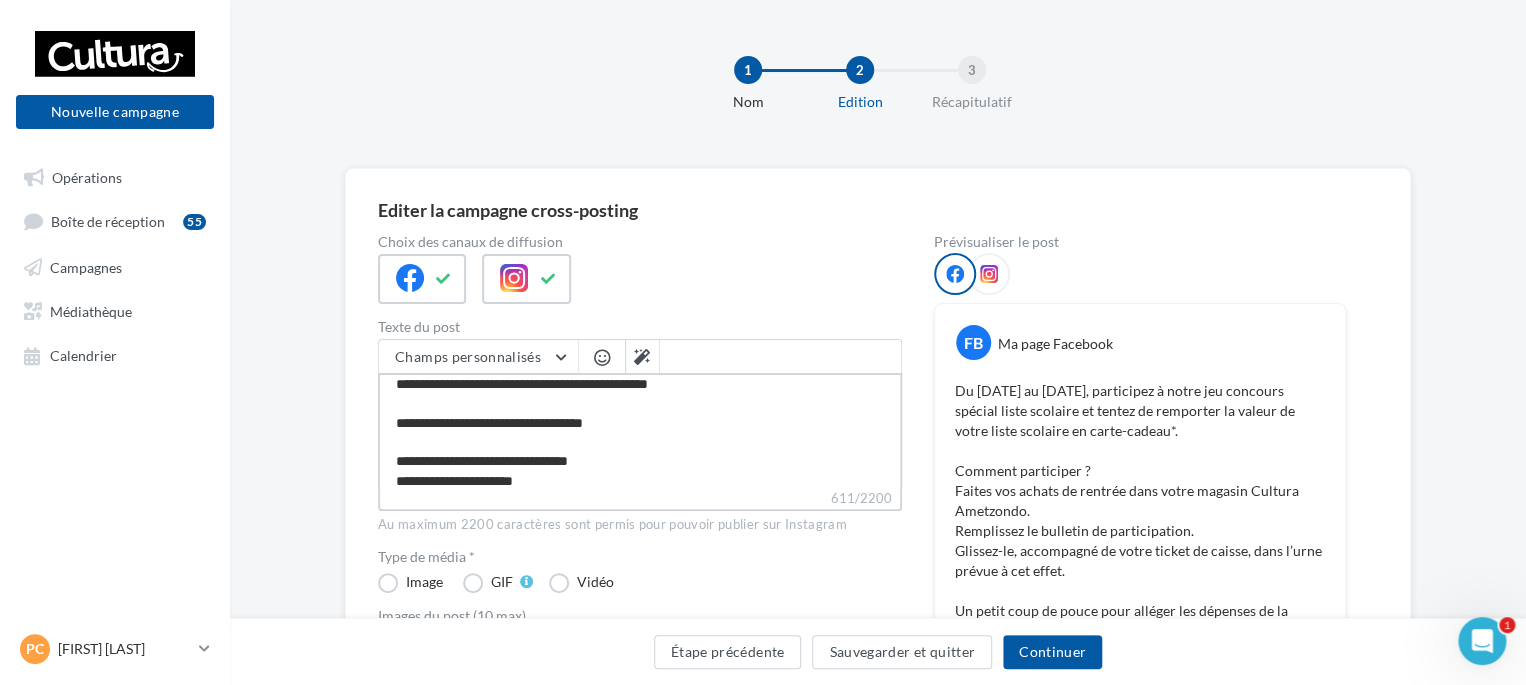 type on "**********" 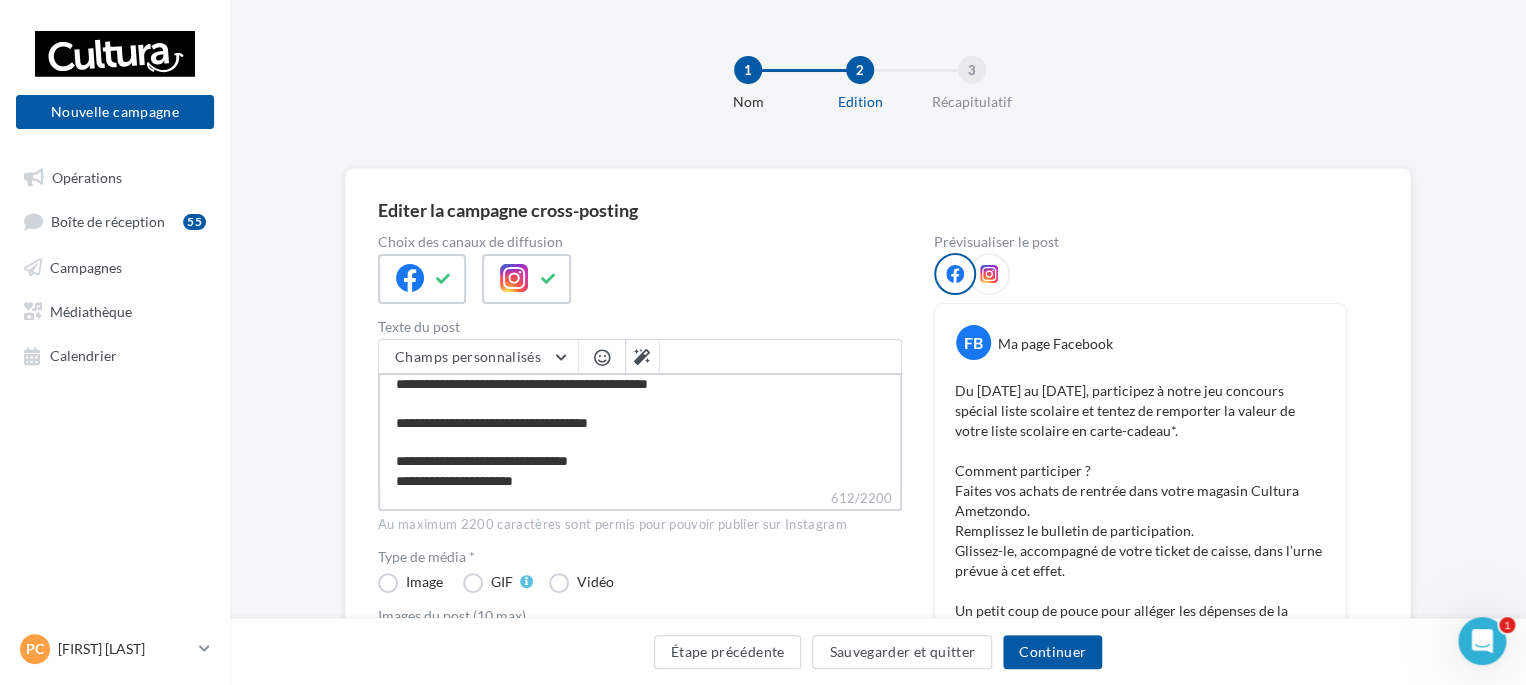 type on "**********" 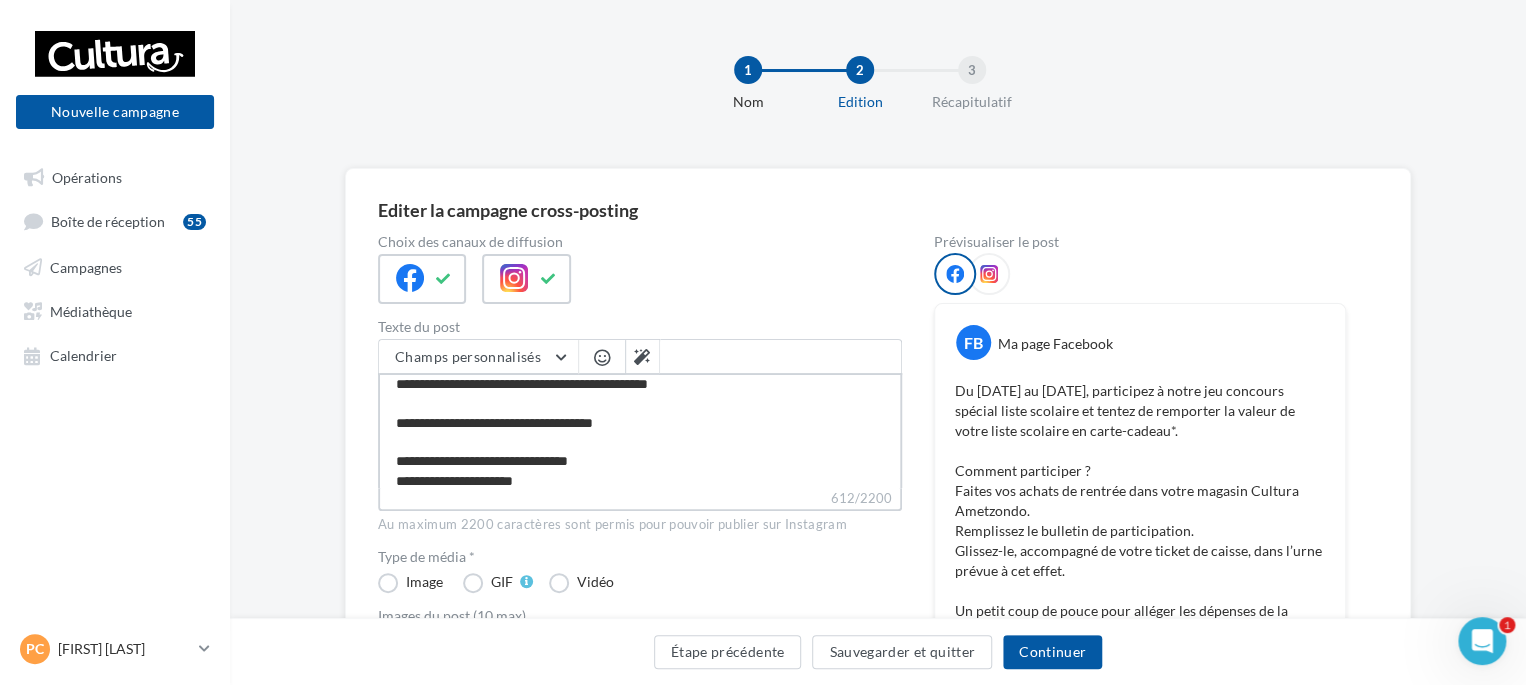 type on "**********" 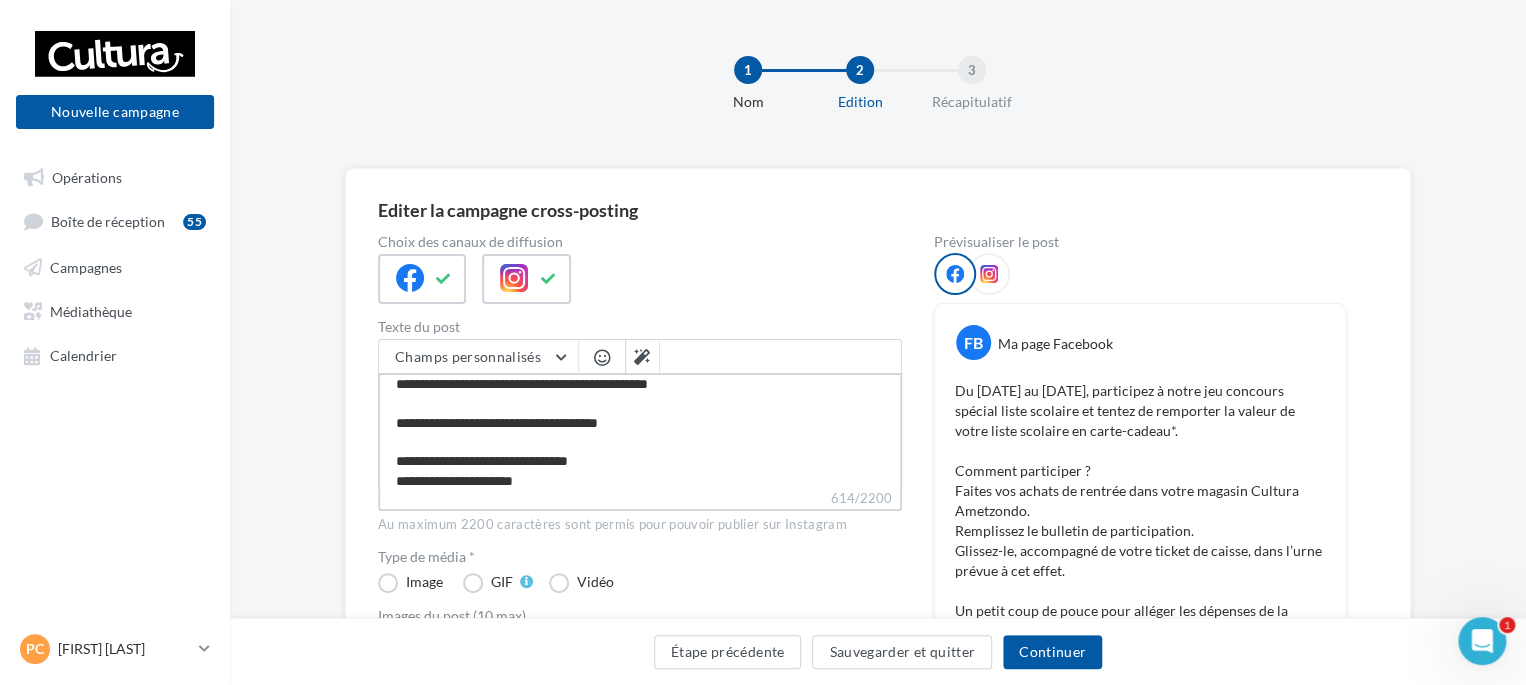 type on "**********" 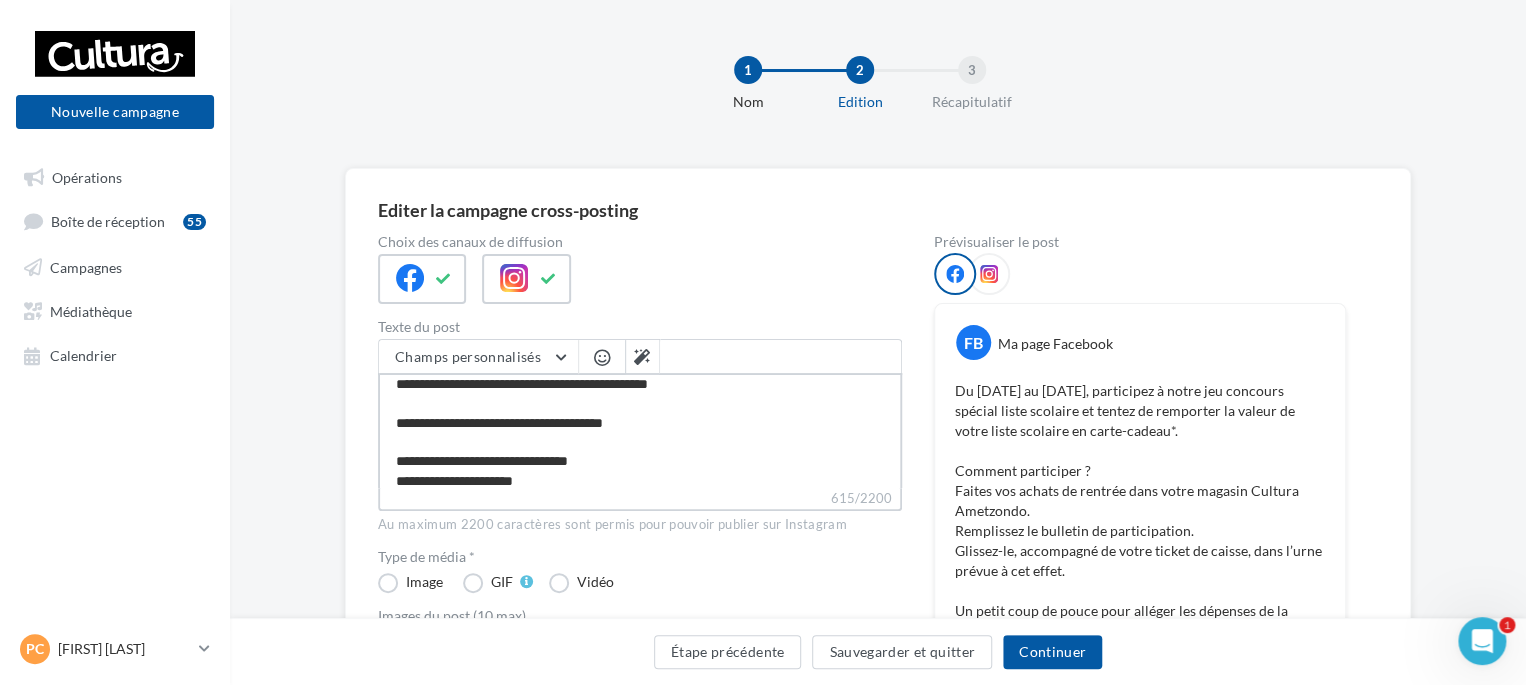type on "**********" 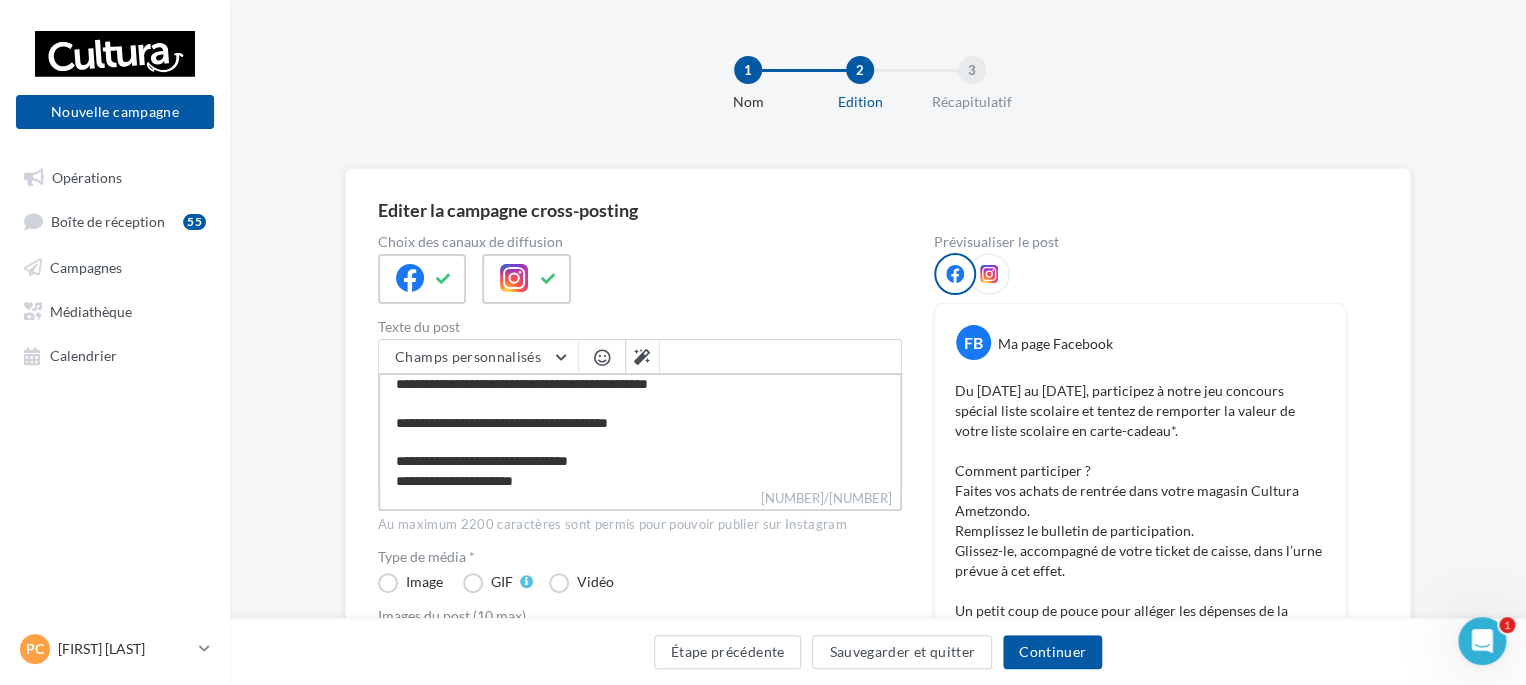 type on "**********" 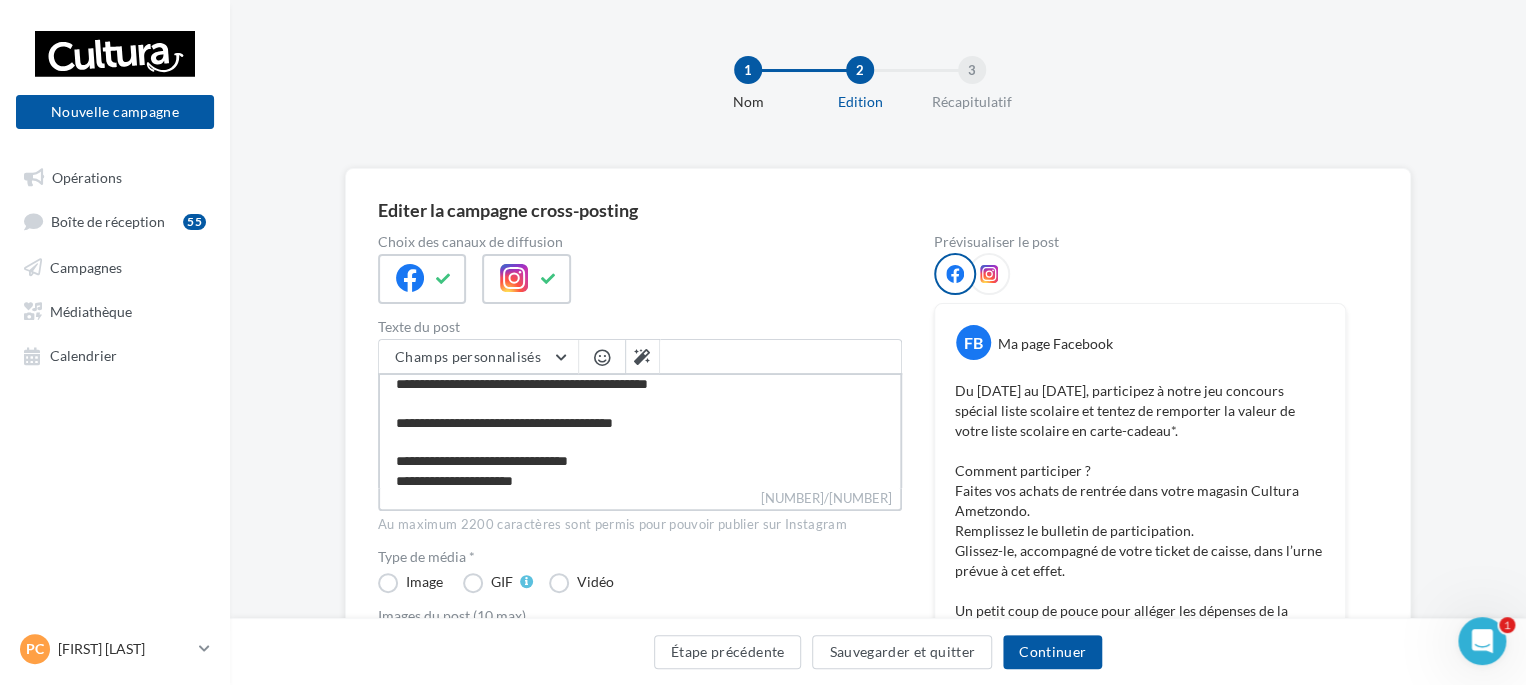 type on "**********" 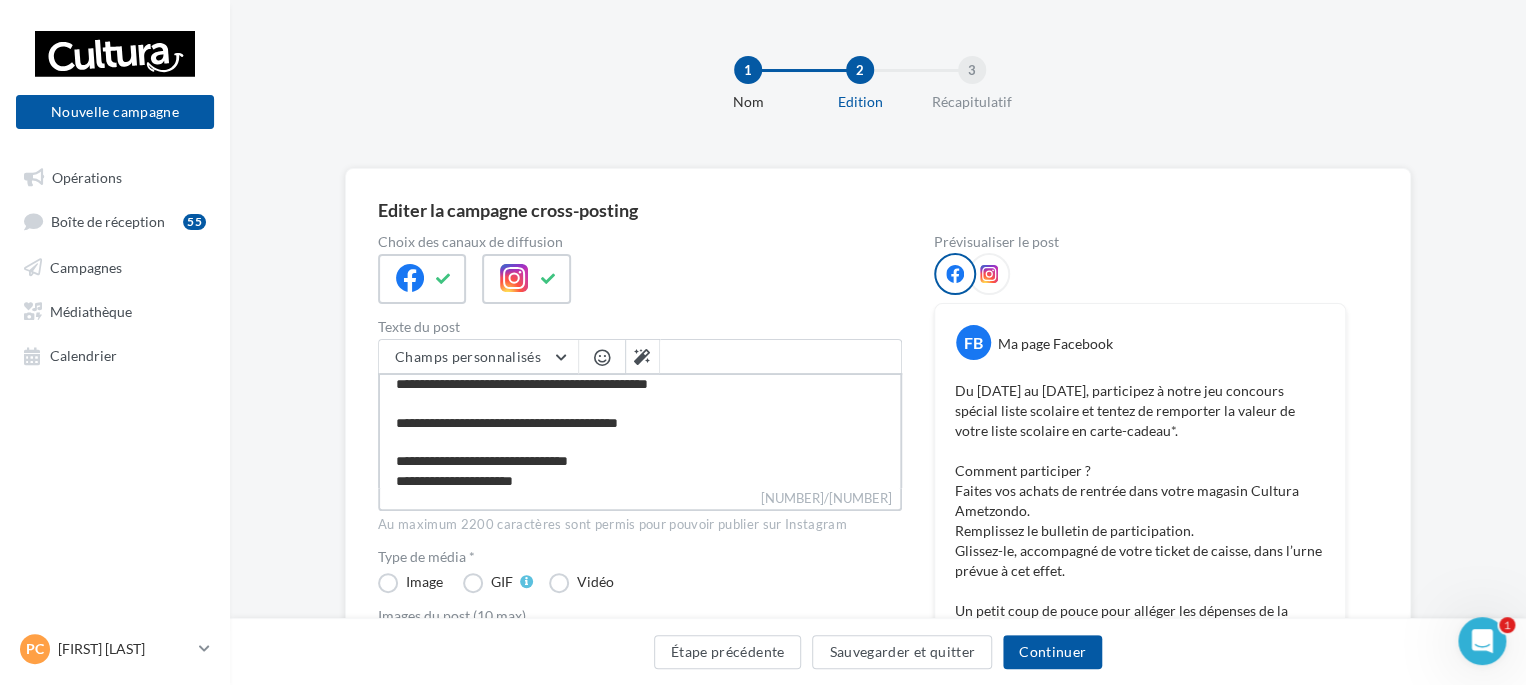 type on "**********" 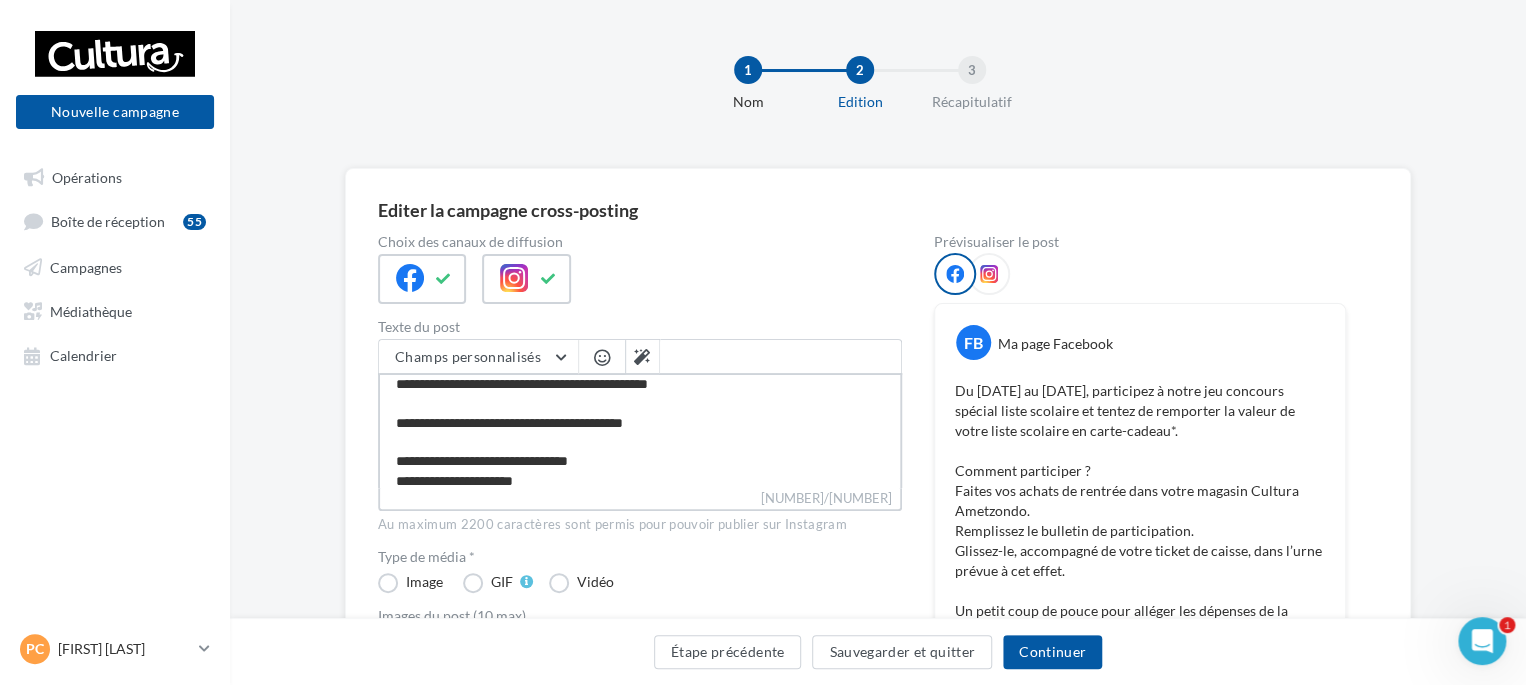 type on "**********" 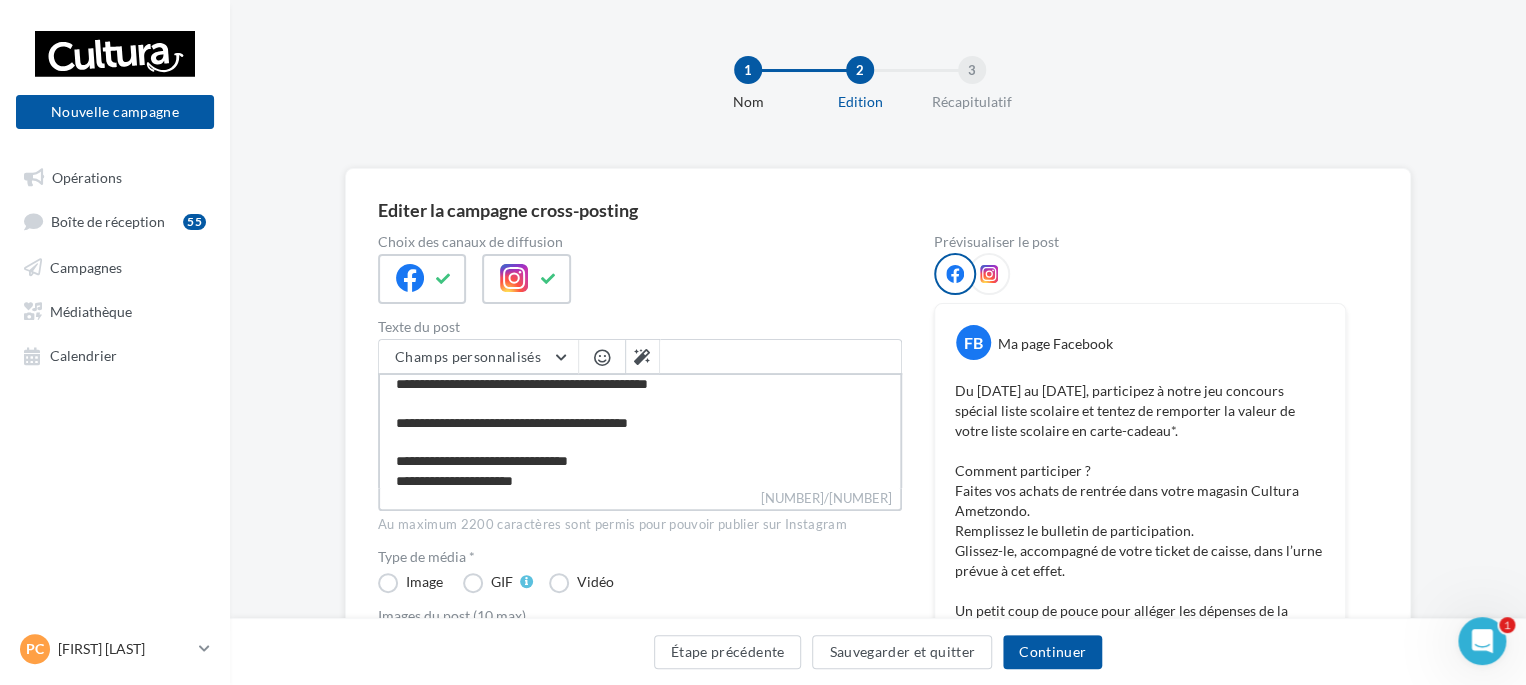 type on "**********" 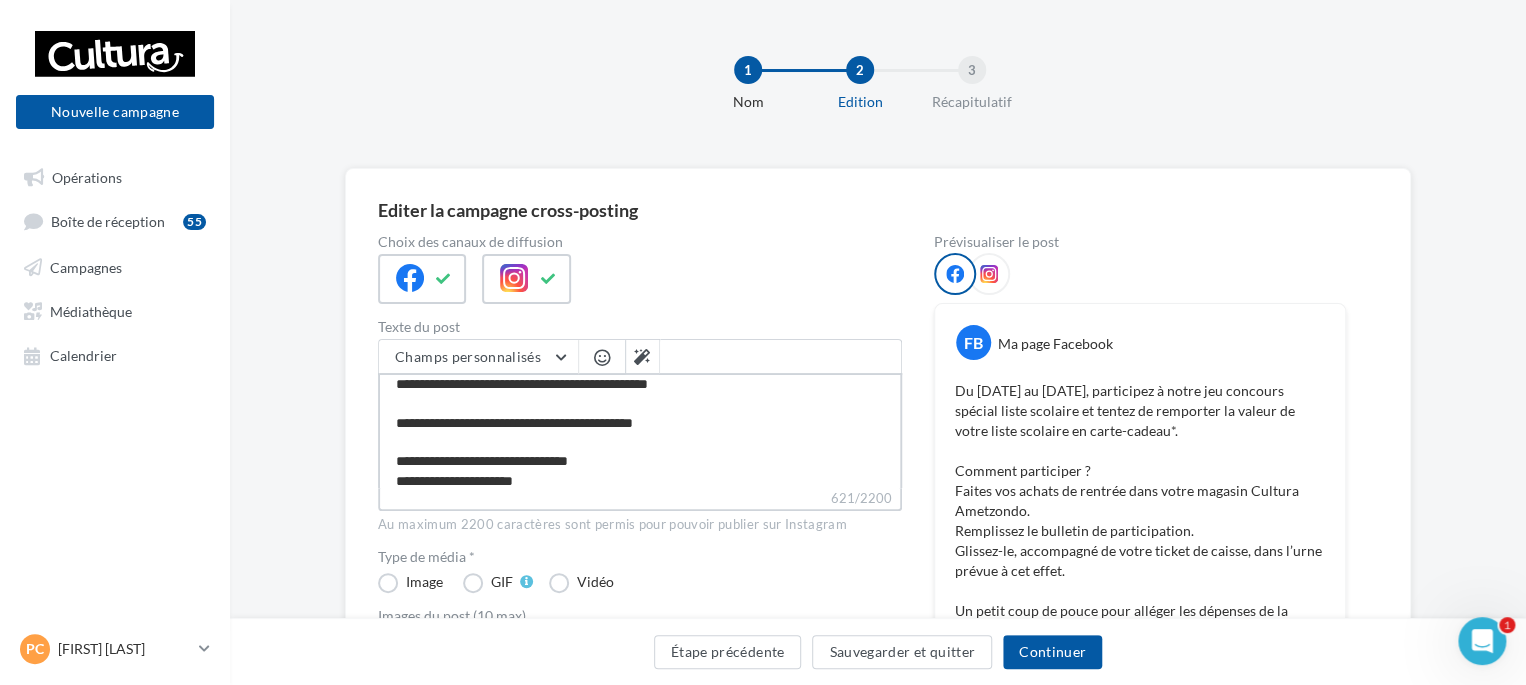 type on "**********" 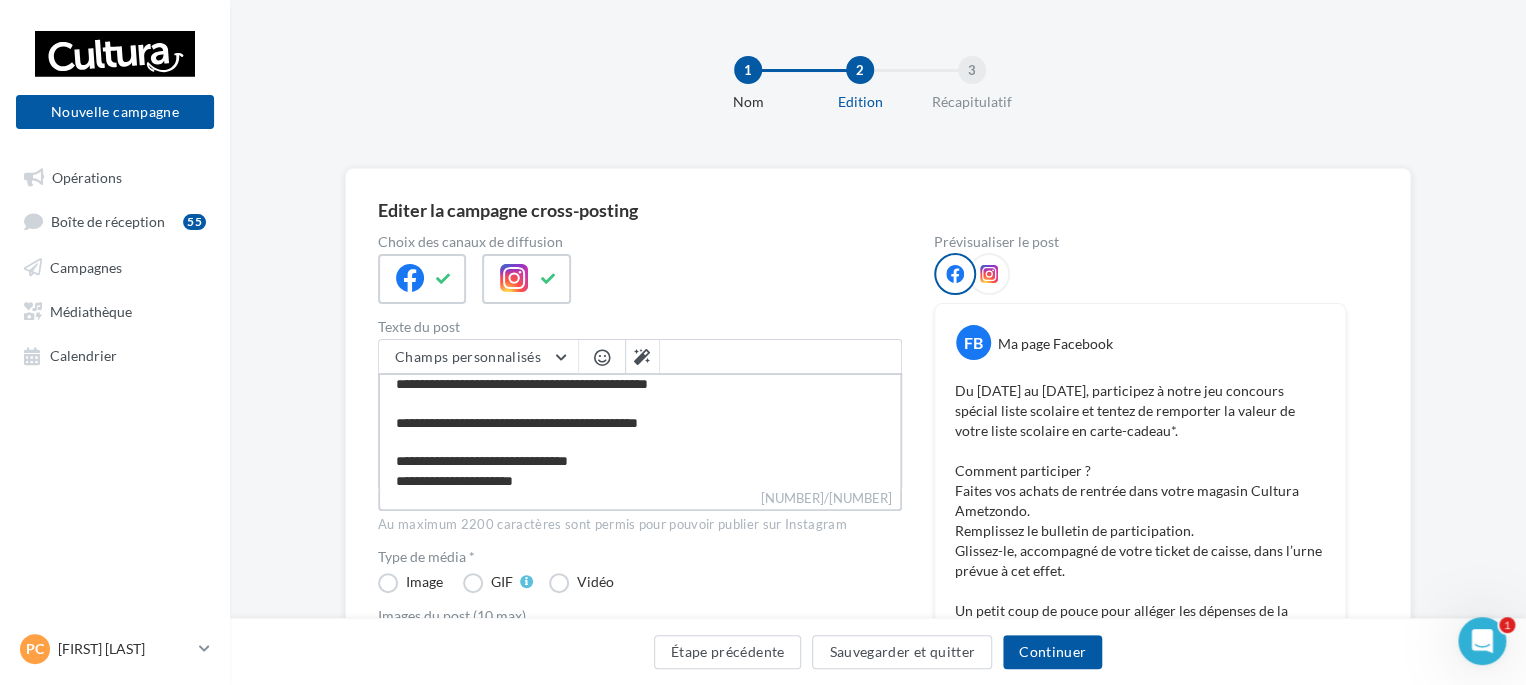 type on "**********" 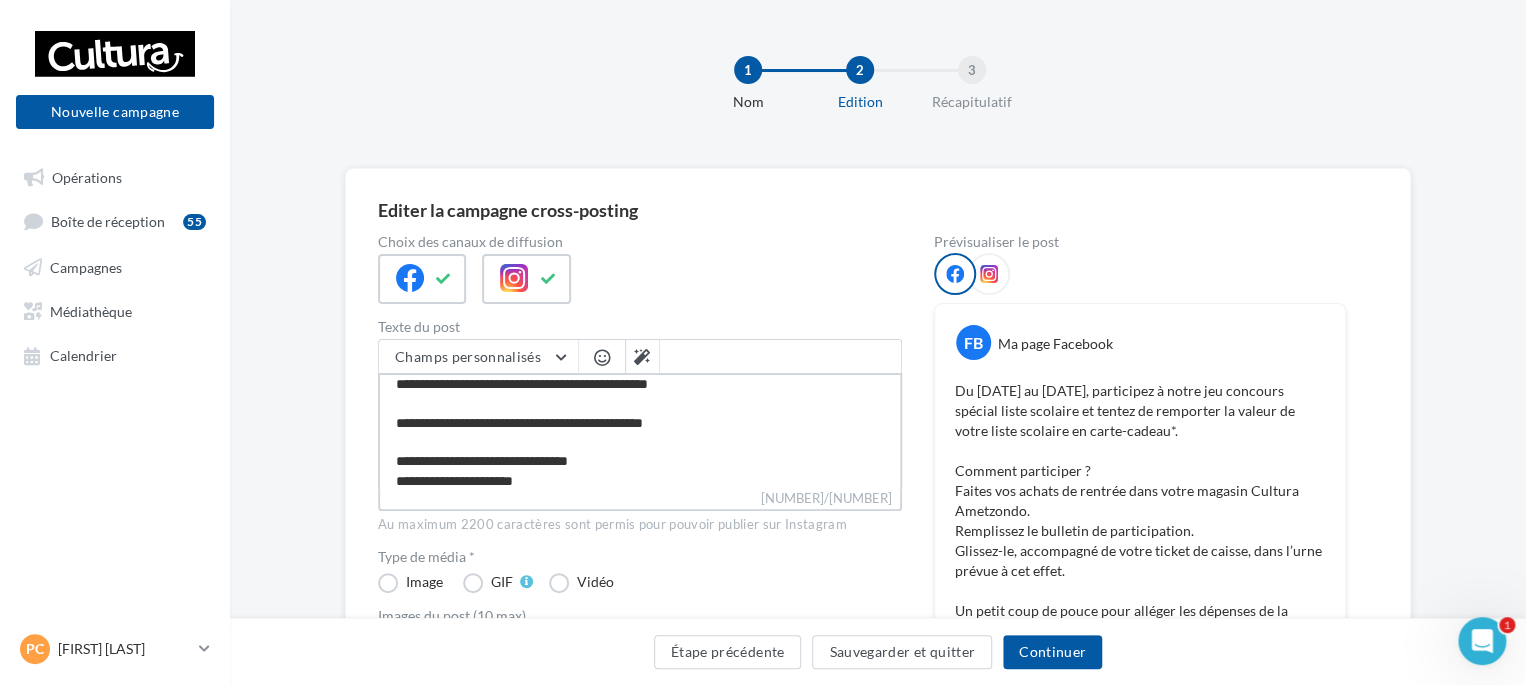 type on "**********" 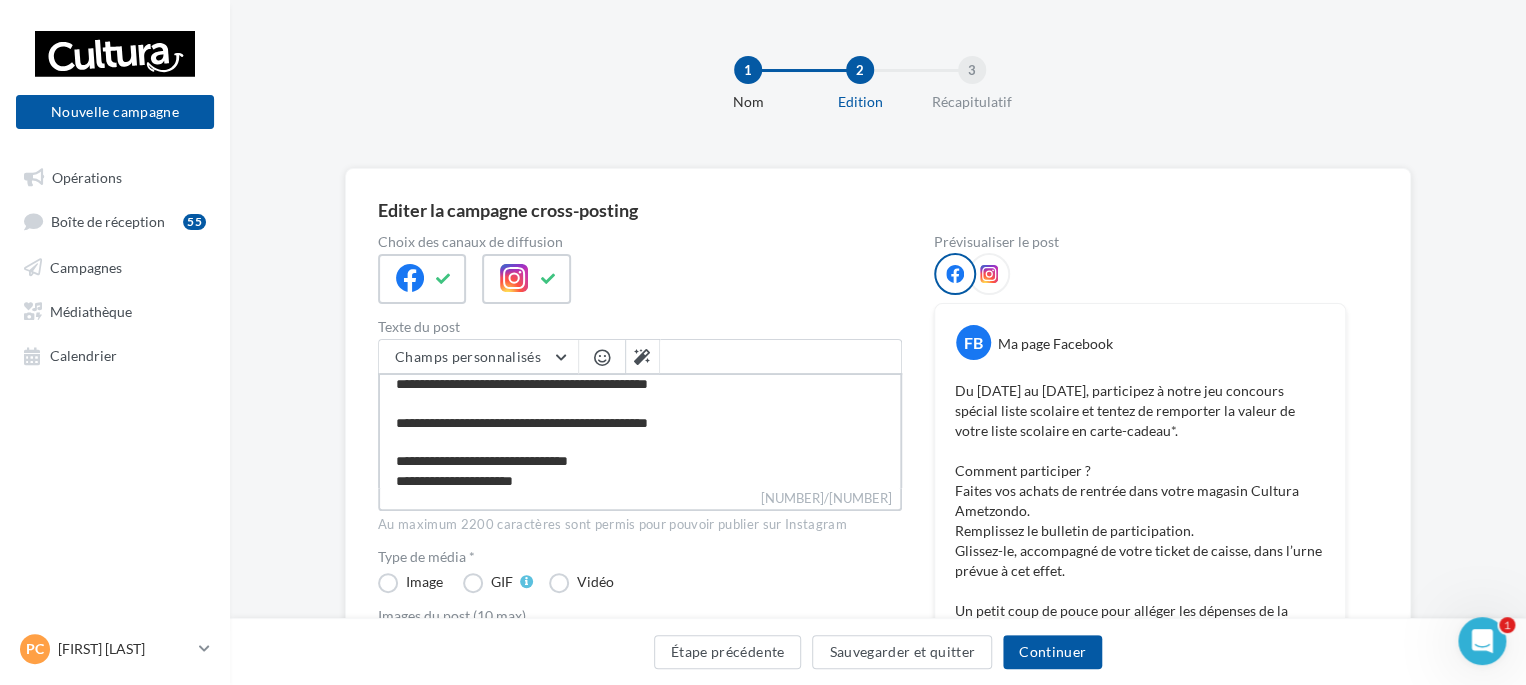 type on "**********" 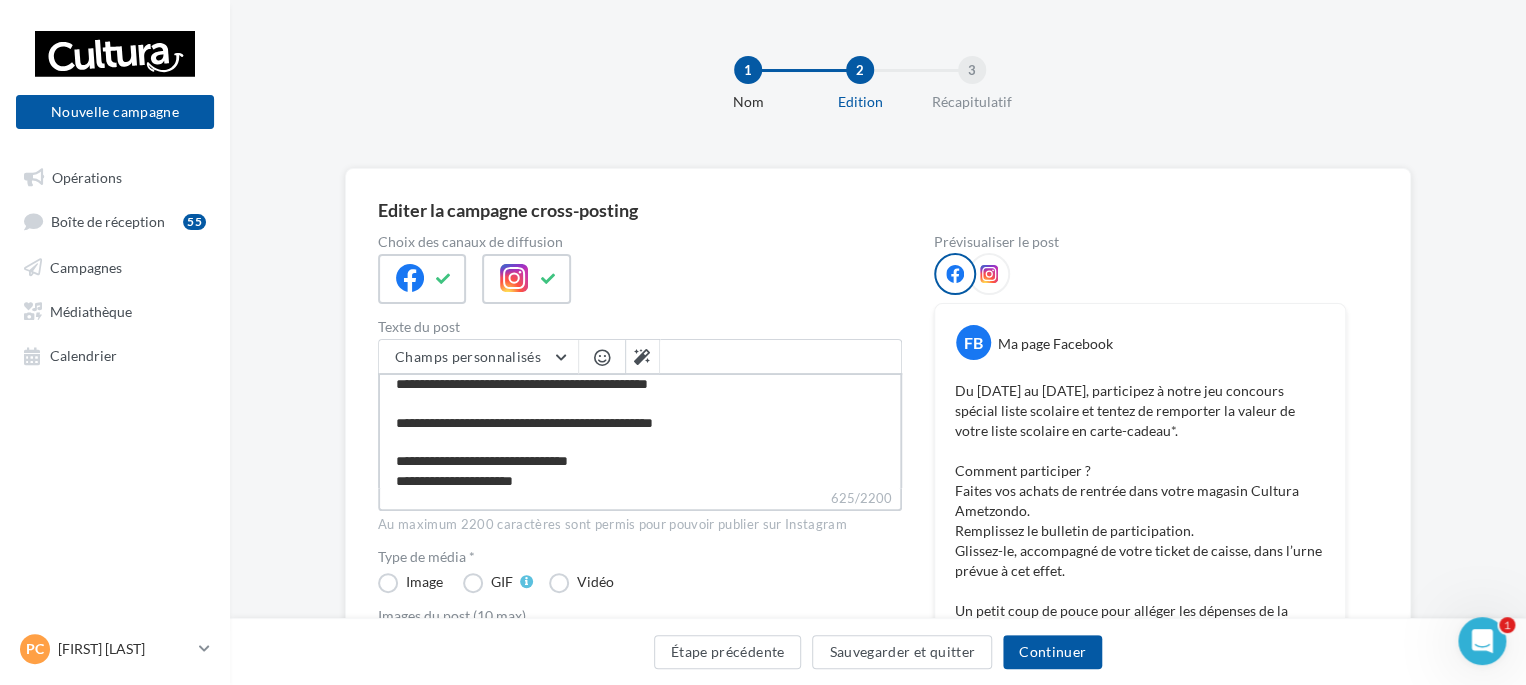 type on "**********" 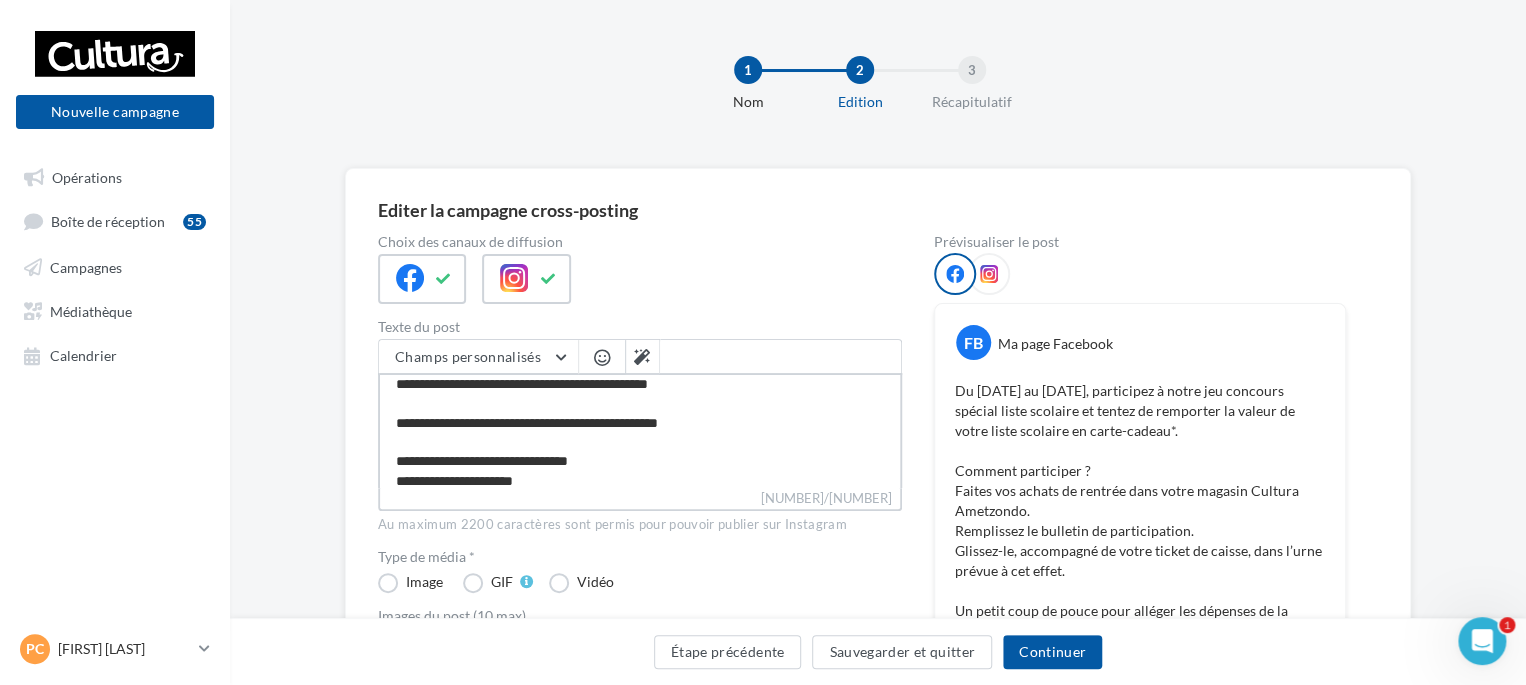 type on "**********" 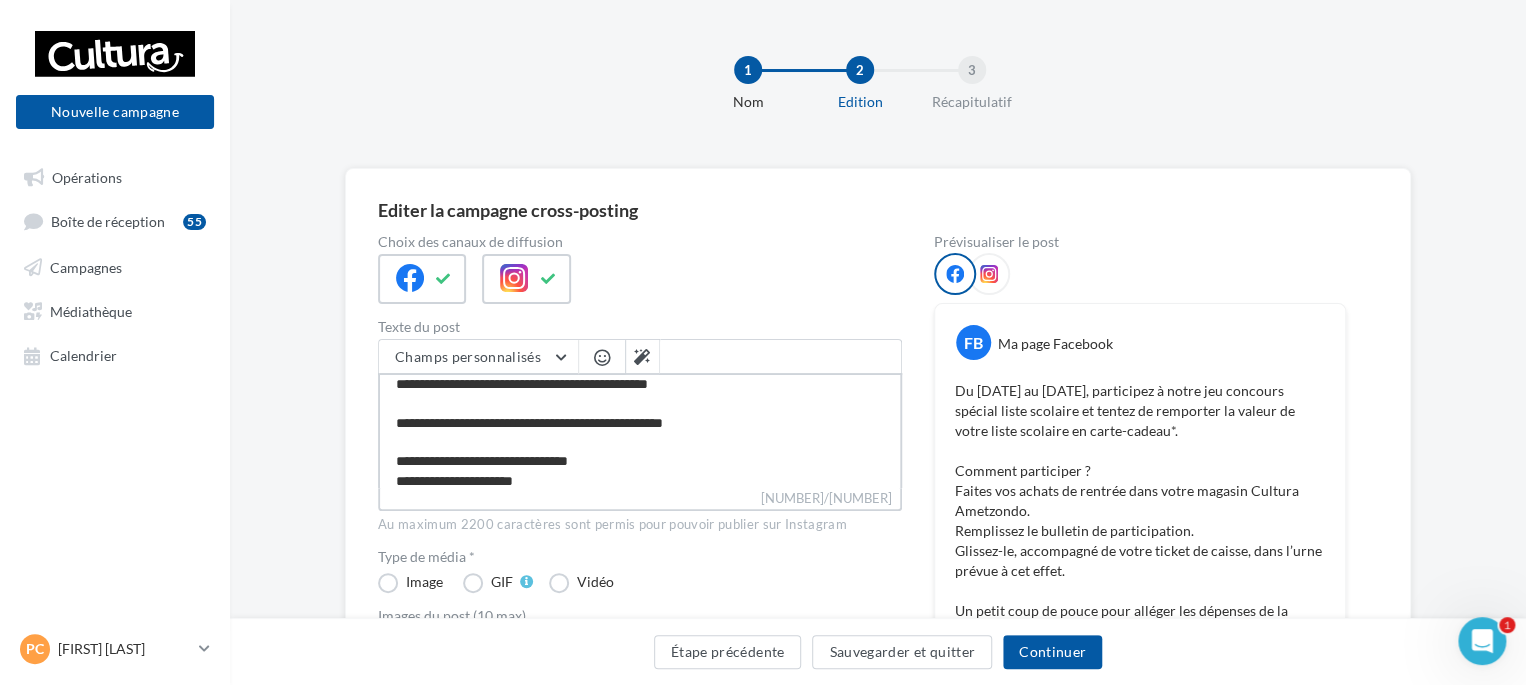 type on "**********" 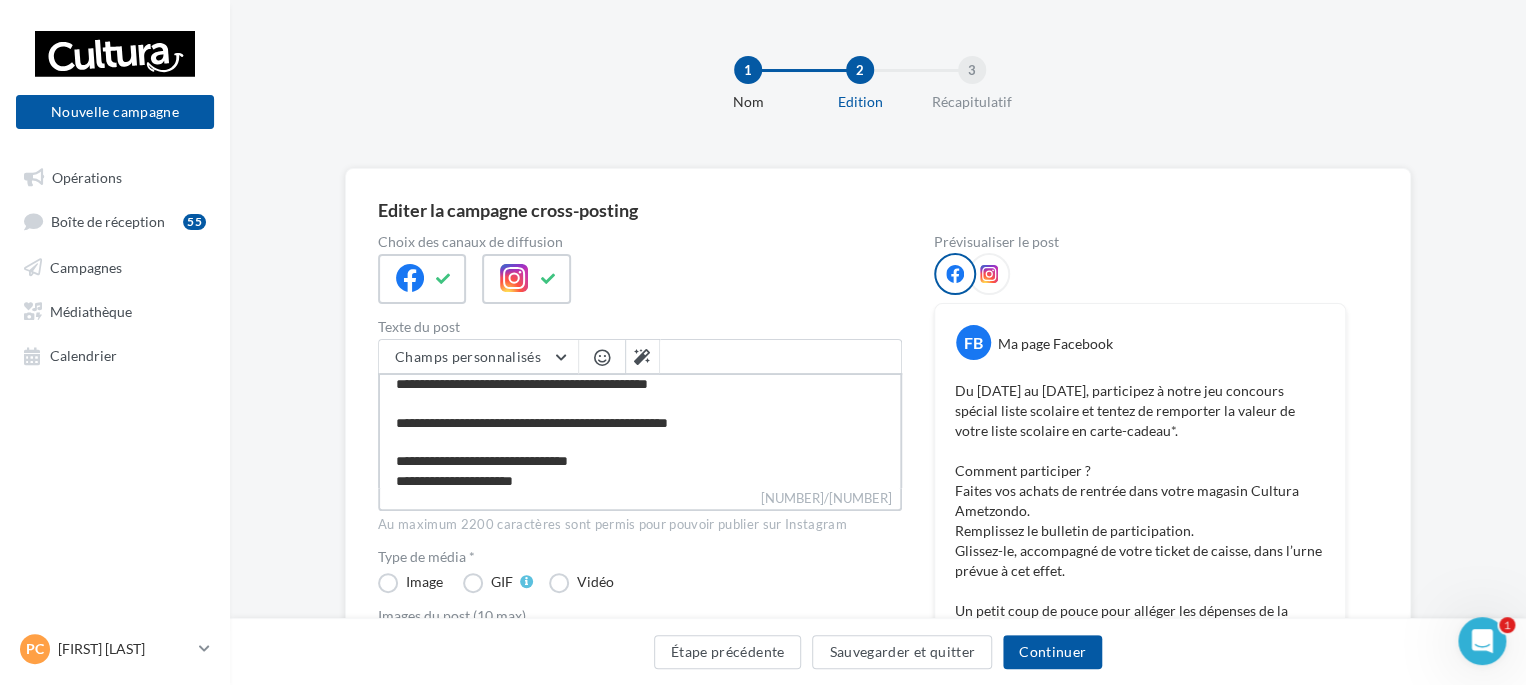 type on "**********" 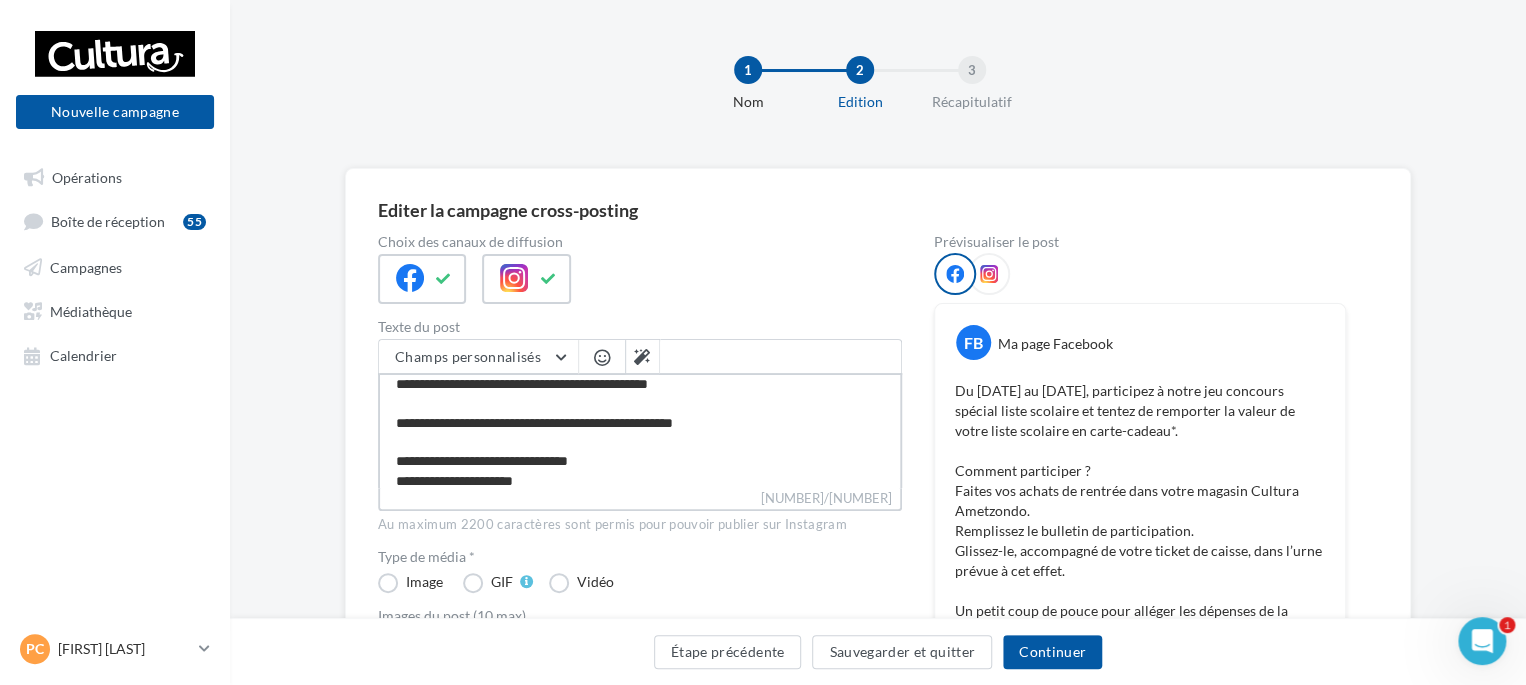 type on "**********" 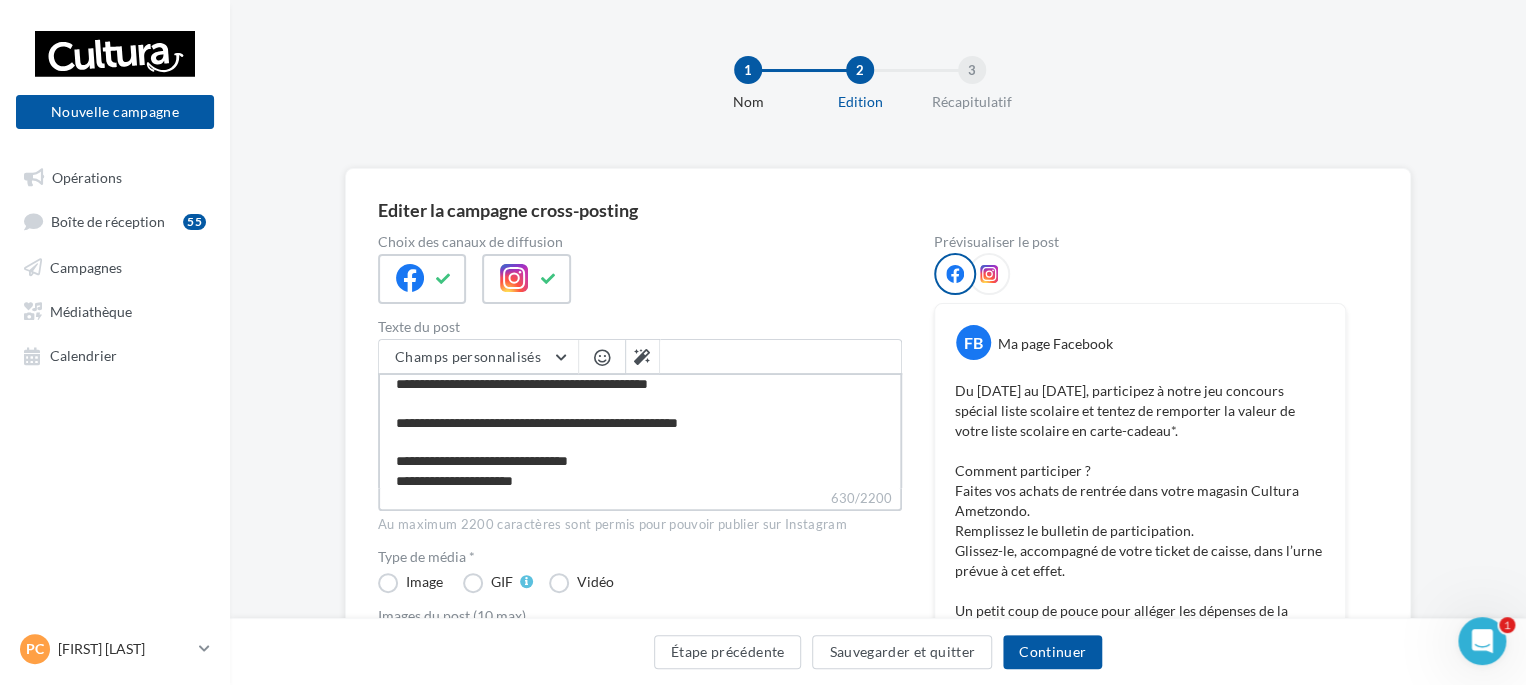 type on "**********" 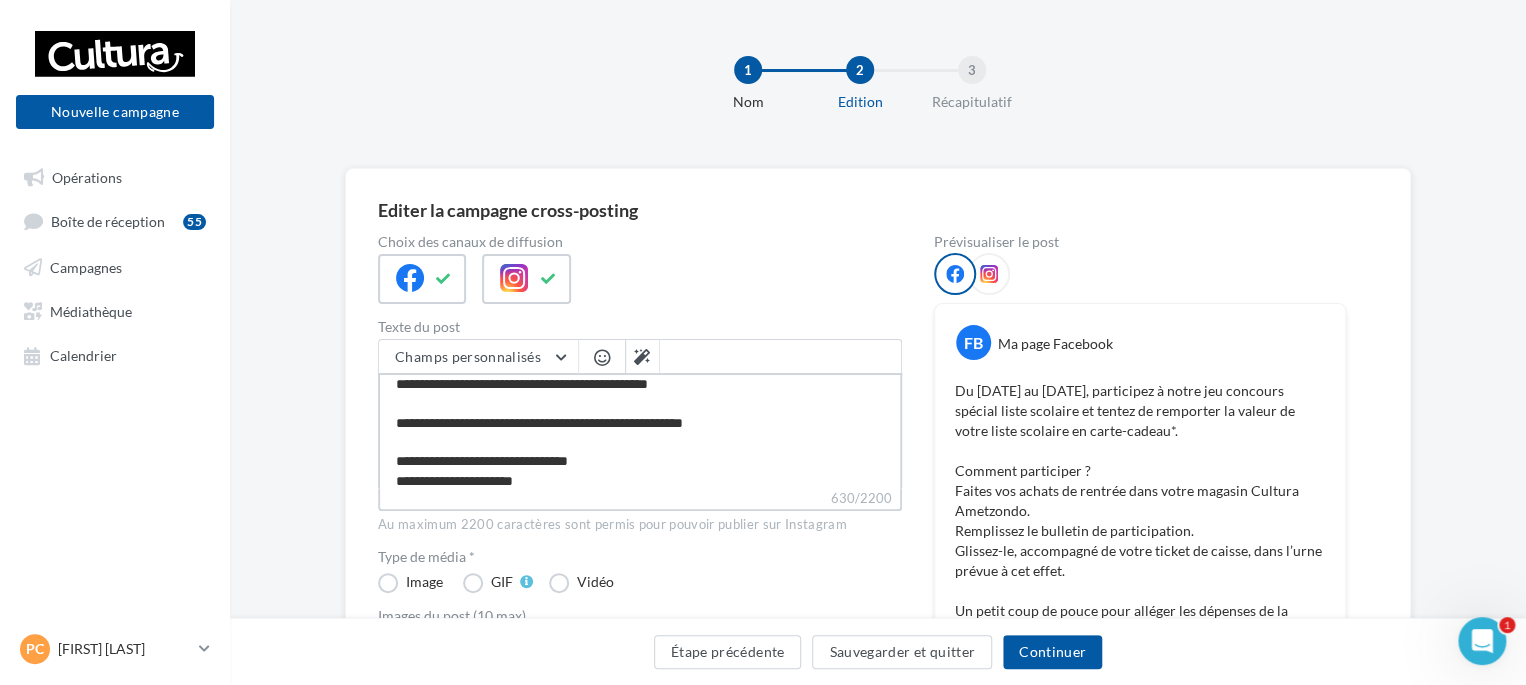 type on "**********" 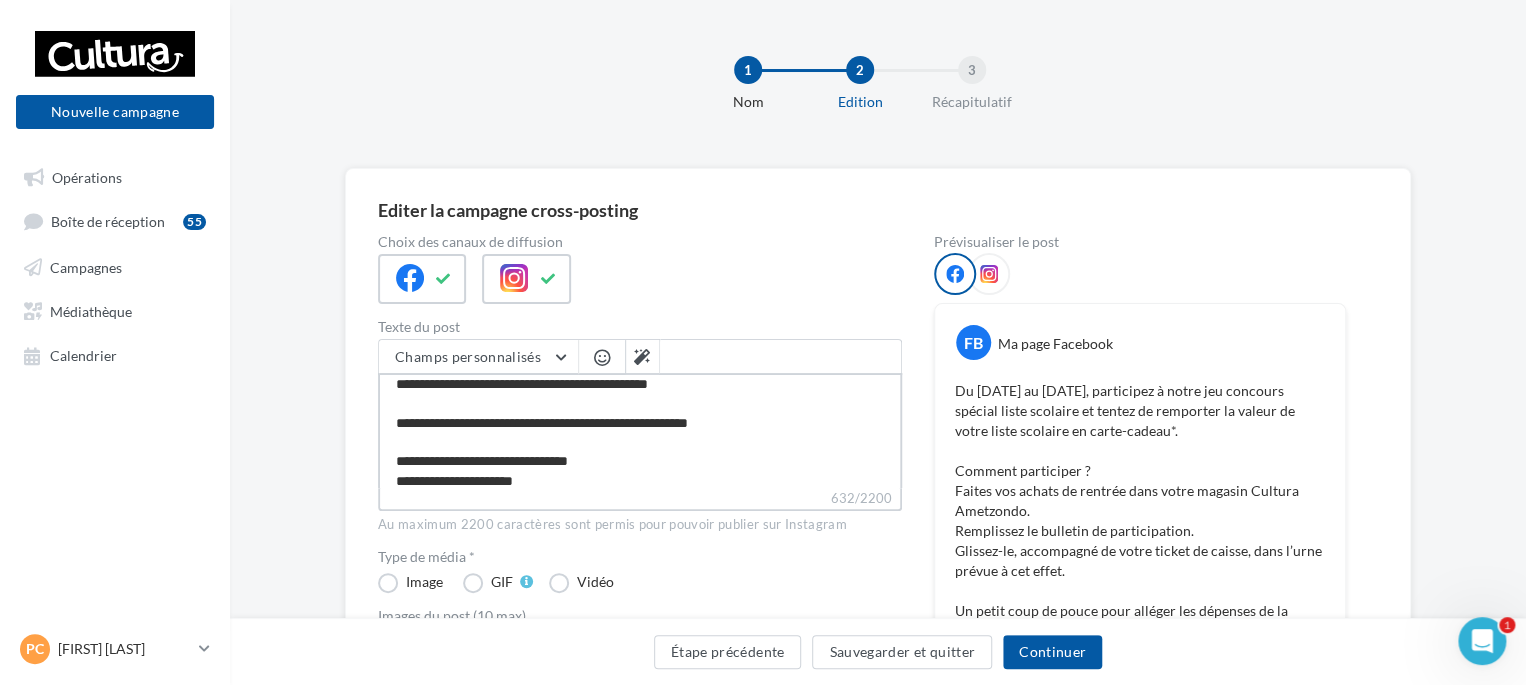 type on "**********" 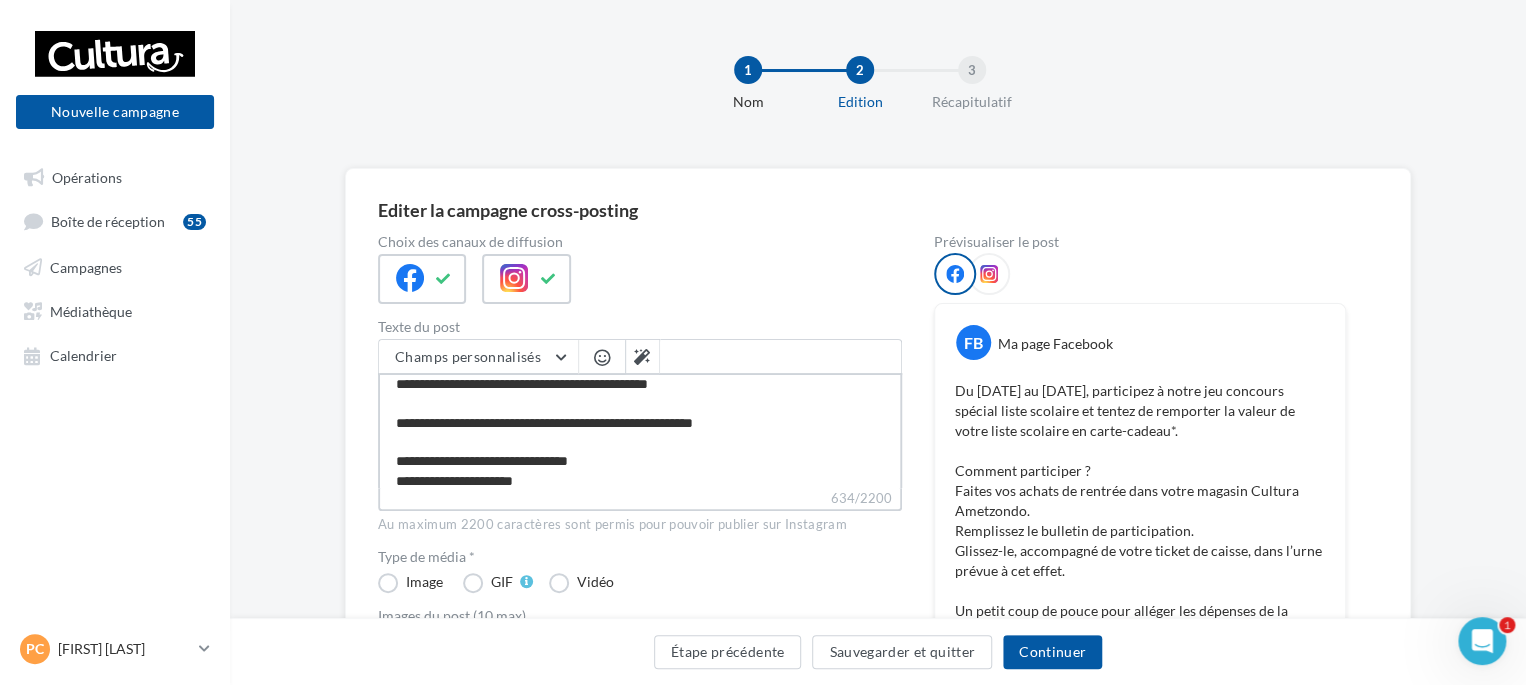 type on "**********" 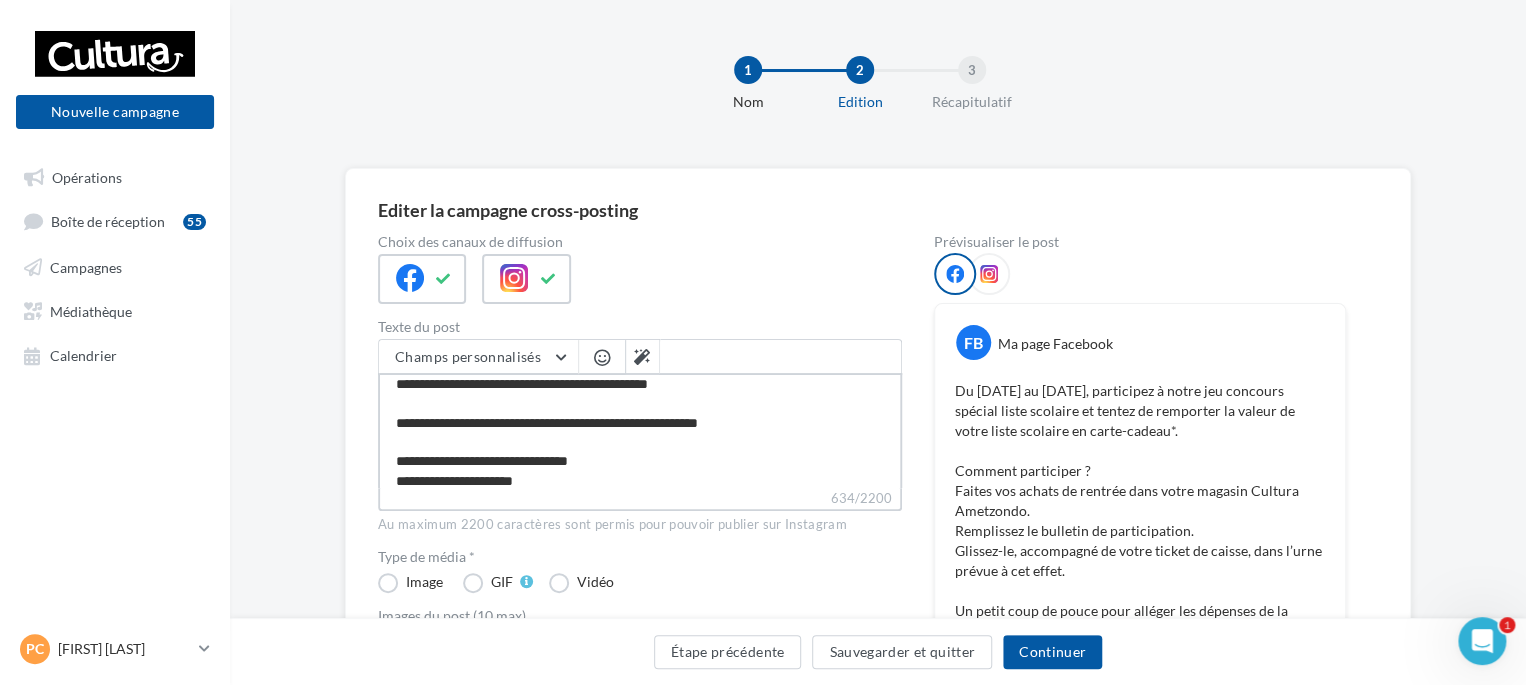type on "**********" 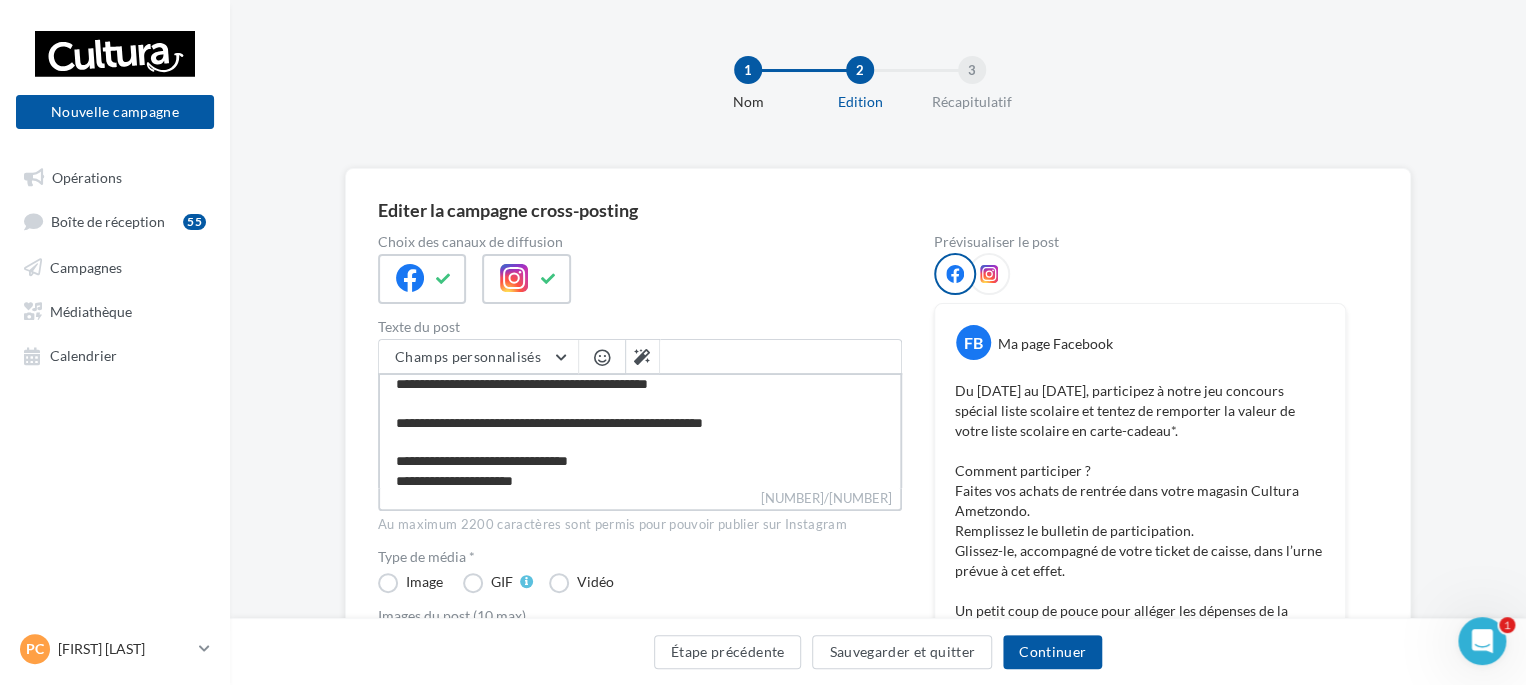 type on "**********" 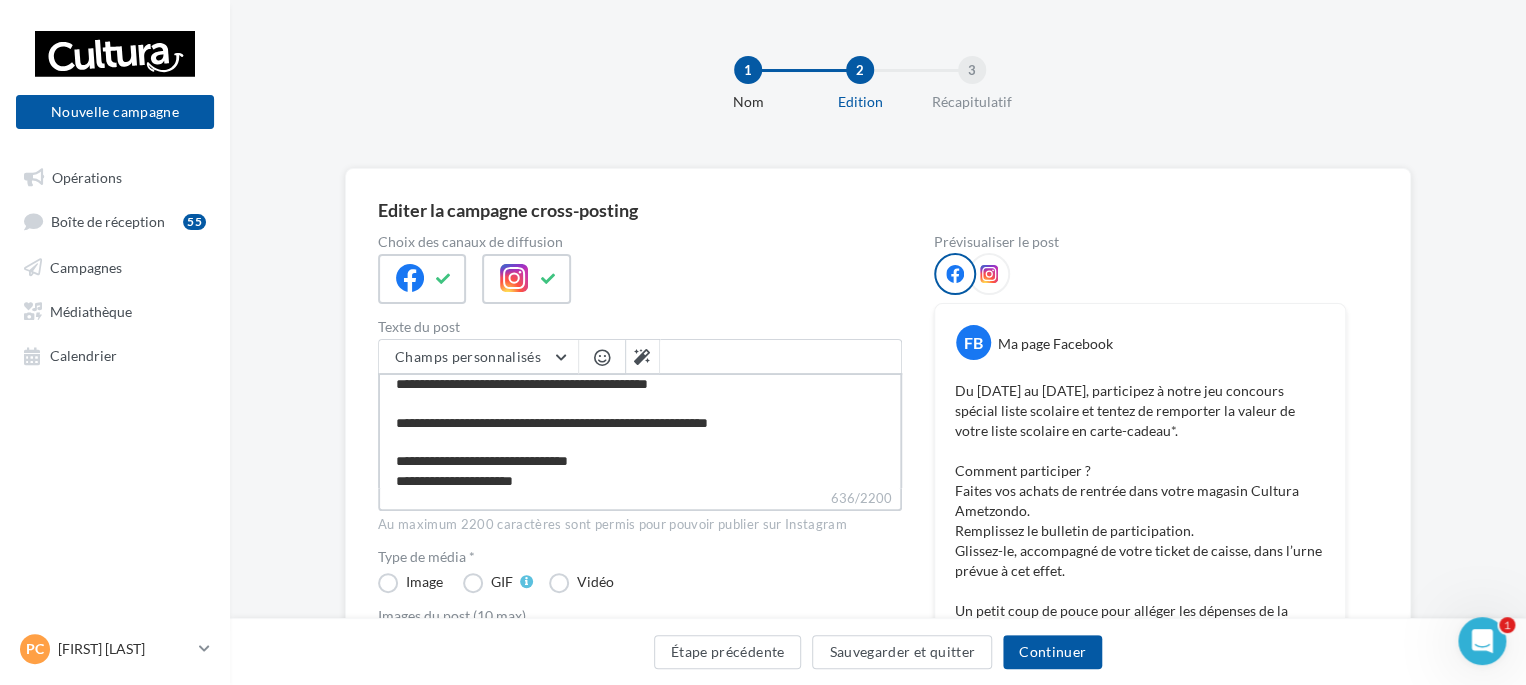 type on "**********" 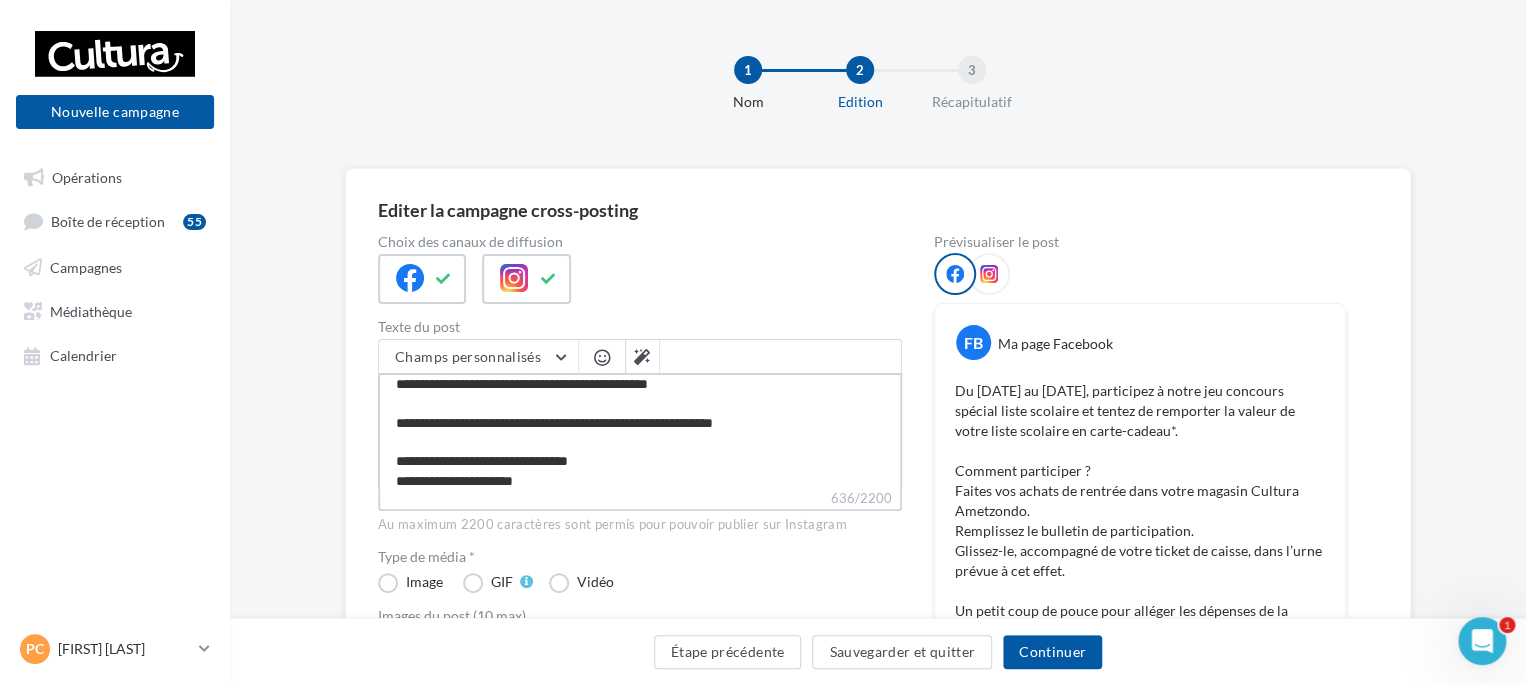 type on "**********" 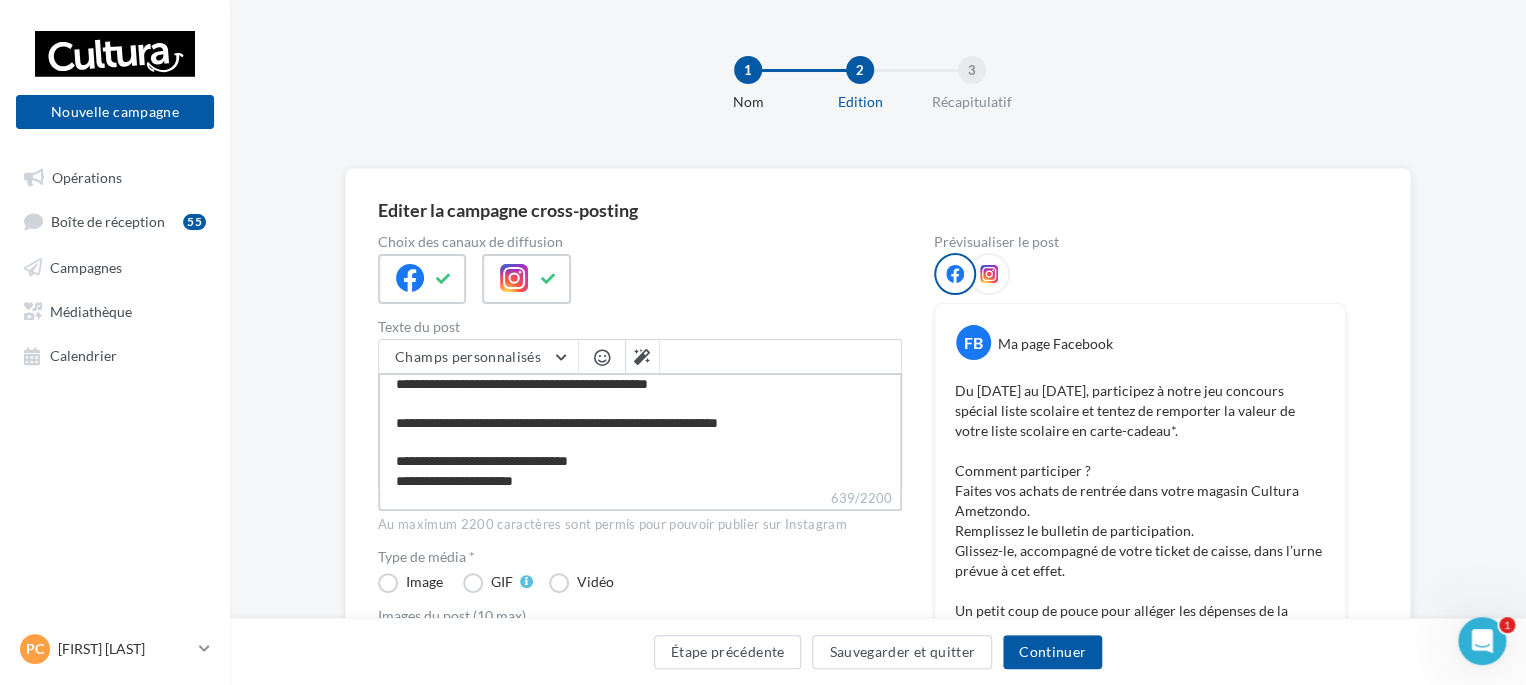 type on "**********" 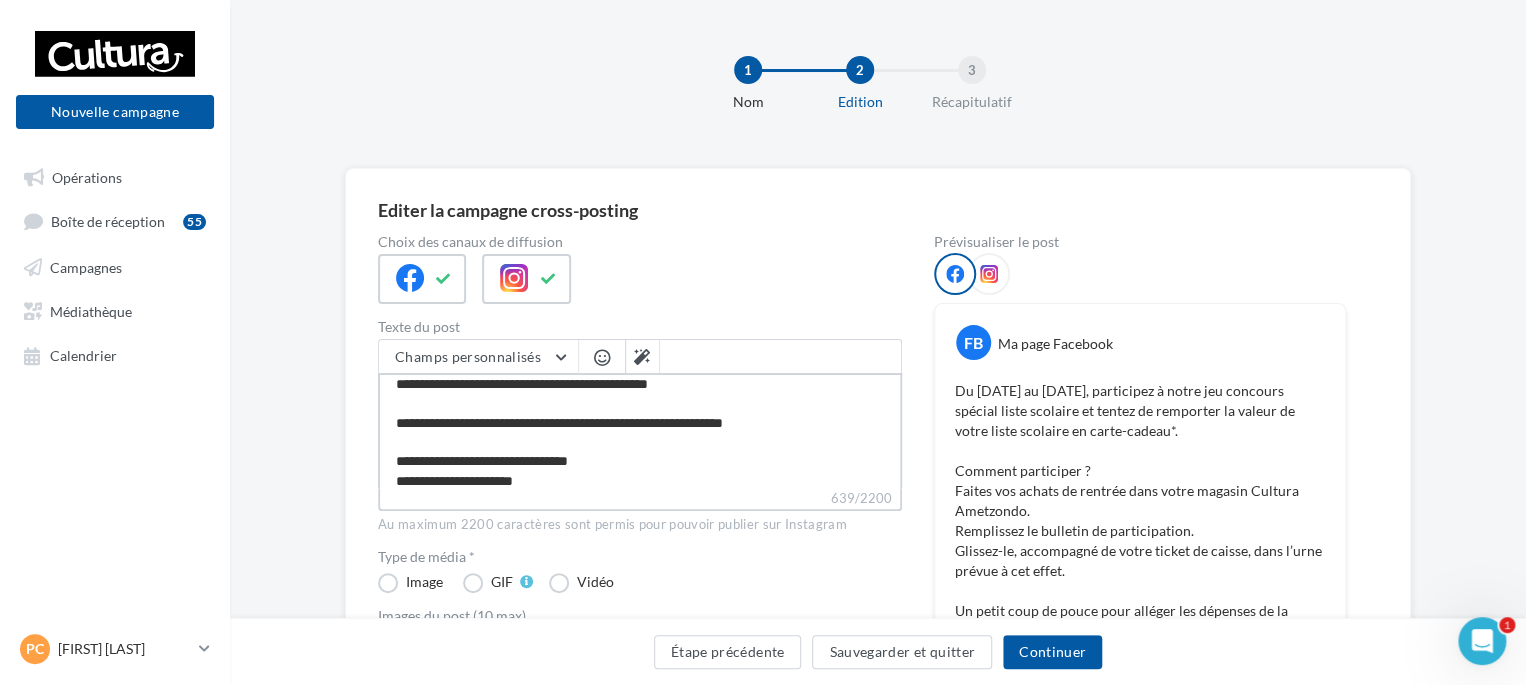 type on "**********" 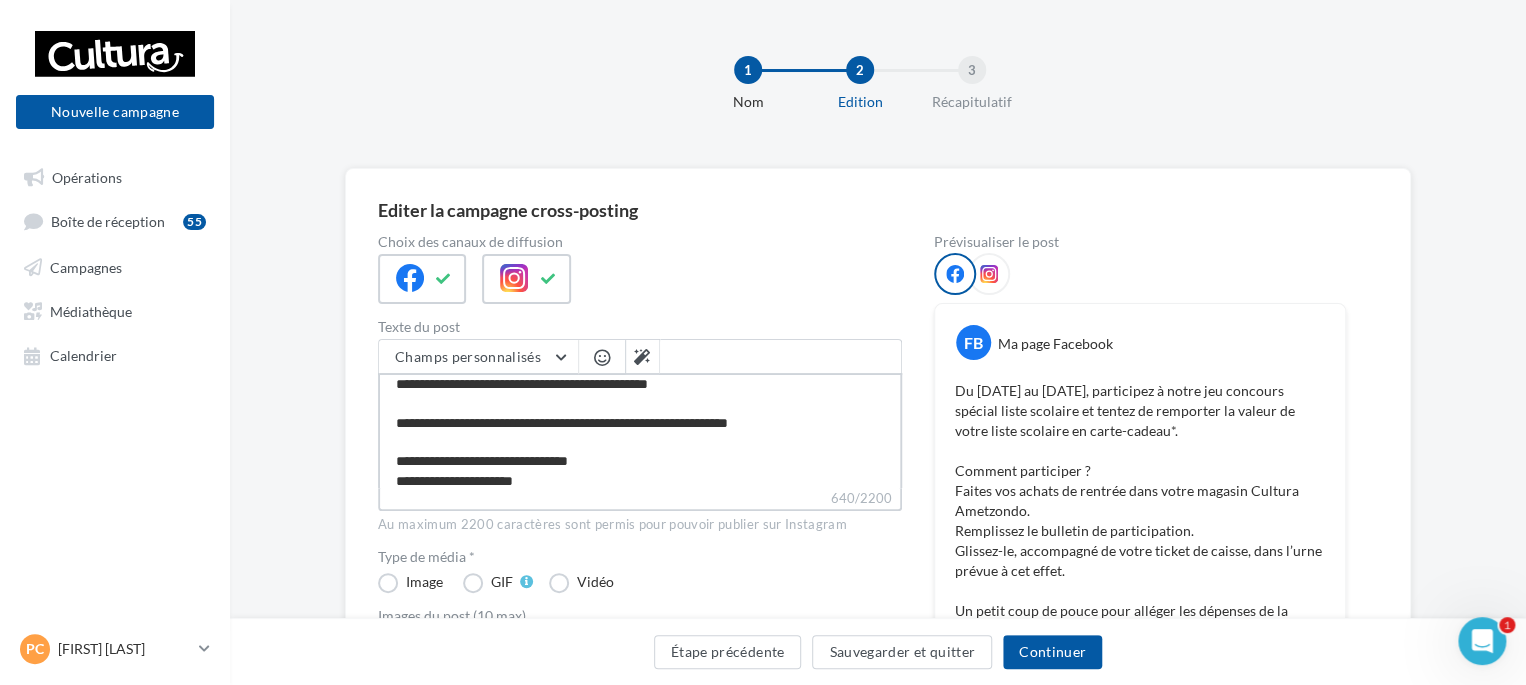type on "**********" 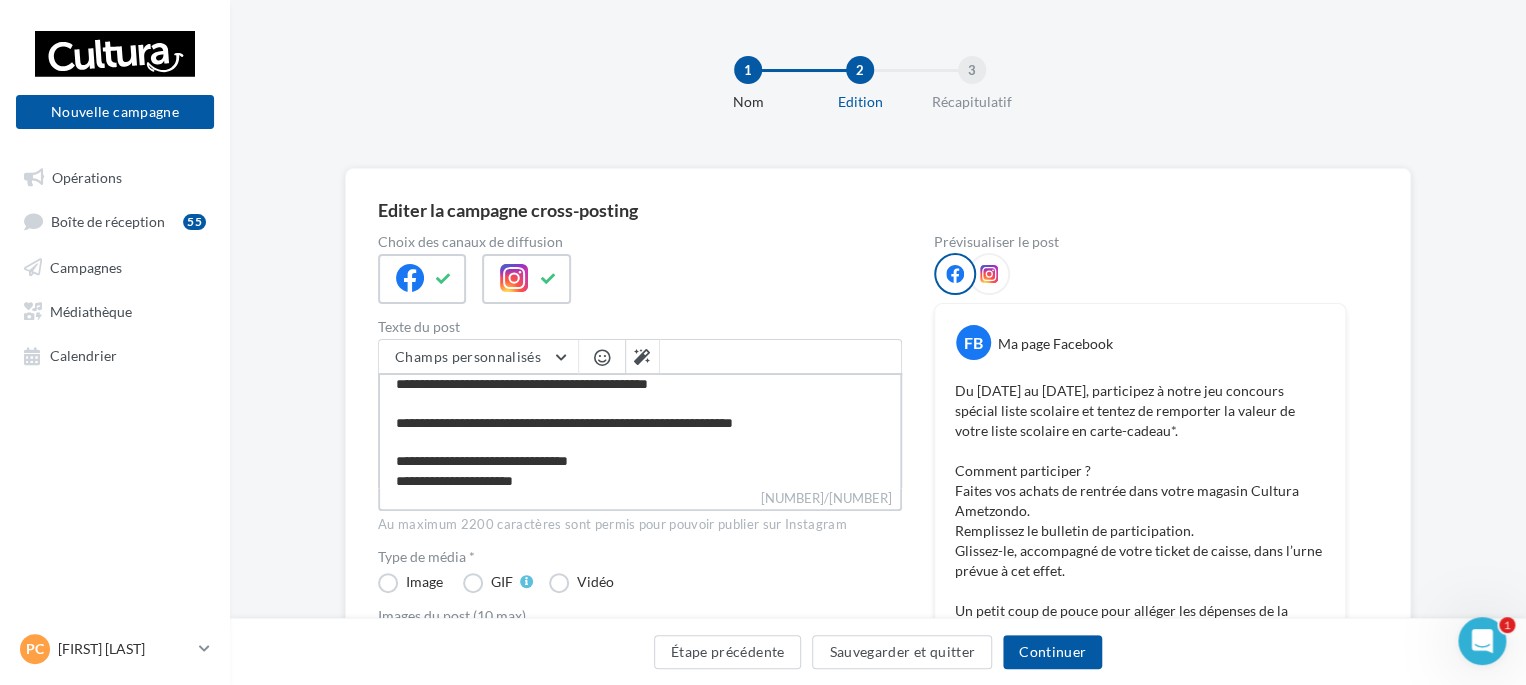 type on "**********" 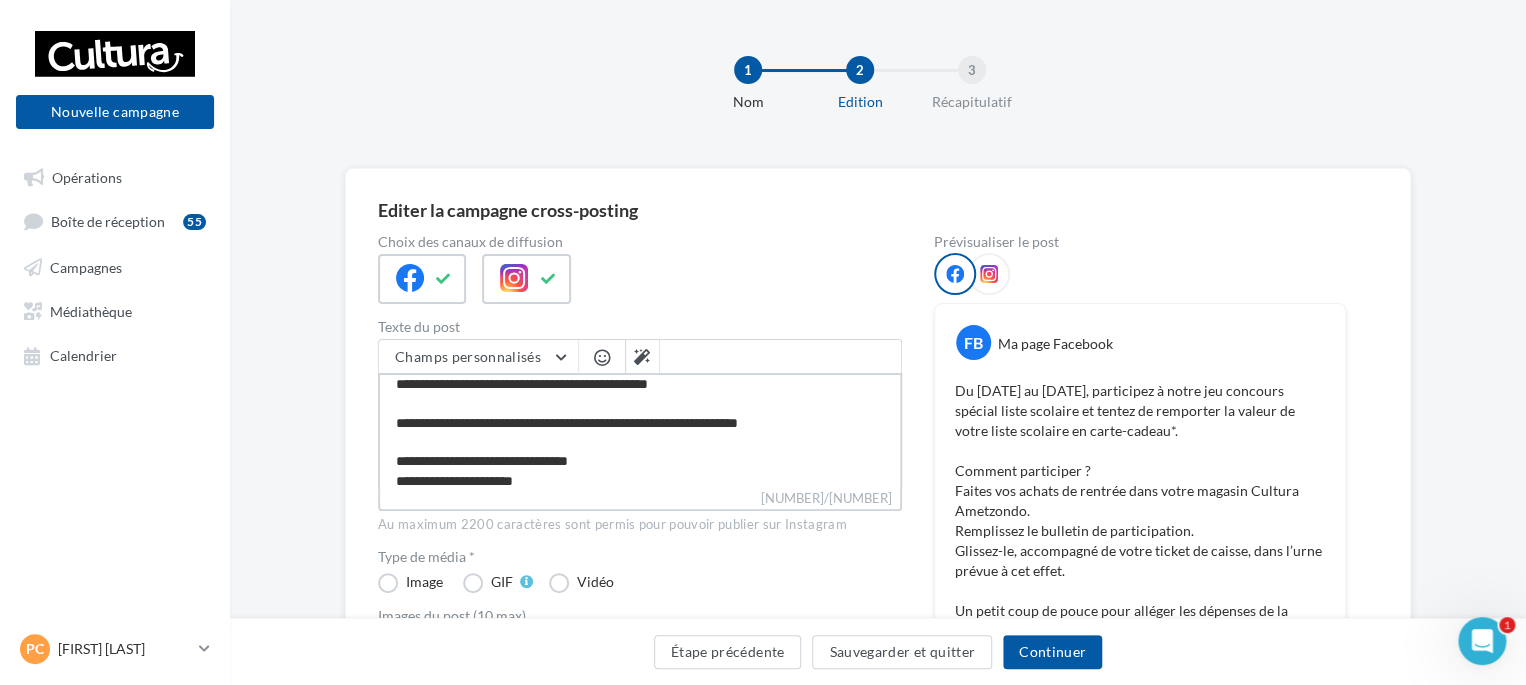 type on "**********" 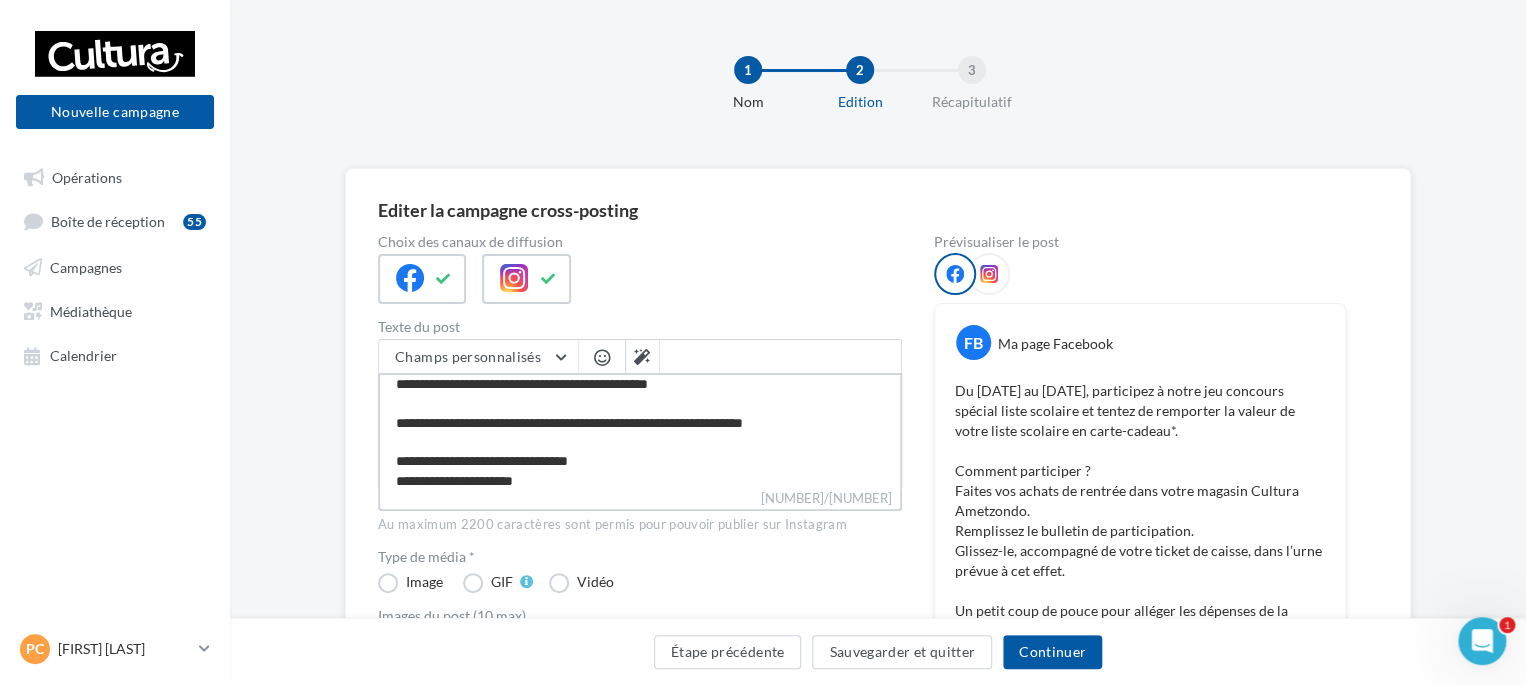 type on "**********" 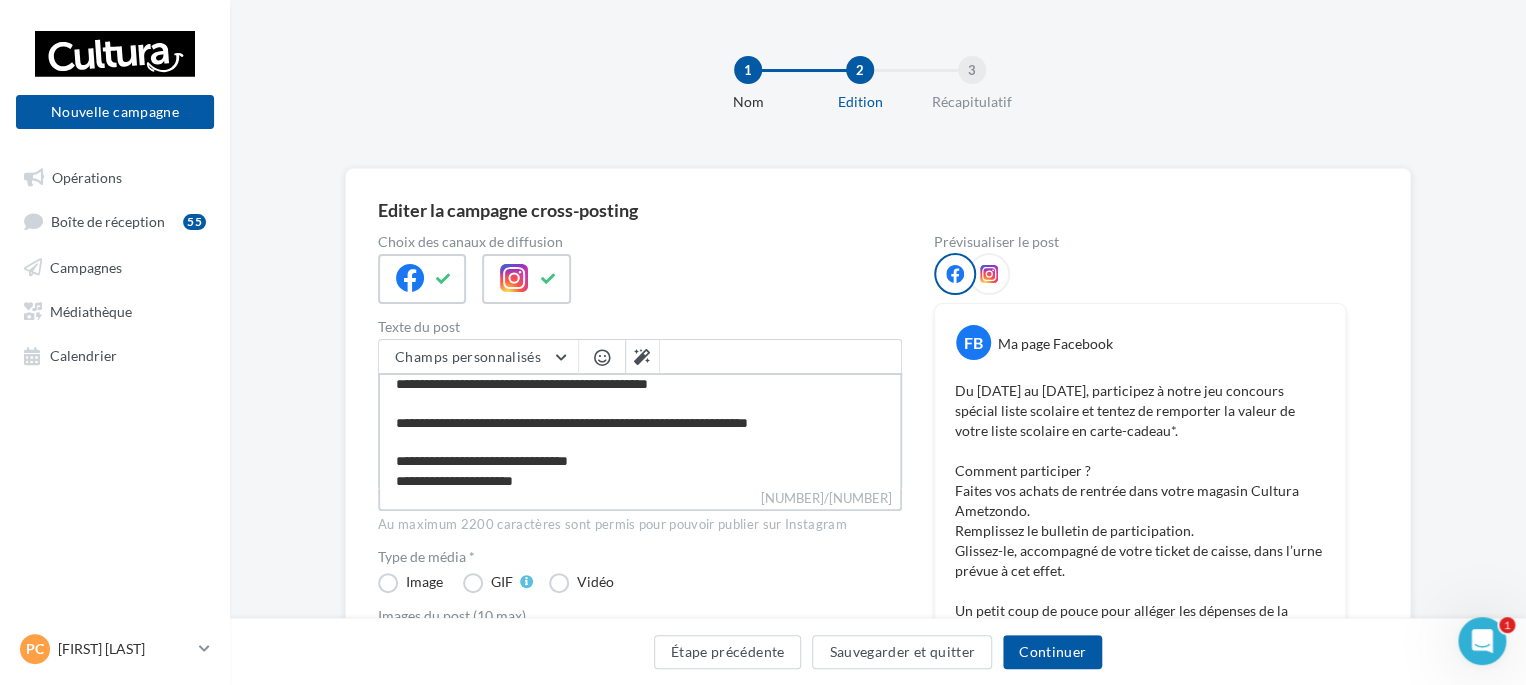type on "**********" 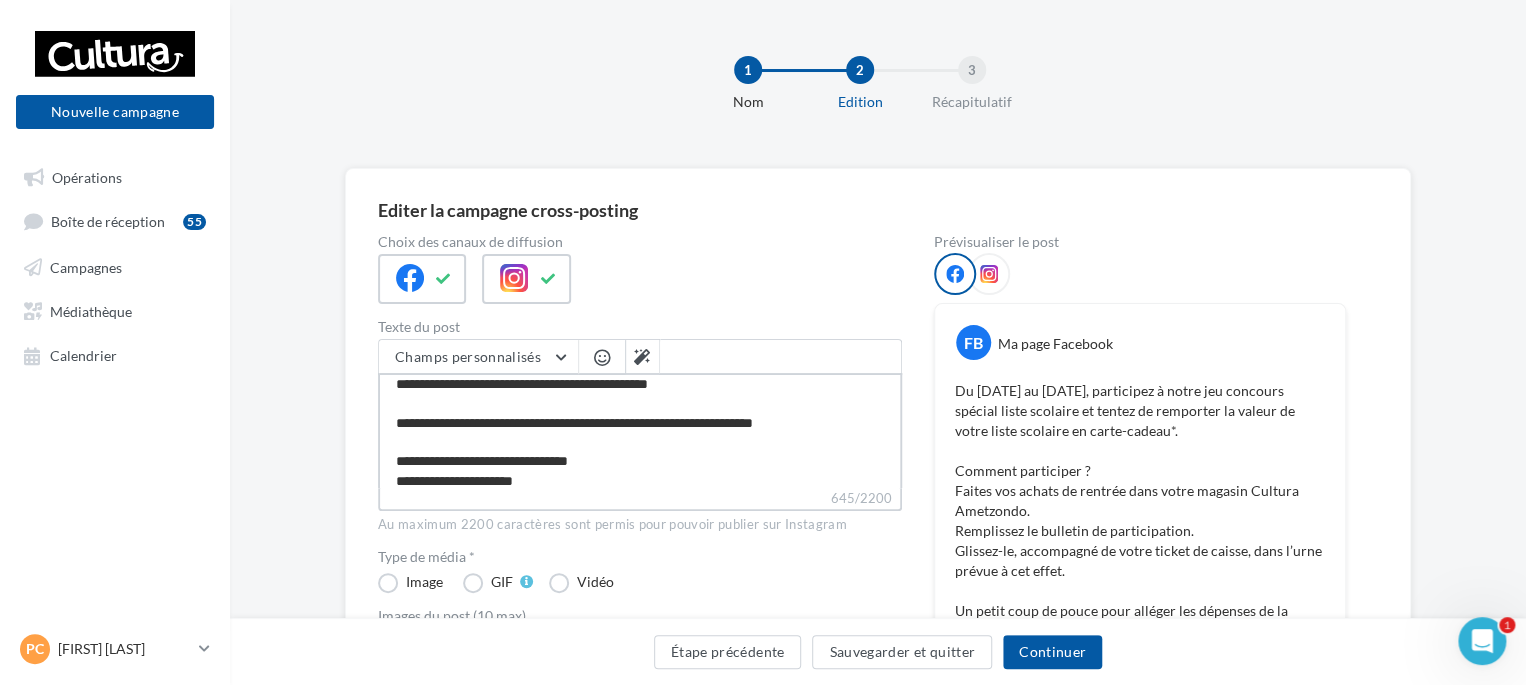 type on "**********" 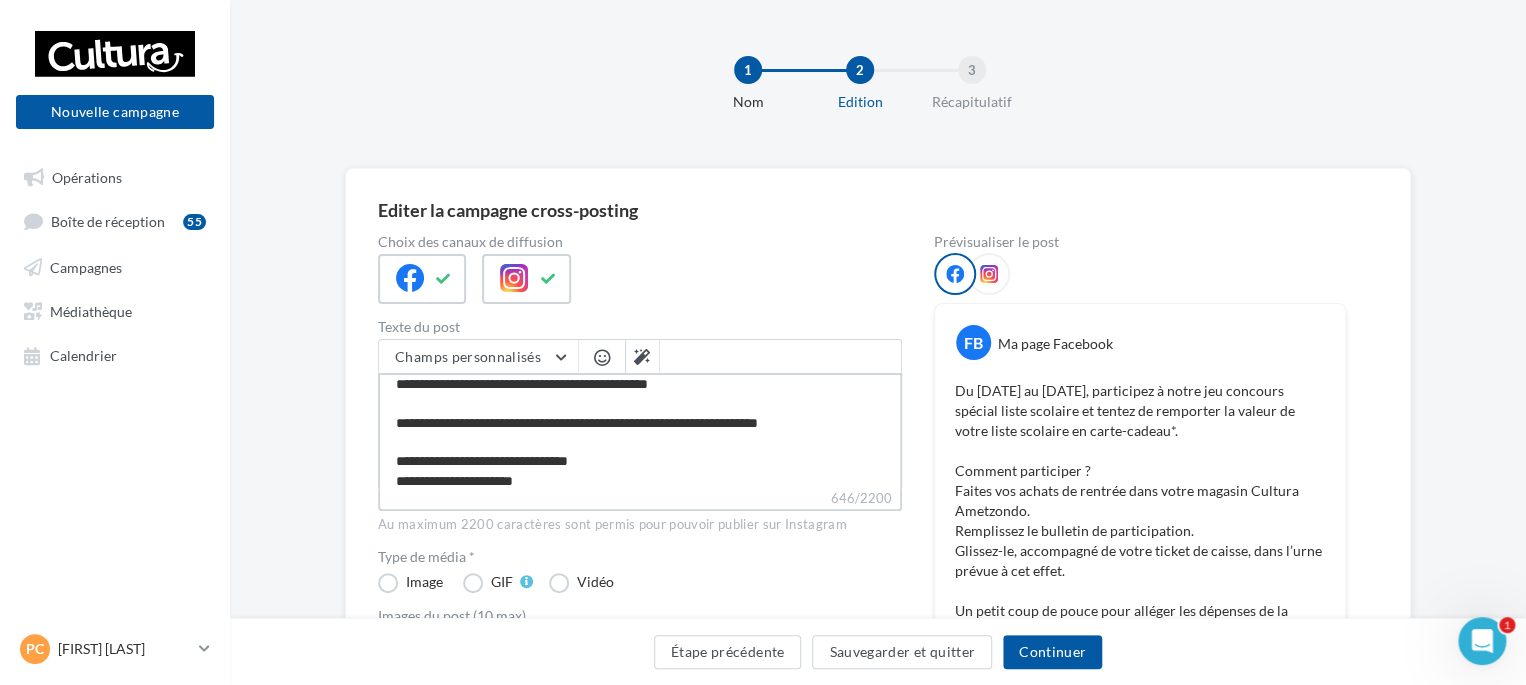 type on "**********" 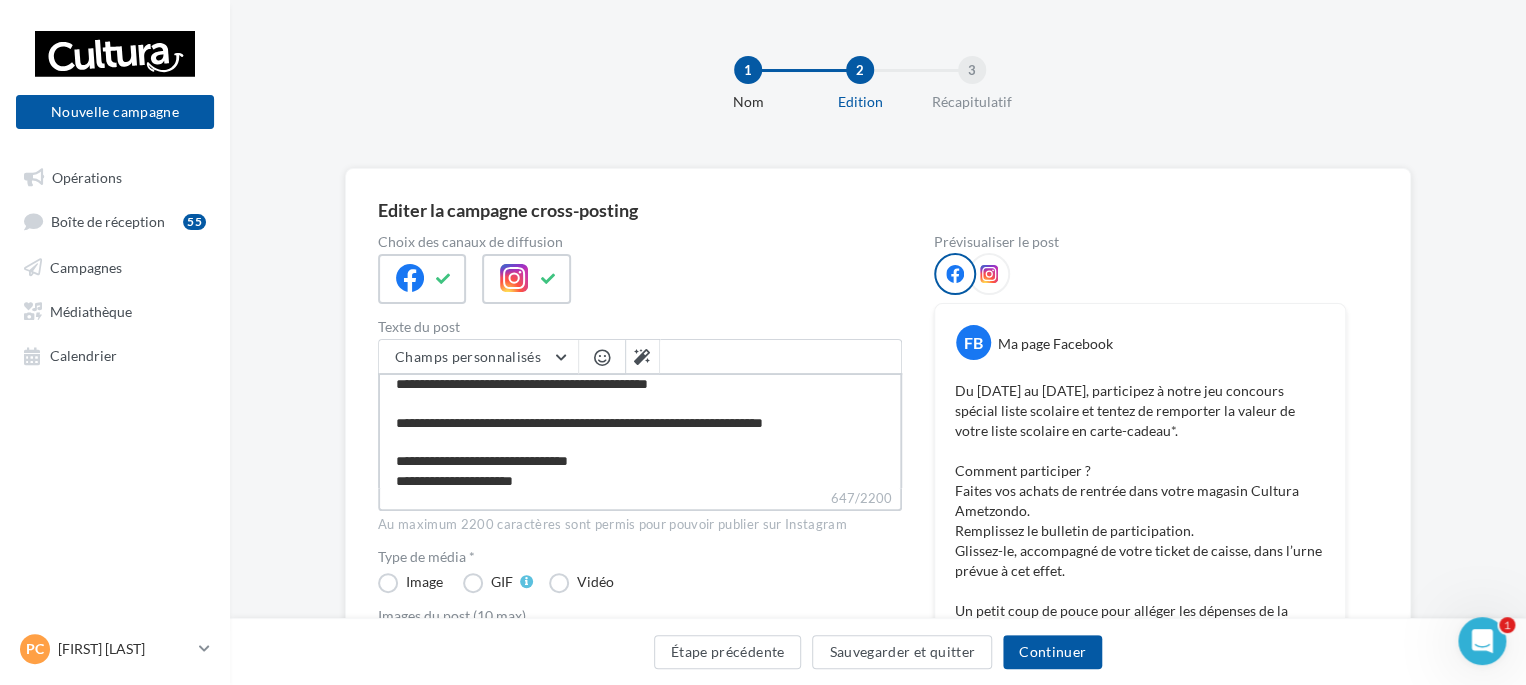 type on "**********" 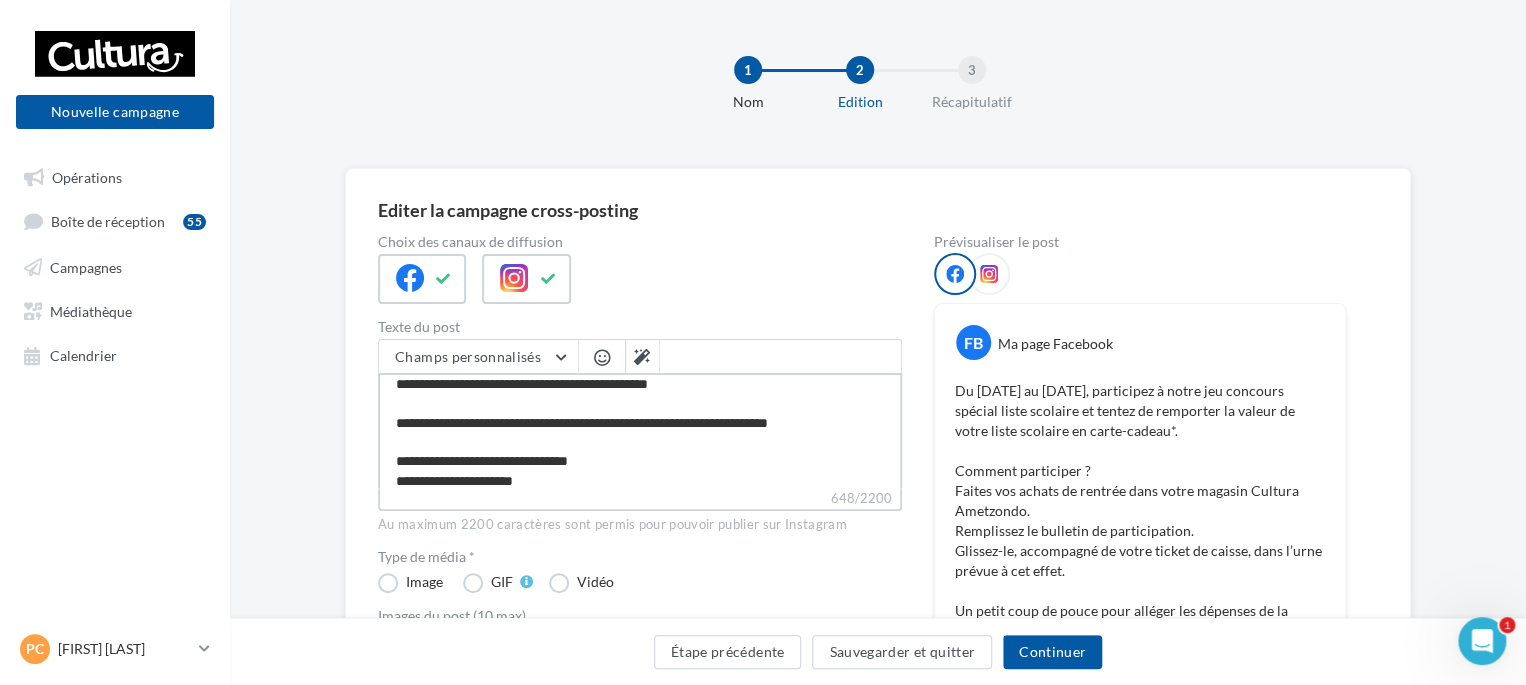 type on "**********" 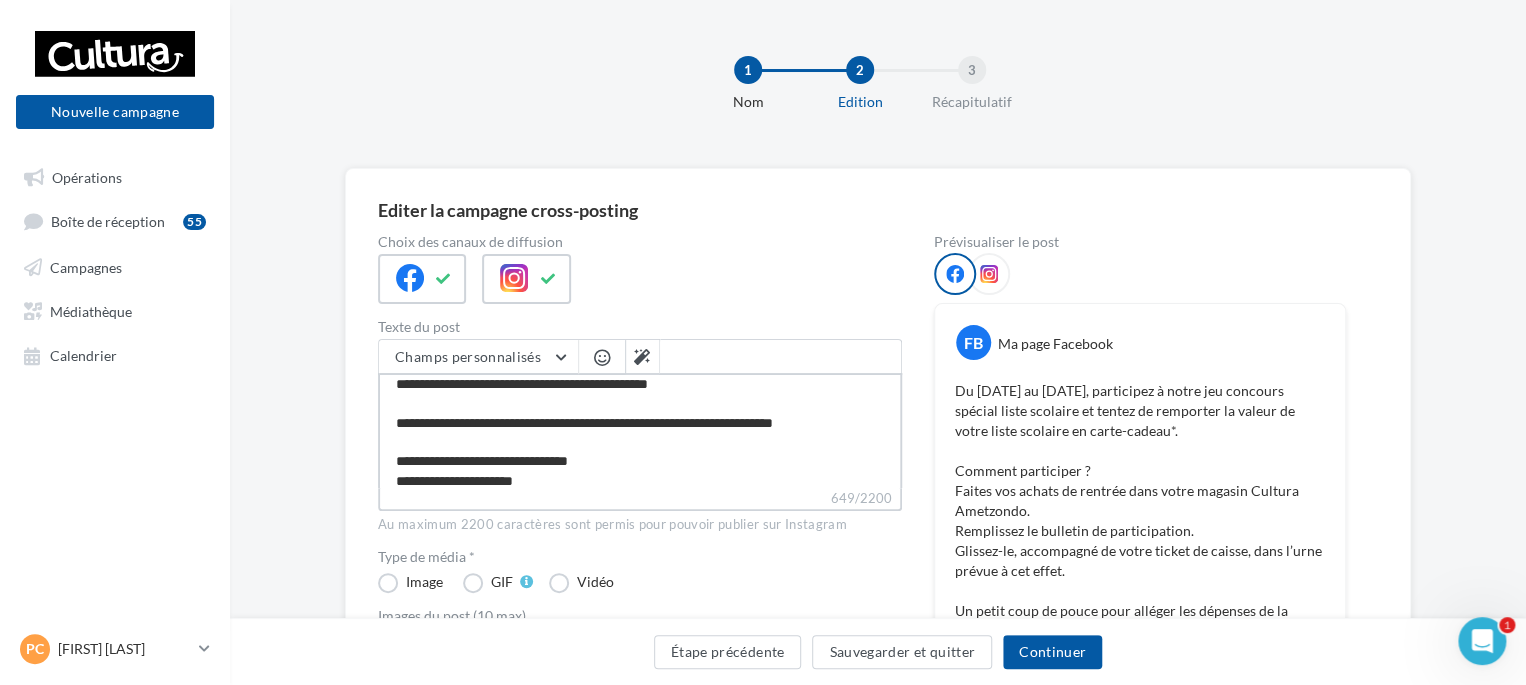 scroll, scrollTop: 200, scrollLeft: 0, axis: vertical 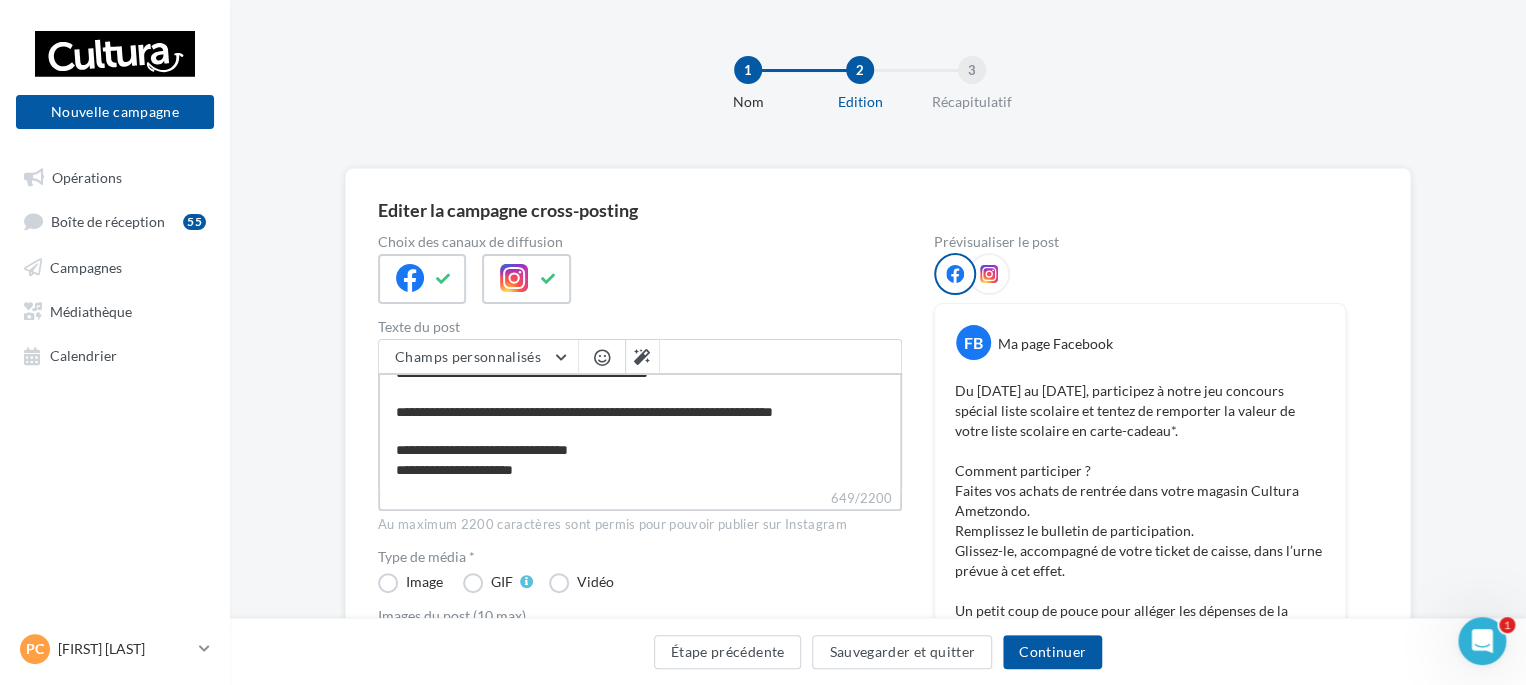 type on "**********" 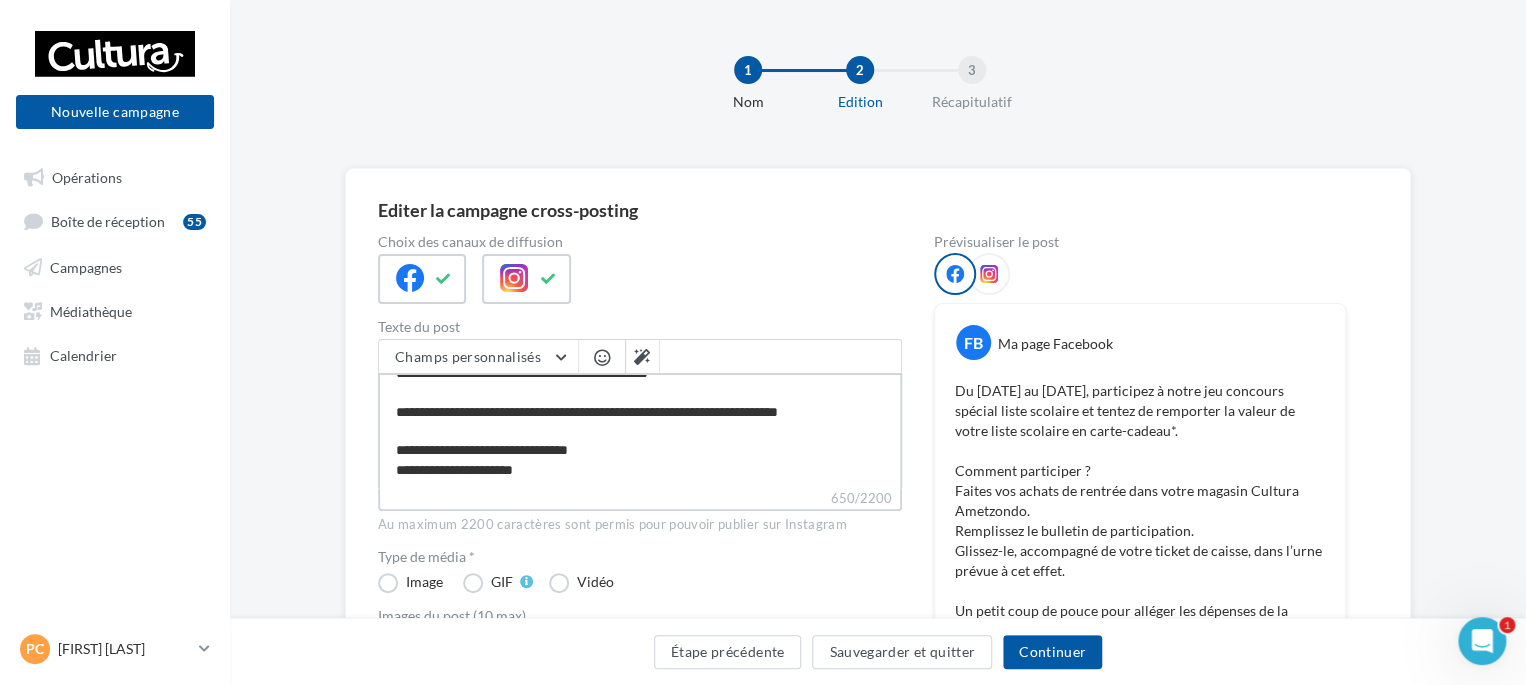 type on "**********" 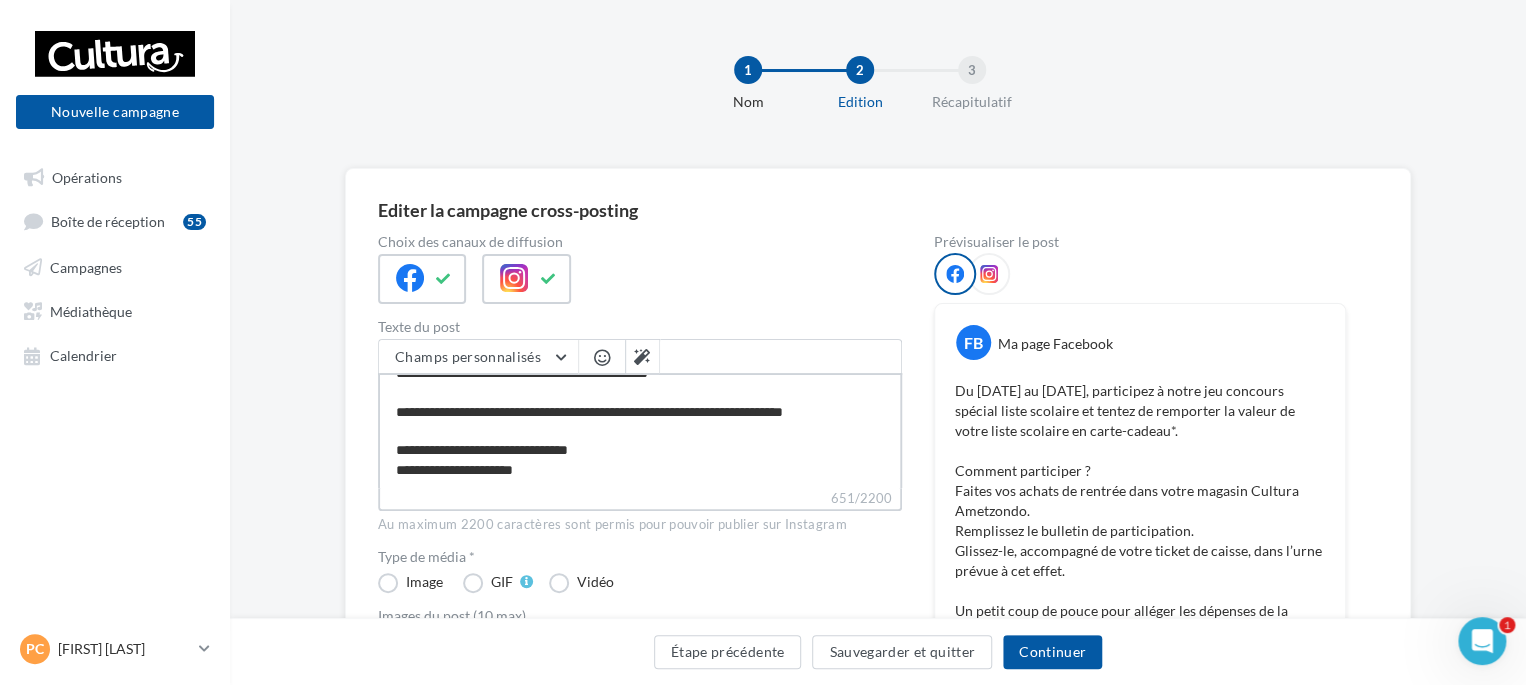 type on "**********" 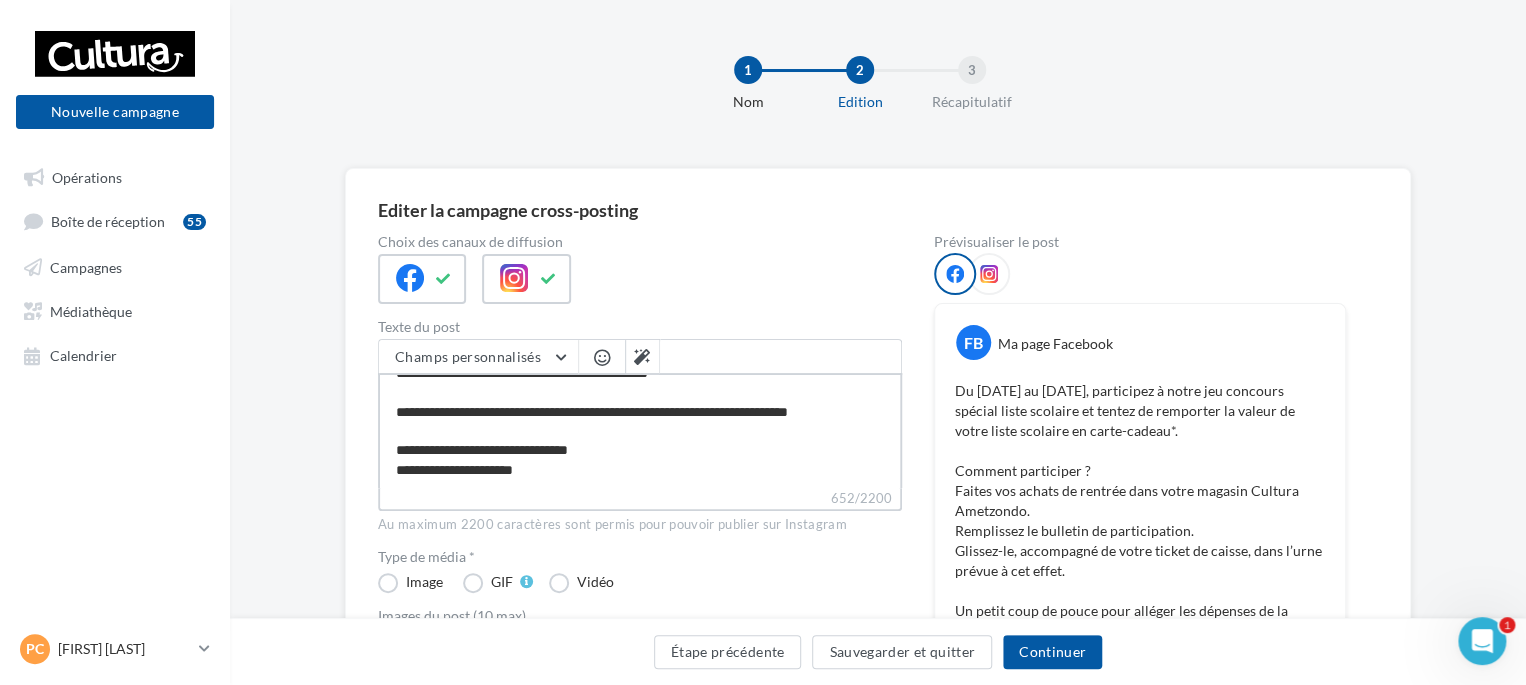 type on "**********" 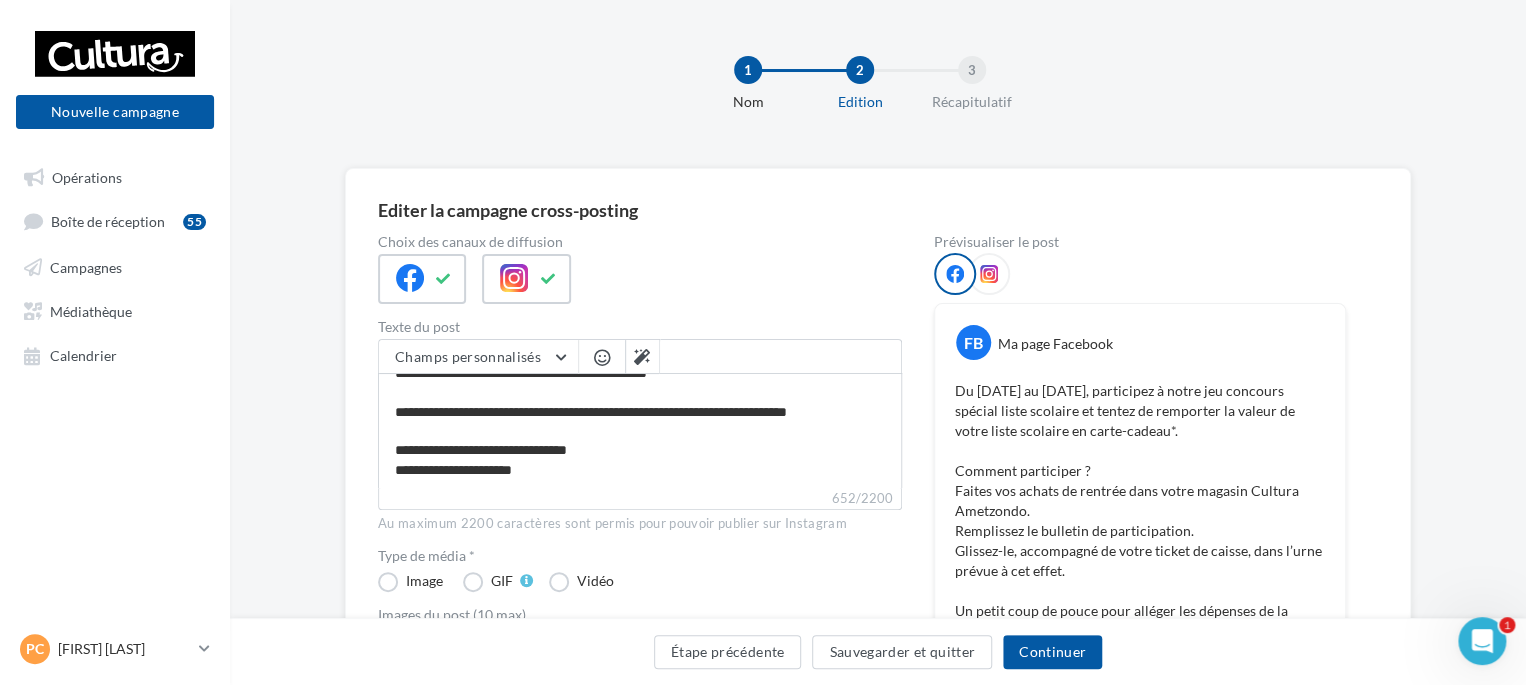 scroll, scrollTop: 200, scrollLeft: 0, axis: vertical 